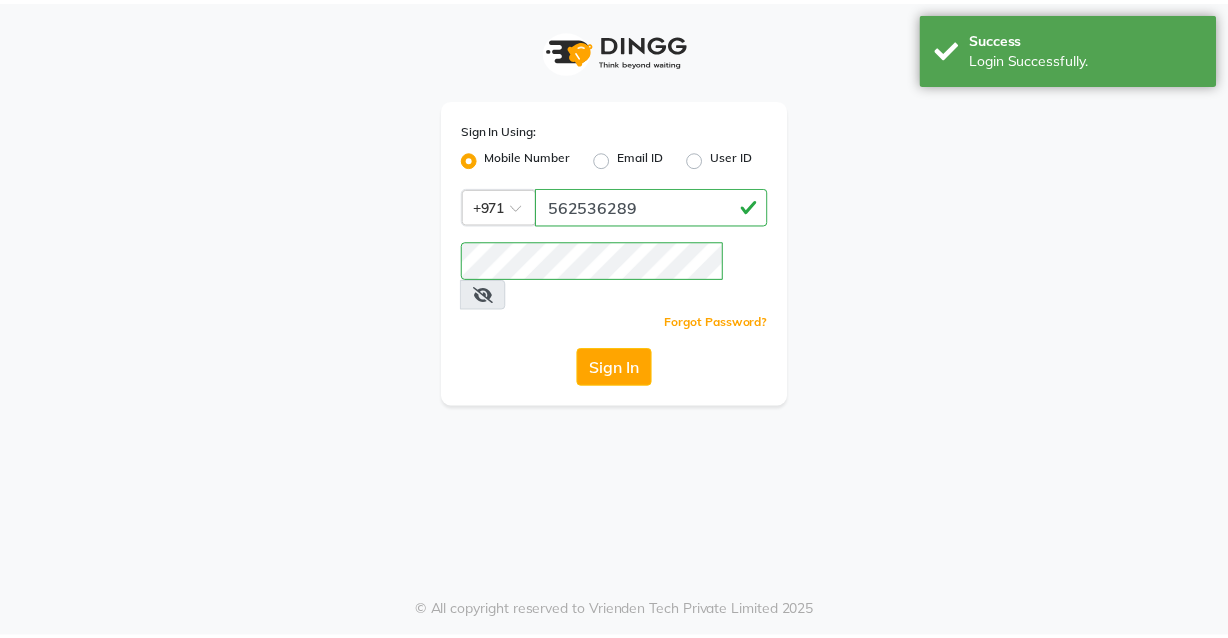 scroll, scrollTop: 0, scrollLeft: 0, axis: both 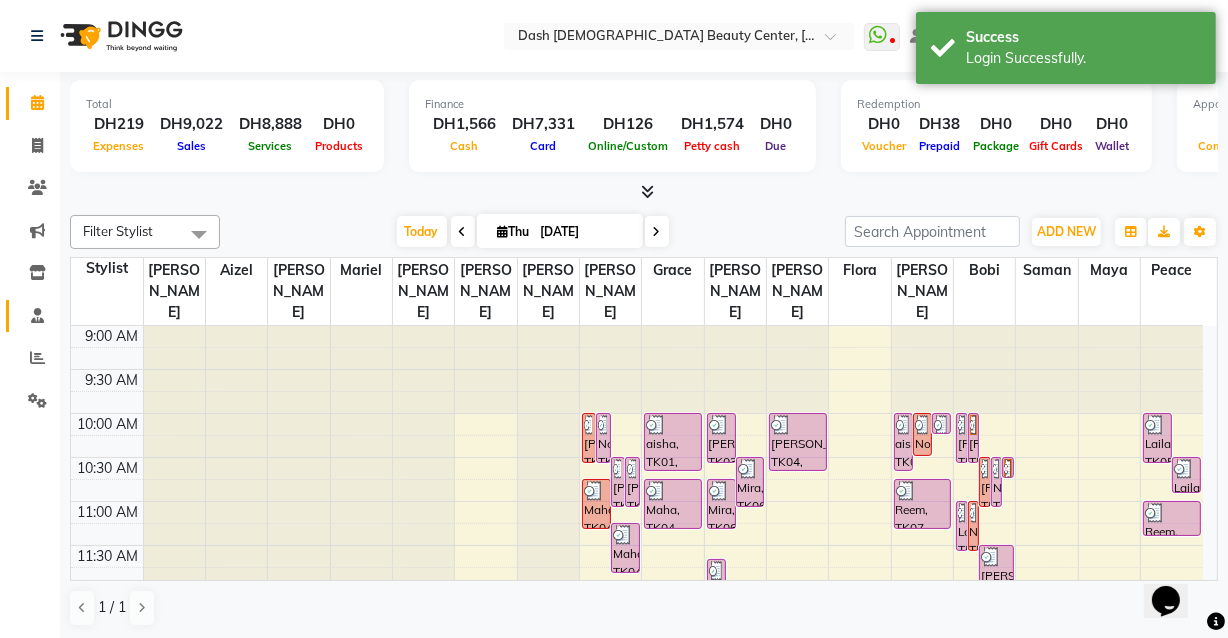click 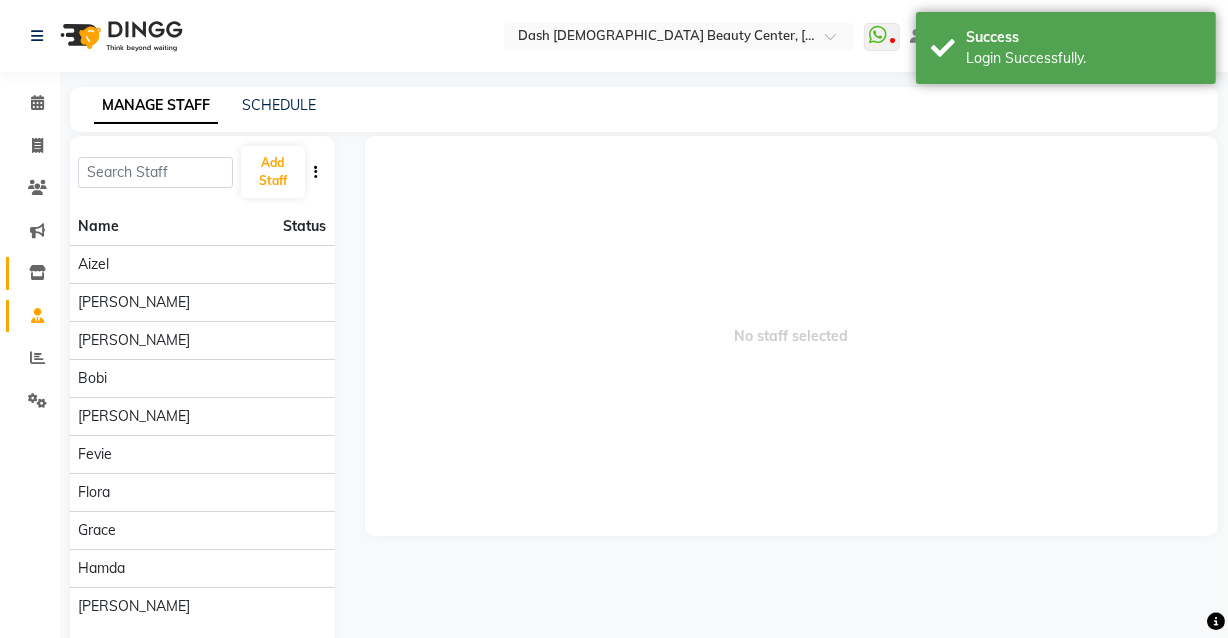 click 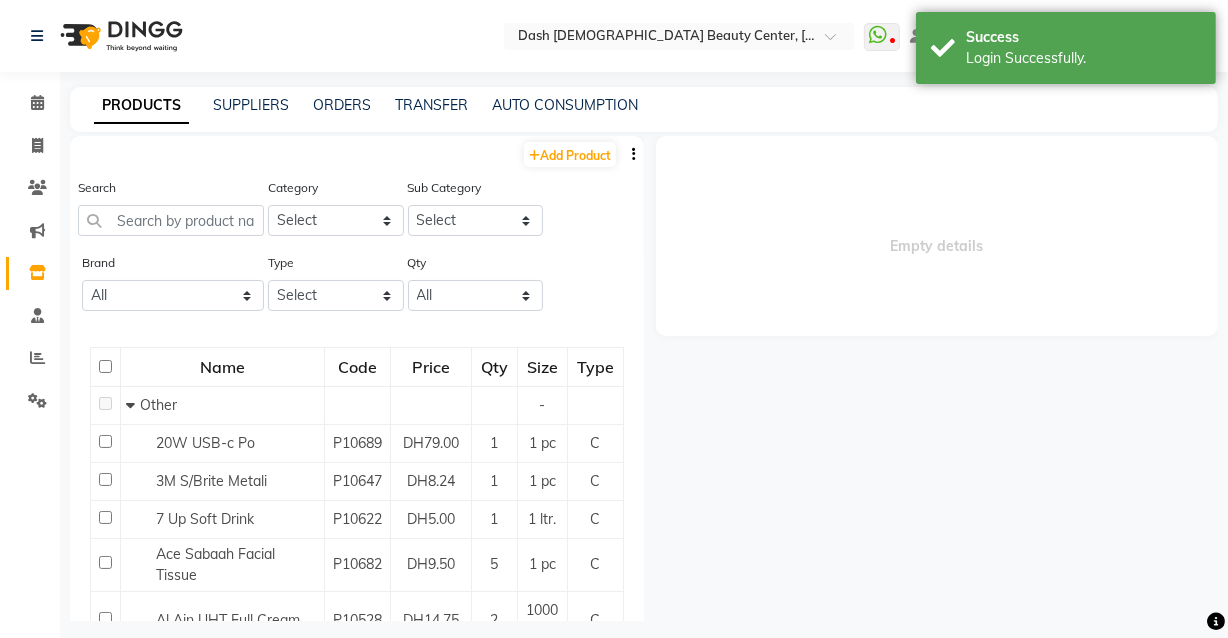 scroll, scrollTop: 12, scrollLeft: 0, axis: vertical 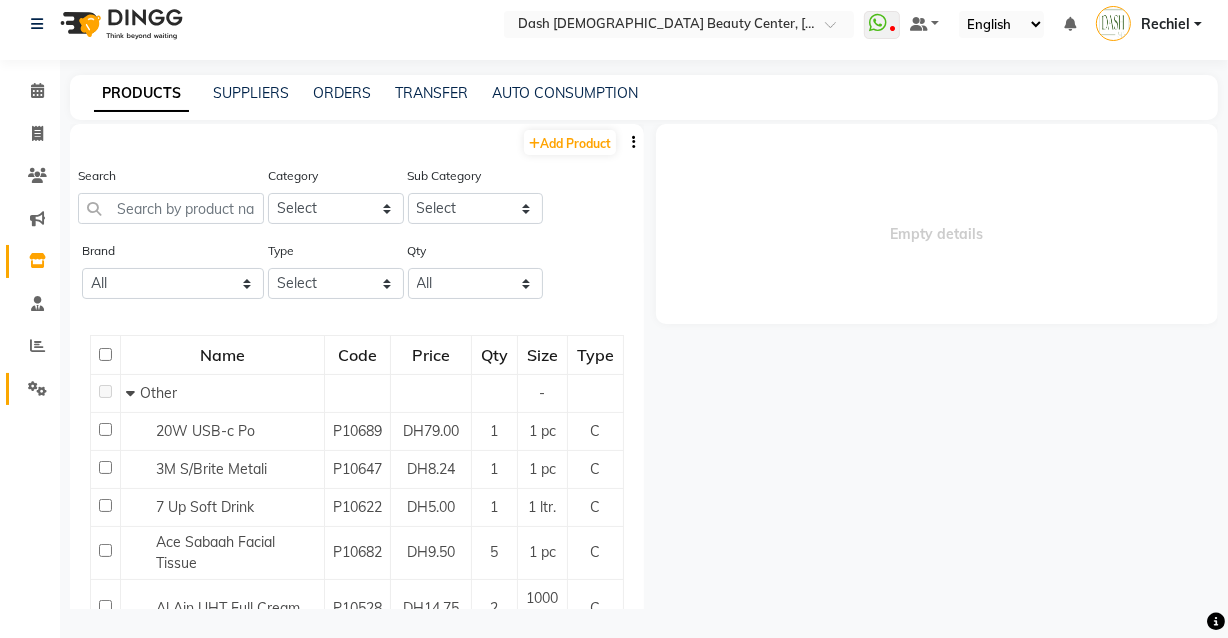 click 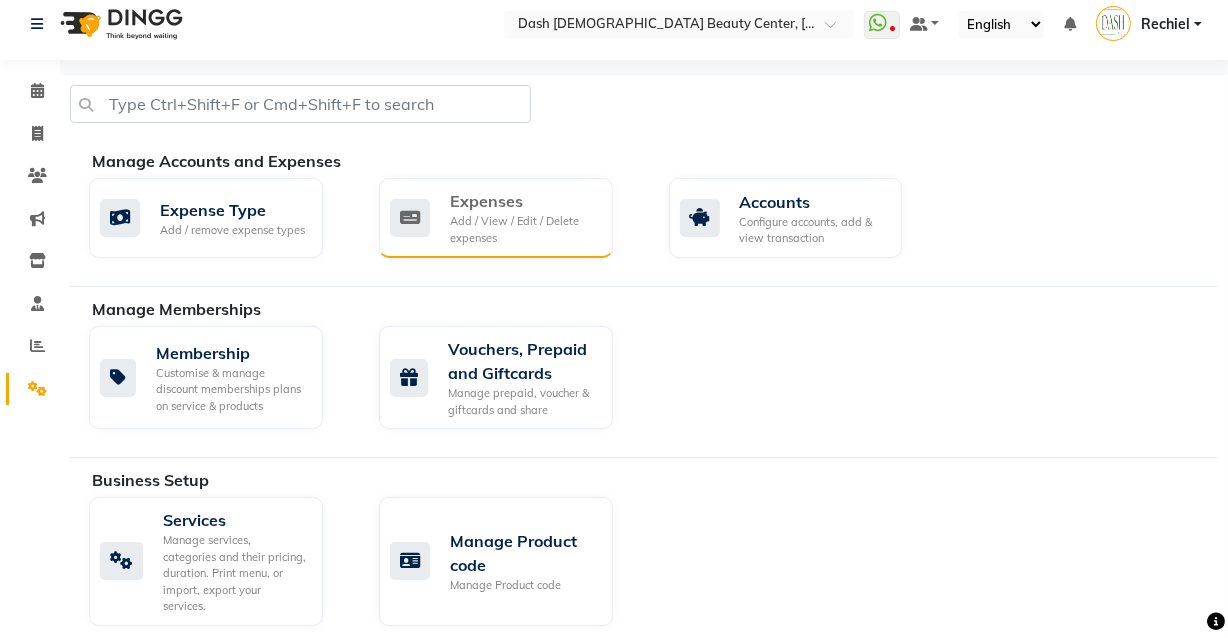click on "Expenses" 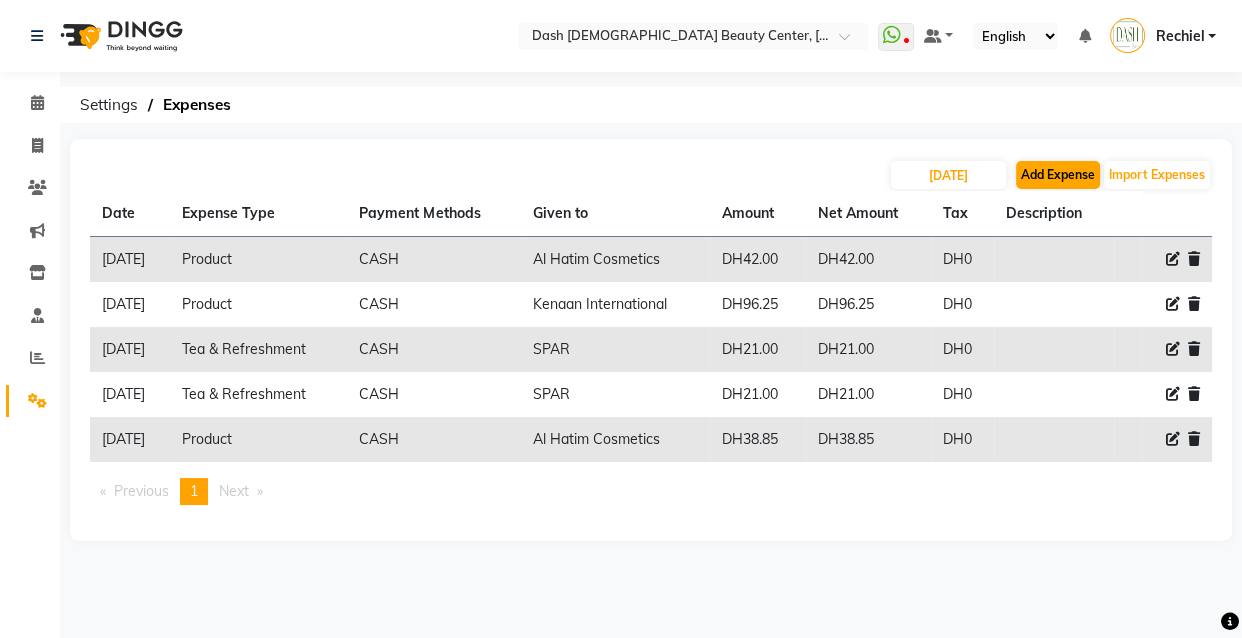 click on "Add Expense" 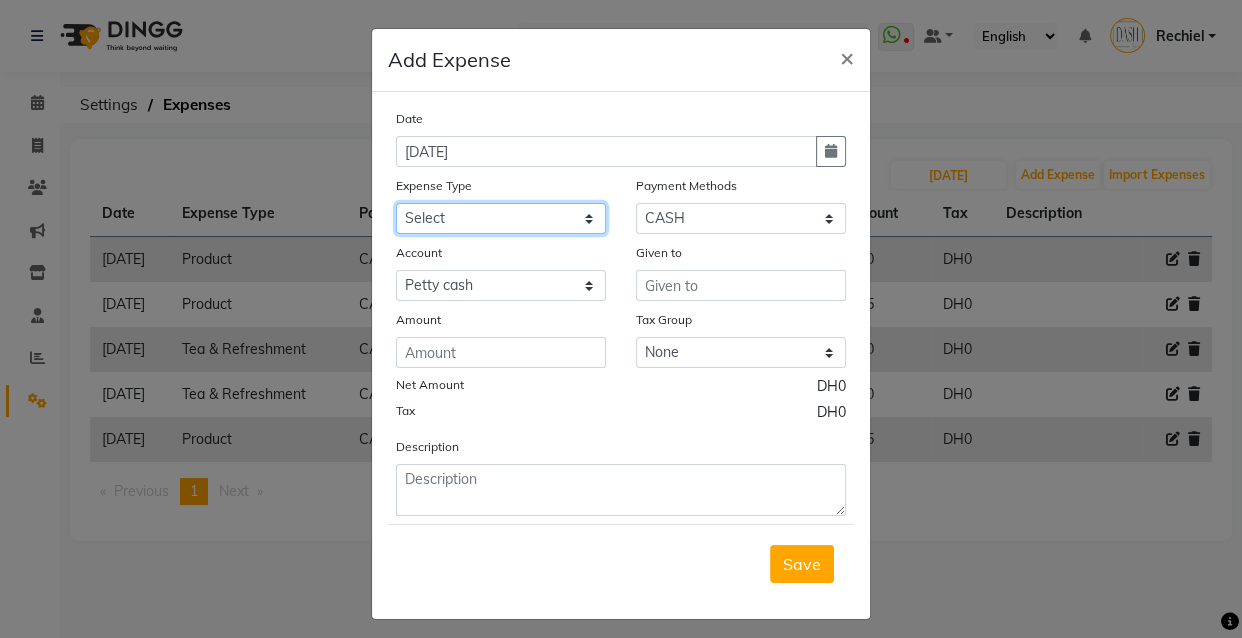 click on "Select Advance Salary Bank charges Car maintenance  Cash transfer to bank Cash transfer to hub Client Snacks Clinical charges Equipment Fuel Govt fee Incentive Insurance International purchase Loan Repayment Maintenance Marketing Miscellaneous MRA Other Pantry Product Rent Salary Staff Snacks Tax Tea & Refreshment Utilities" 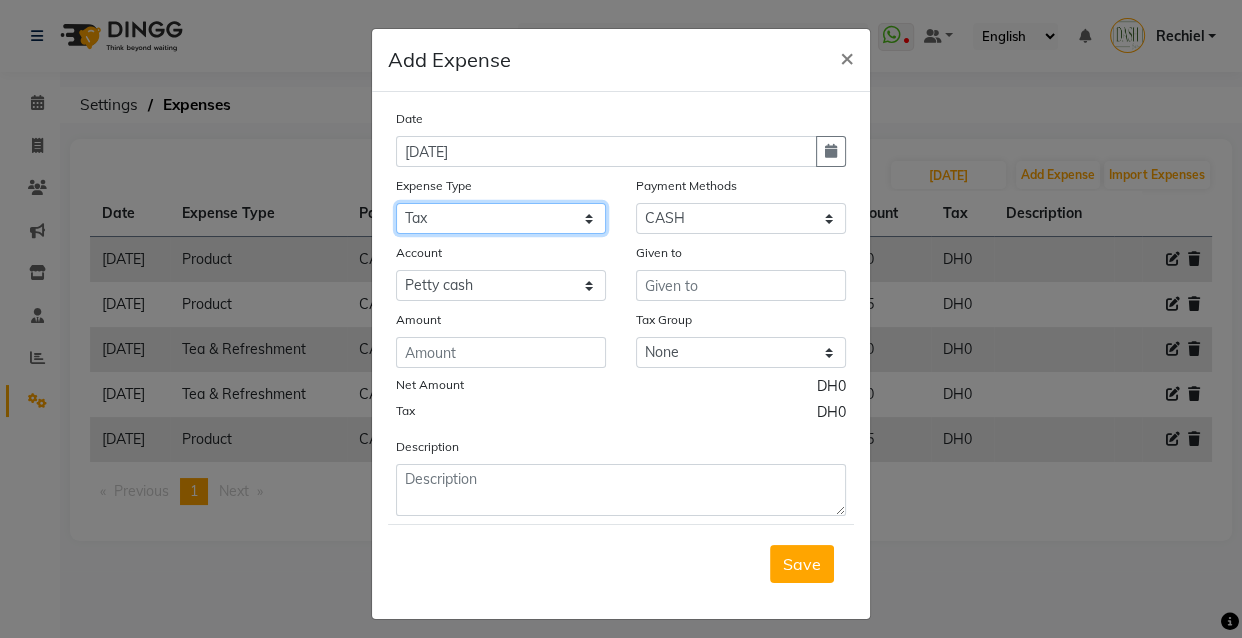 click on "Select Advance Salary Bank charges Car maintenance  Cash transfer to bank Cash transfer to hub Client Snacks Clinical charges Equipment Fuel Govt fee Incentive Insurance International purchase Loan Repayment Maintenance Marketing Miscellaneous MRA Other Pantry Product Rent Salary Staff Snacks Tax Tea & Refreshment Utilities" 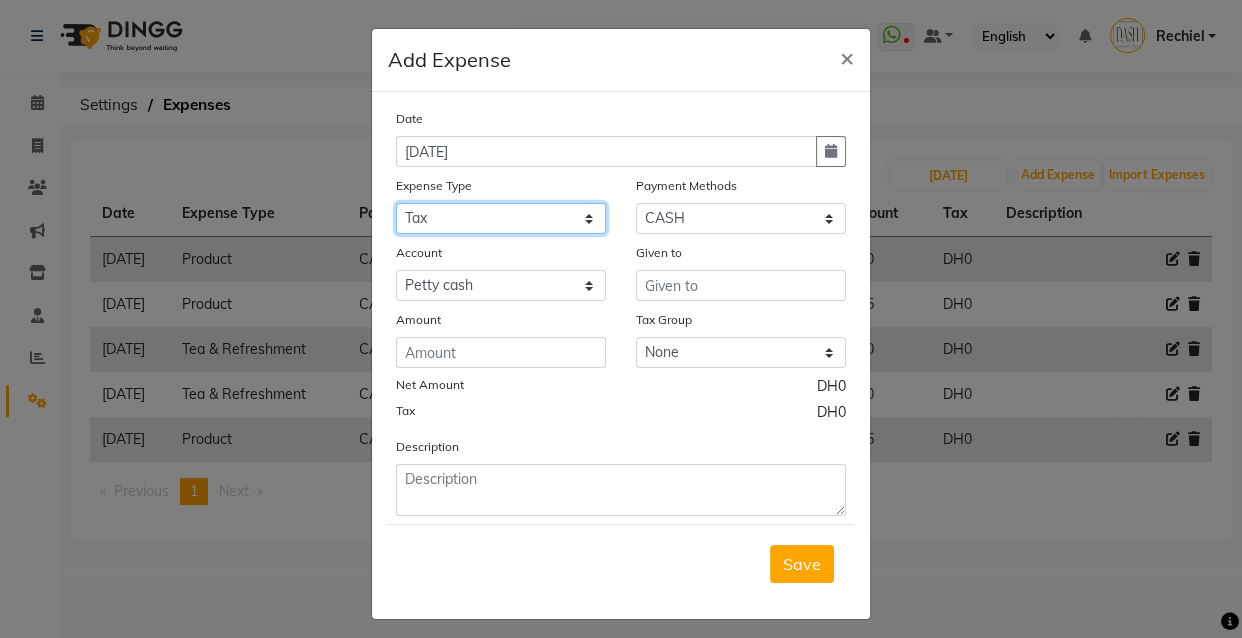 select on "11" 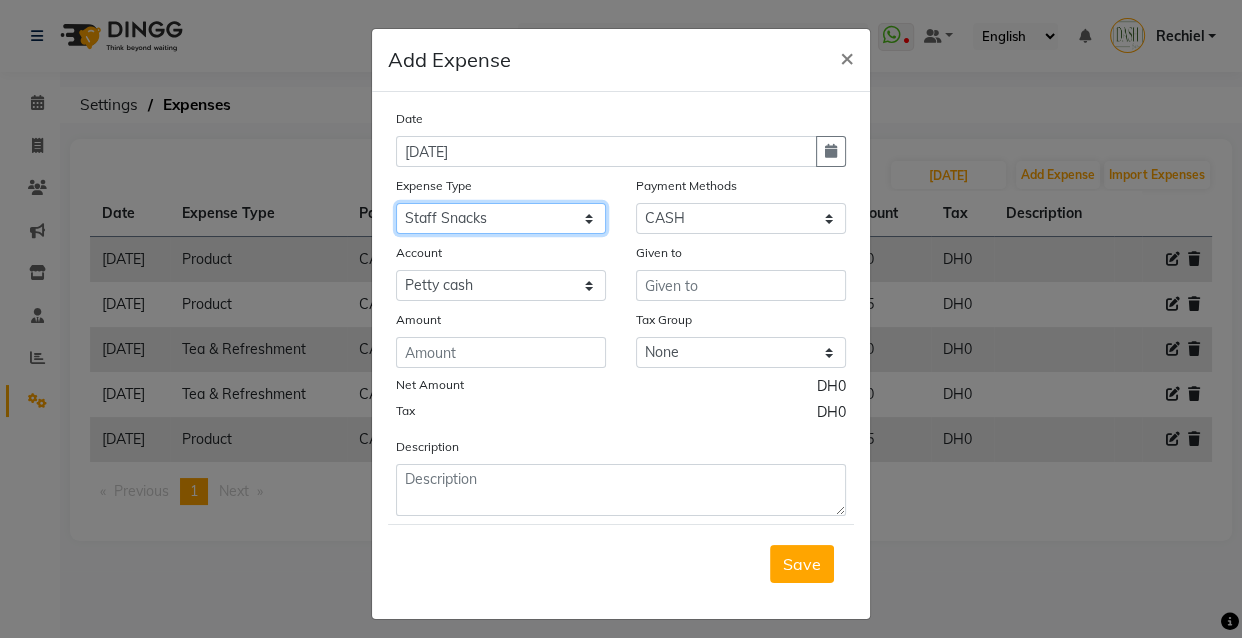 click on "Select Advance Salary Bank charges Car maintenance  Cash transfer to bank Cash transfer to hub Client Snacks Clinical charges Equipment Fuel Govt fee Incentive Insurance International purchase Loan Repayment Maintenance Marketing Miscellaneous MRA Other Pantry Product Rent Salary Staff Snacks Tax Tea & Refreshment Utilities" 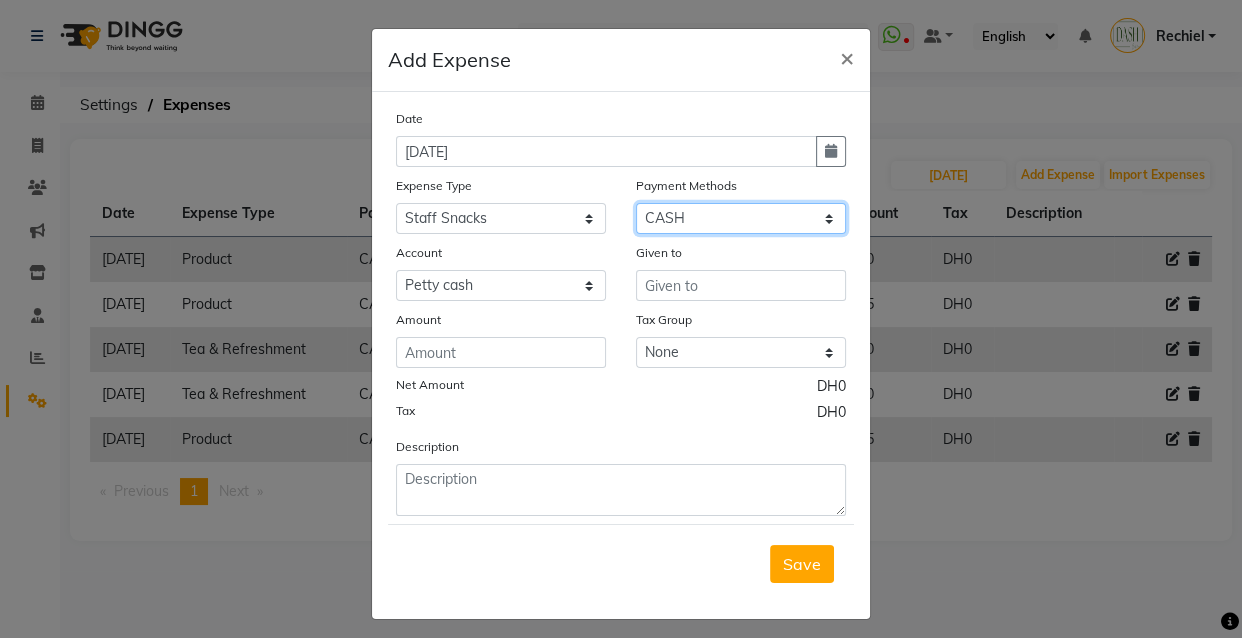 click on "Select CASH CARD ONLINE On Account Wallet Package Prepaid" 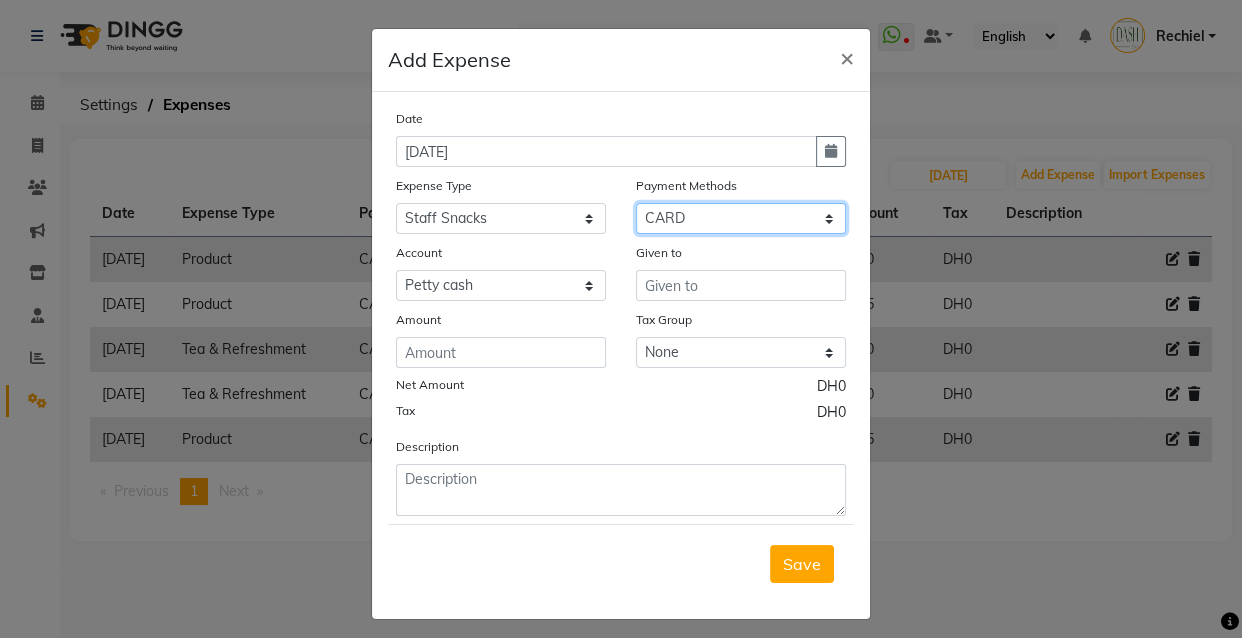 click on "Select CASH CARD ONLINE On Account Wallet Package Prepaid" 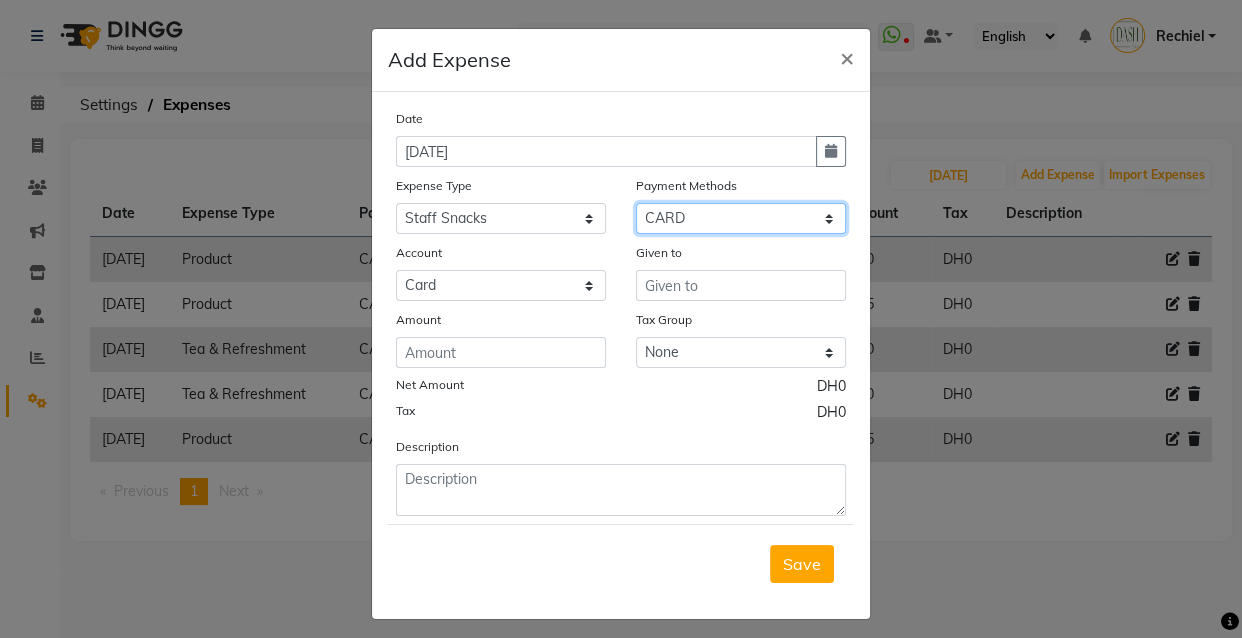 click on "Select CASH CARD ONLINE On Account Wallet Package Prepaid" 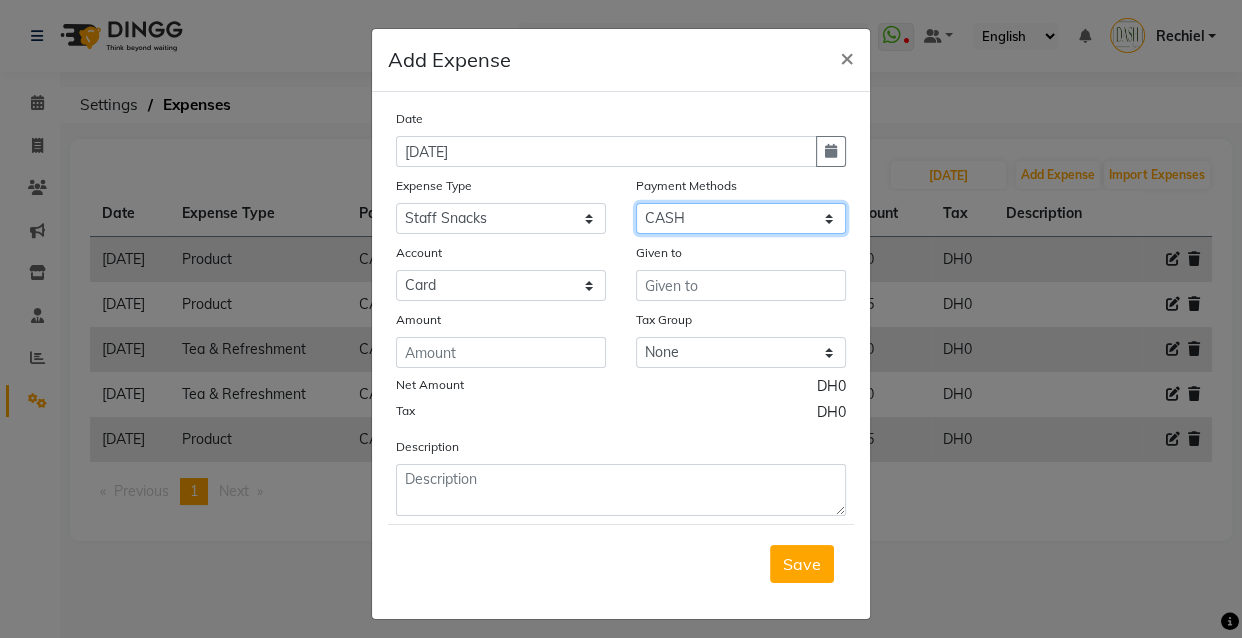 click on "Select CASH CARD ONLINE On Account Wallet Package Prepaid" 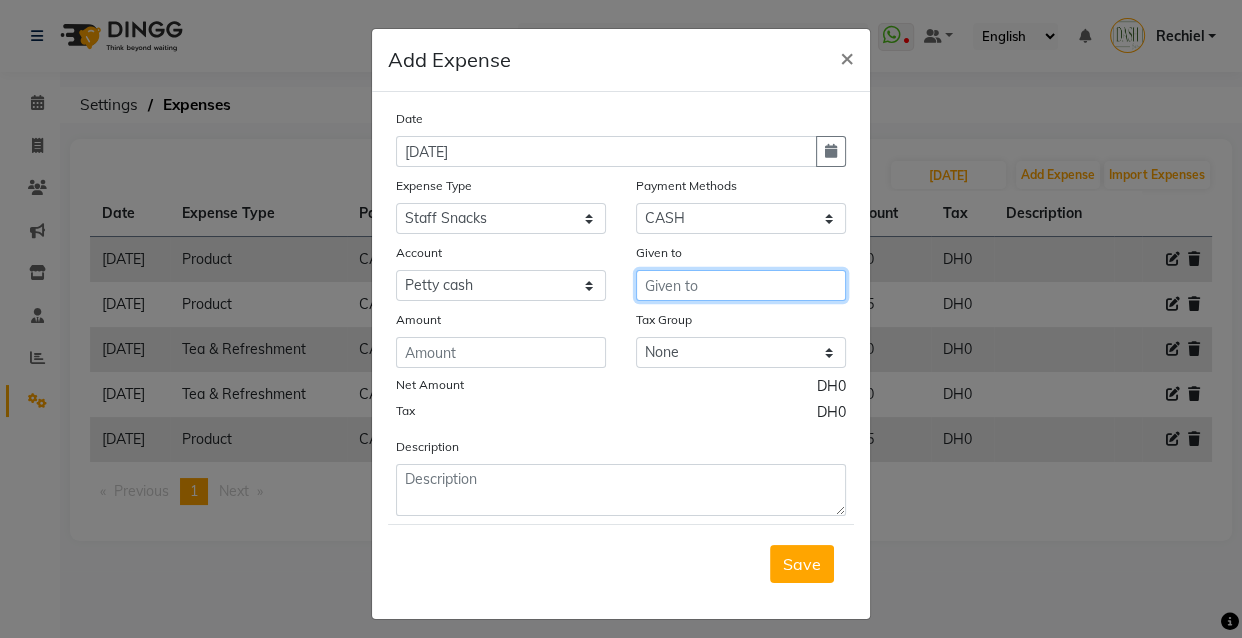 click at bounding box center (741, 285) 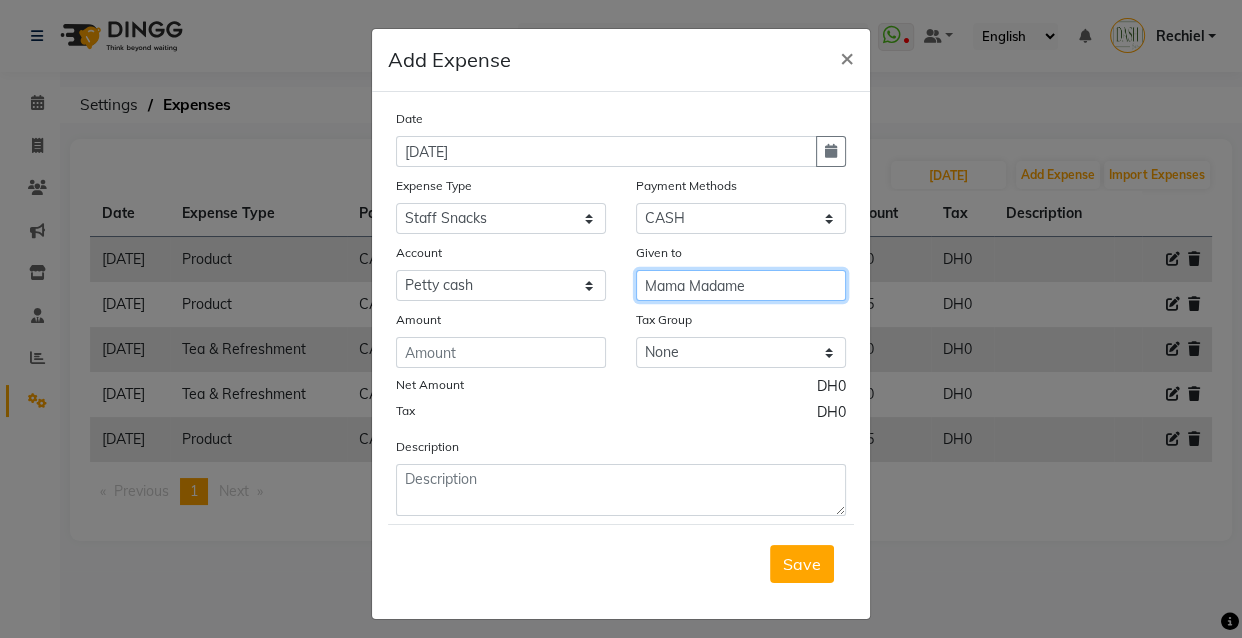 type on "Mama Madame" 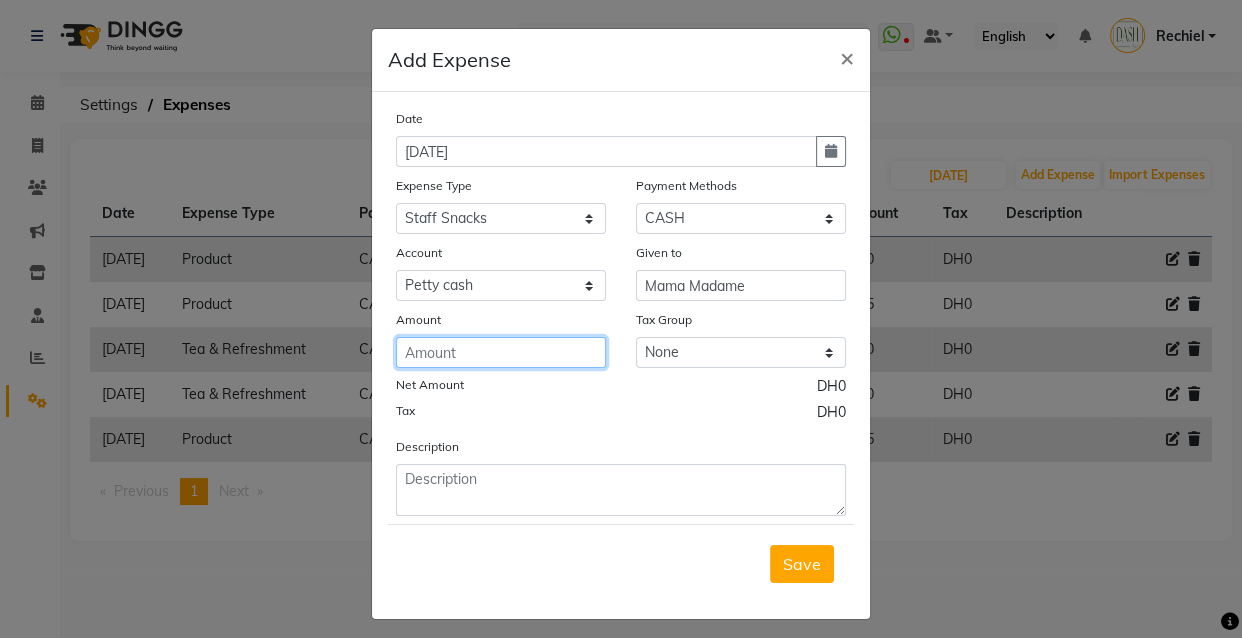 click 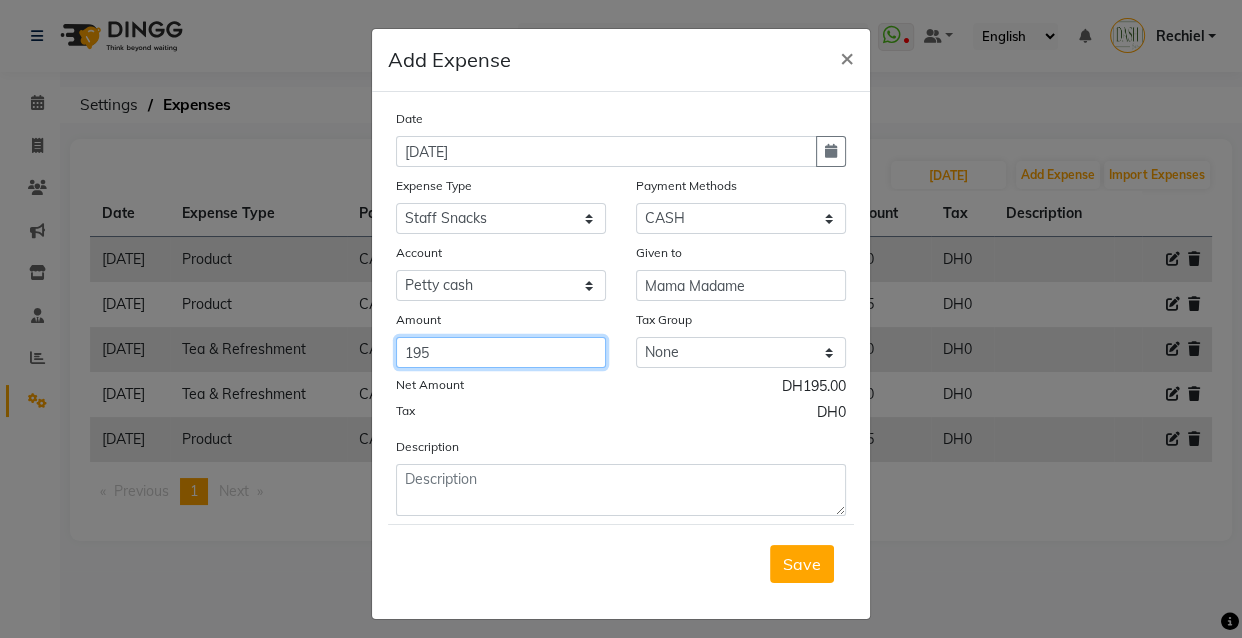 type on "195" 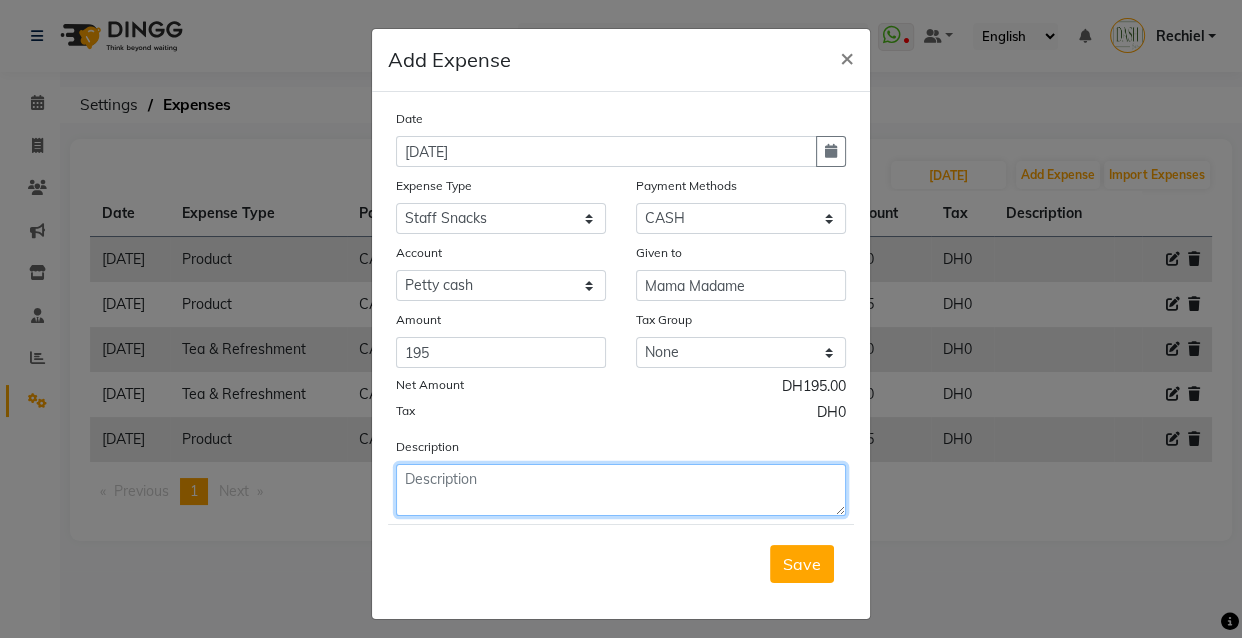 click 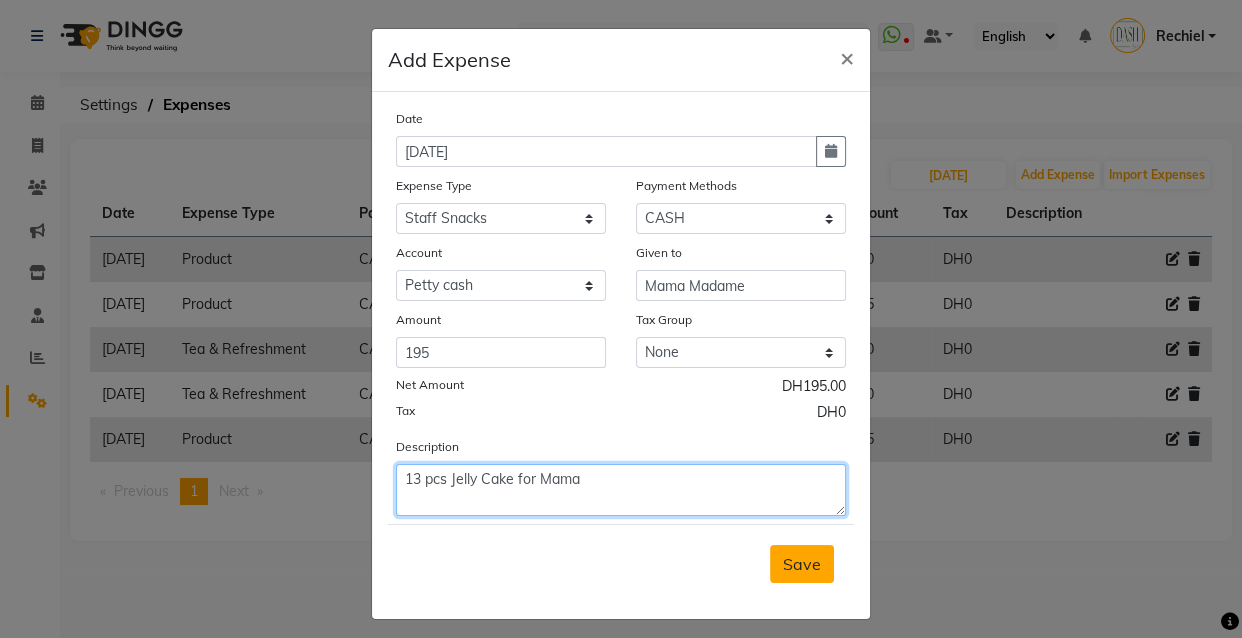 type on "13 pcs Jelly Cake for Mama" 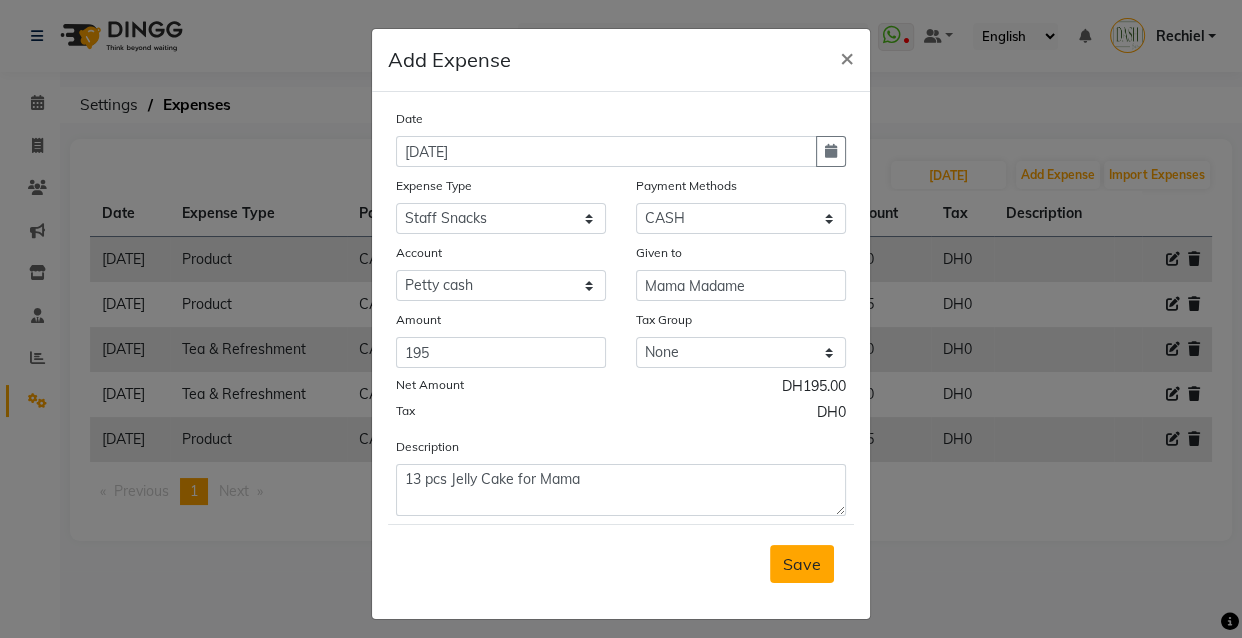 click on "Save" at bounding box center [802, 564] 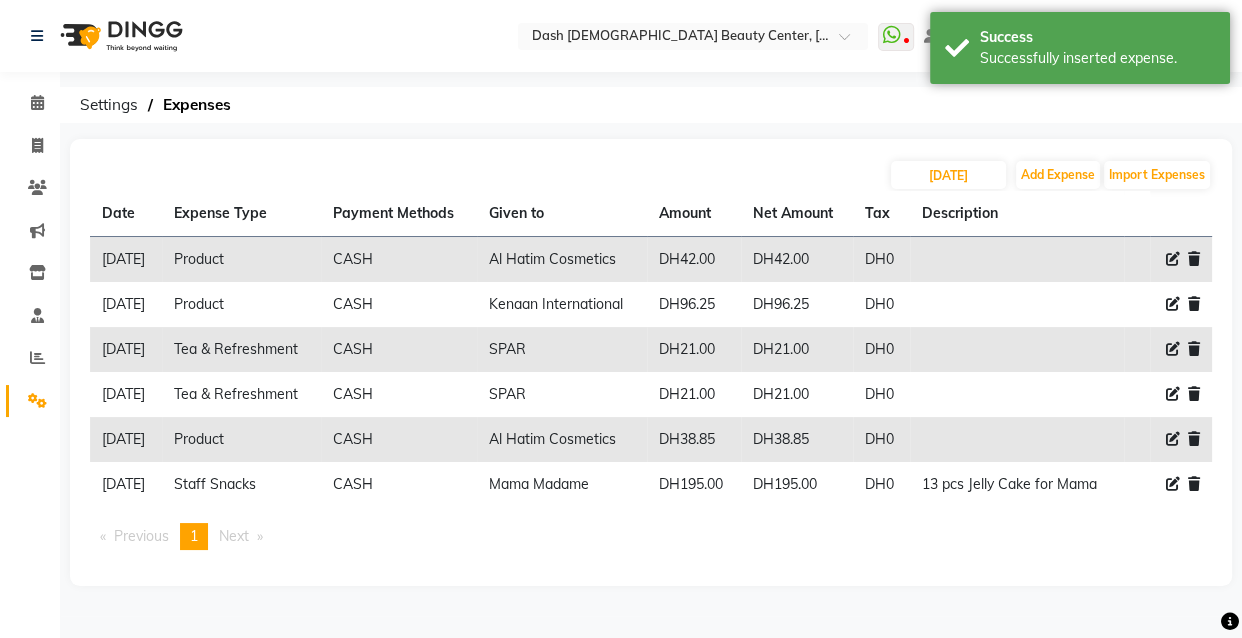 click 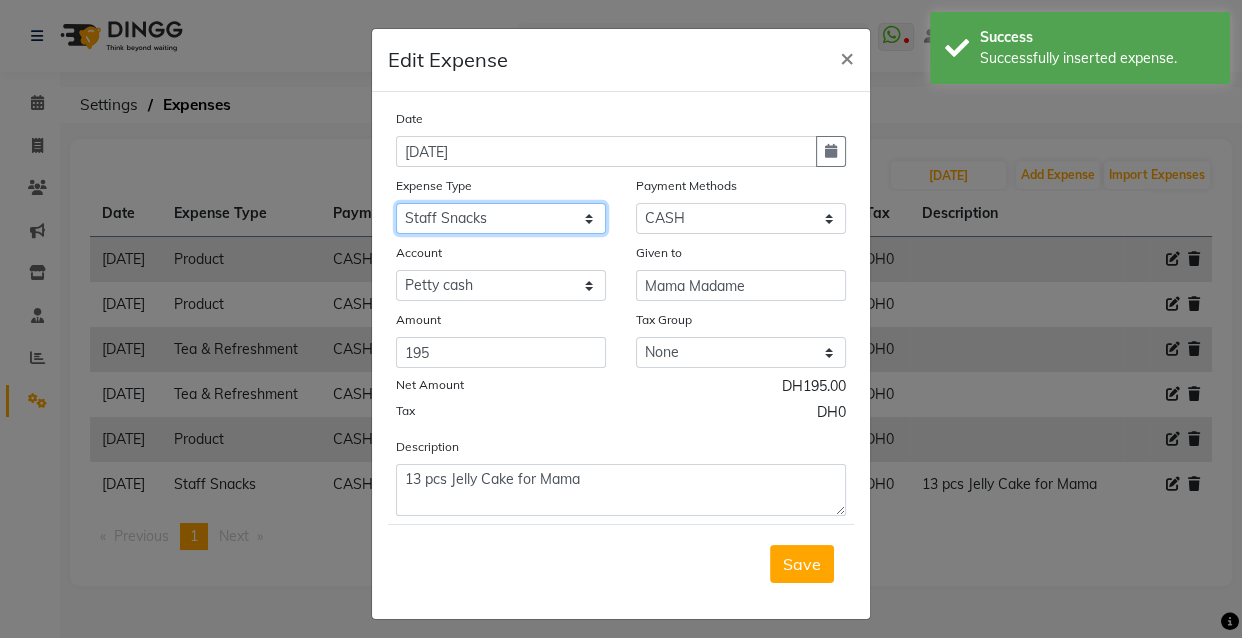 click on "Select Advance Salary Bank charges Car maintenance  Cash transfer to bank Cash transfer to hub Client Snacks Clinical charges Equipment Fuel Govt fee Incentive Insurance International purchase Loan Repayment Maintenance Marketing Miscellaneous MRA Other Pantry Product Rent Salary Staff Snacks Tax Tea & Refreshment Utilities" 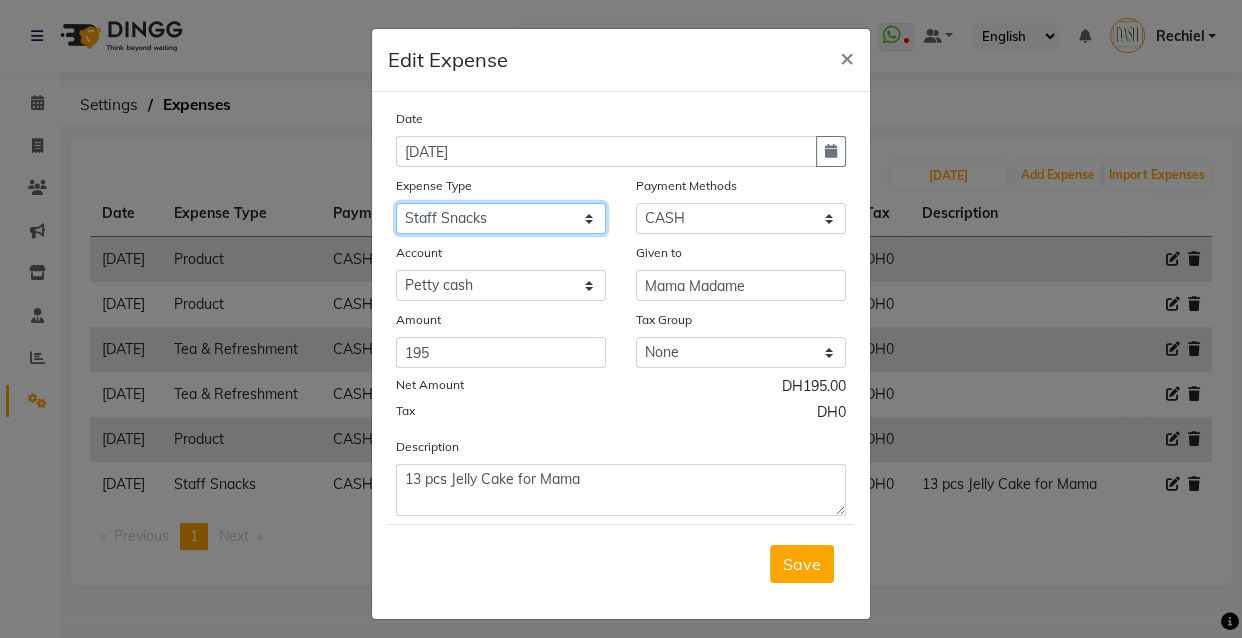 select on "17" 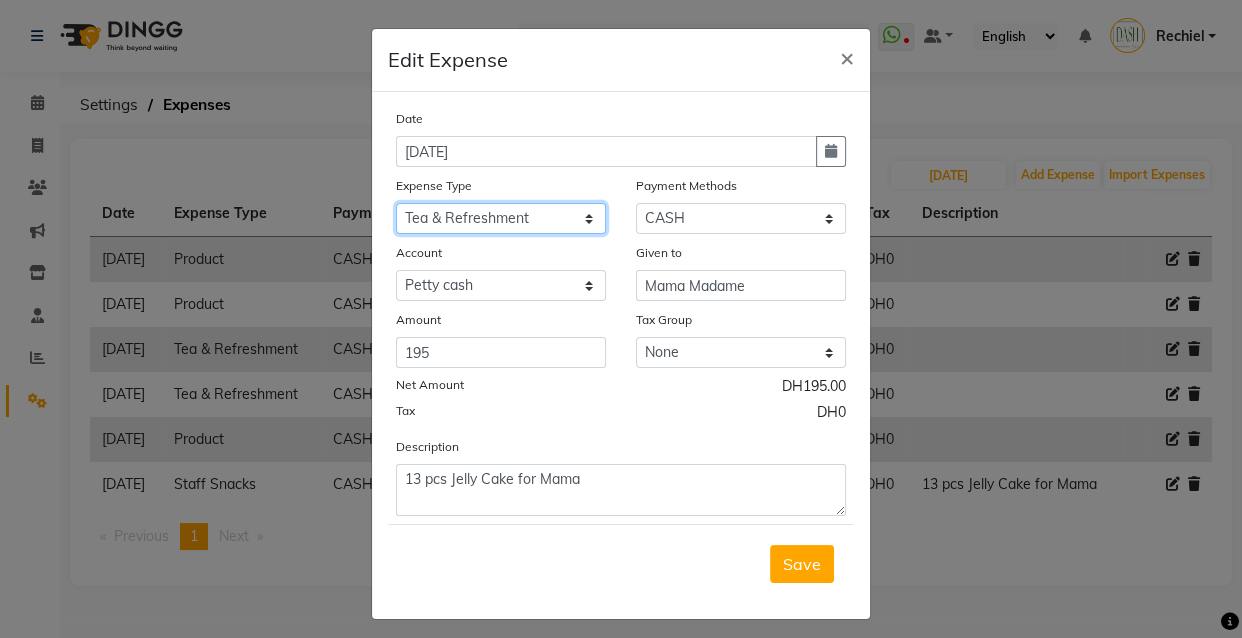 click on "Select Advance Salary Bank charges Car maintenance  Cash transfer to bank Cash transfer to hub Client Snacks Clinical charges Equipment Fuel Govt fee Incentive Insurance International purchase Loan Repayment Maintenance Marketing Miscellaneous MRA Other Pantry Product Rent Salary Staff Snacks Tax Tea & Refreshment Utilities" 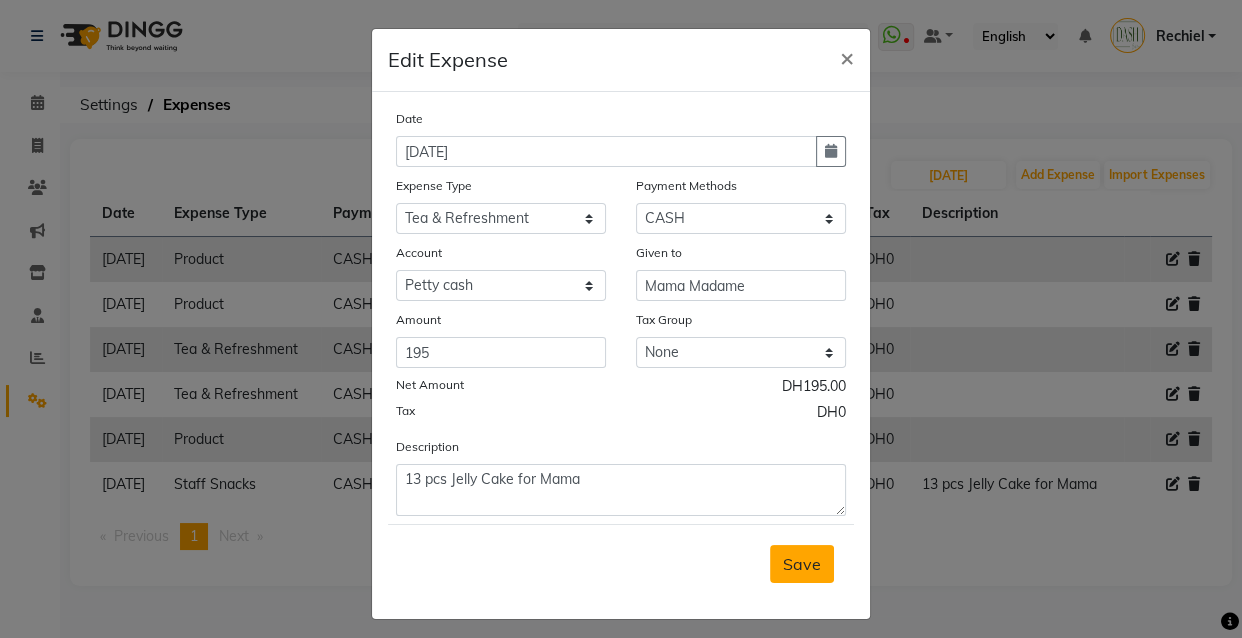 click on "Save" at bounding box center (802, 564) 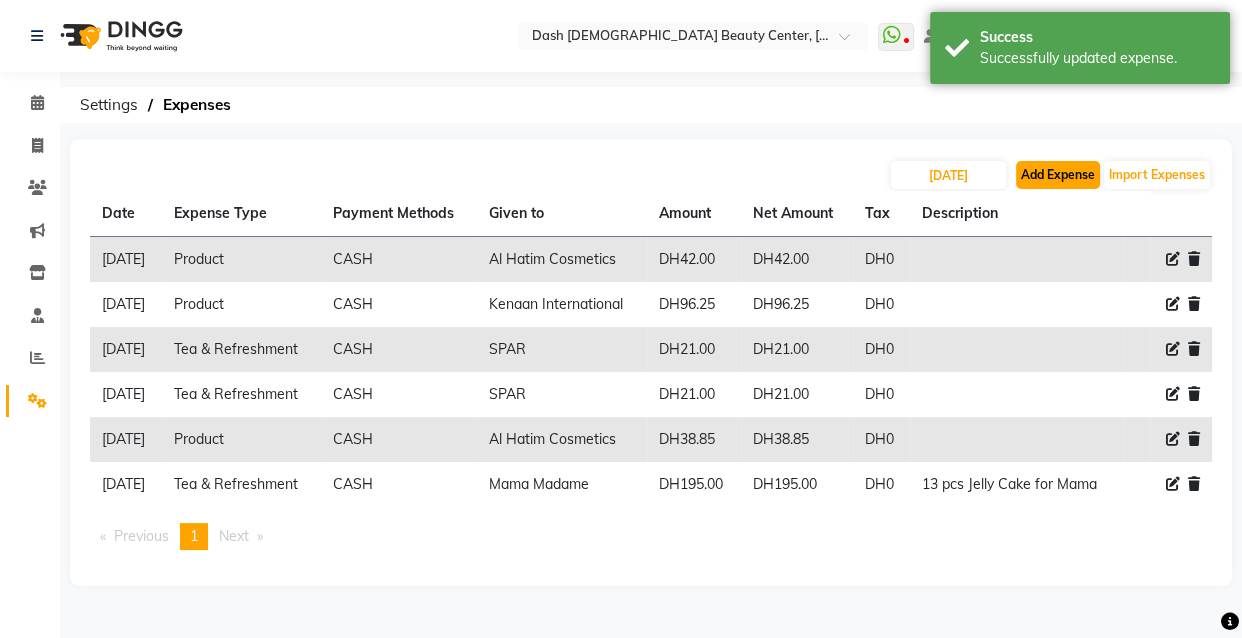 click on "Add Expense" 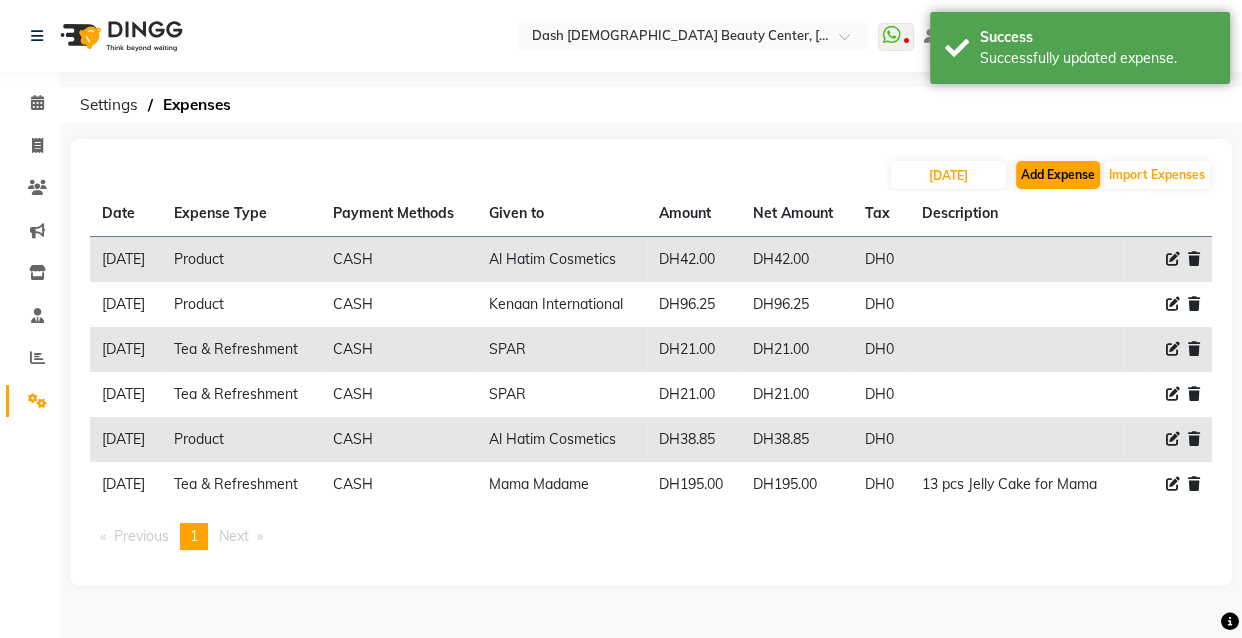 select on "1" 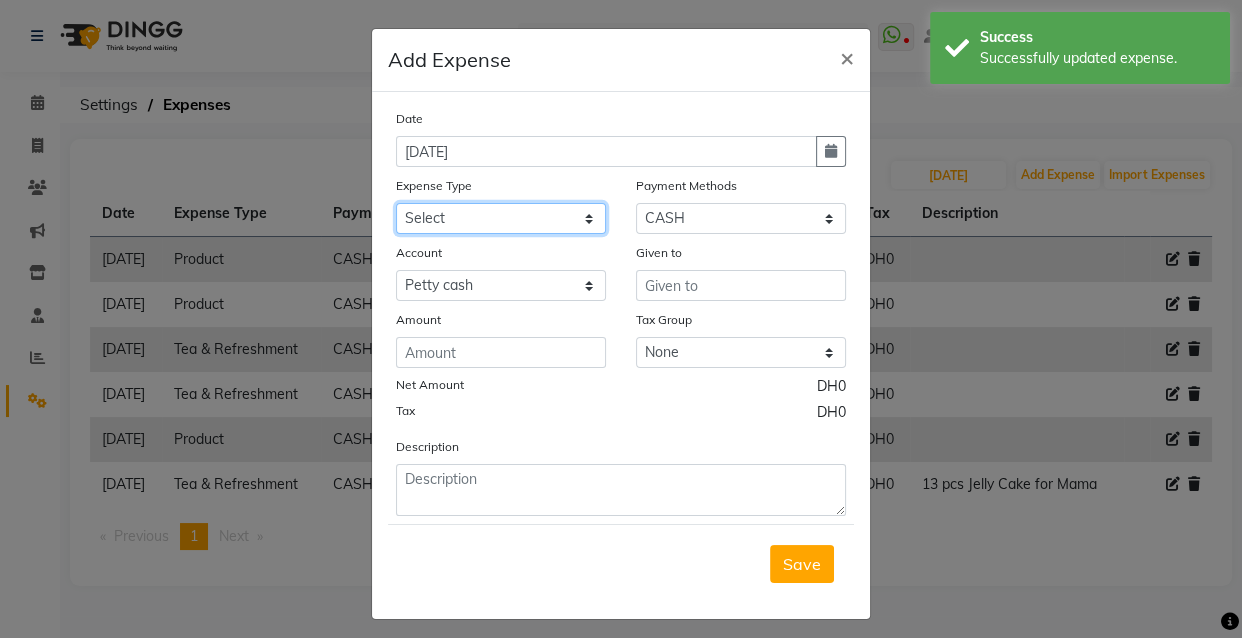 click on "Select Advance Salary Bank charges Car maintenance  Cash transfer to bank Cash transfer to hub Client Snacks Clinical charges Equipment Fuel Govt fee Incentive Insurance International purchase Loan Repayment Maintenance Marketing Miscellaneous MRA Other Pantry Product Rent Salary Staff Snacks Tax Tea & Refreshment Utilities" 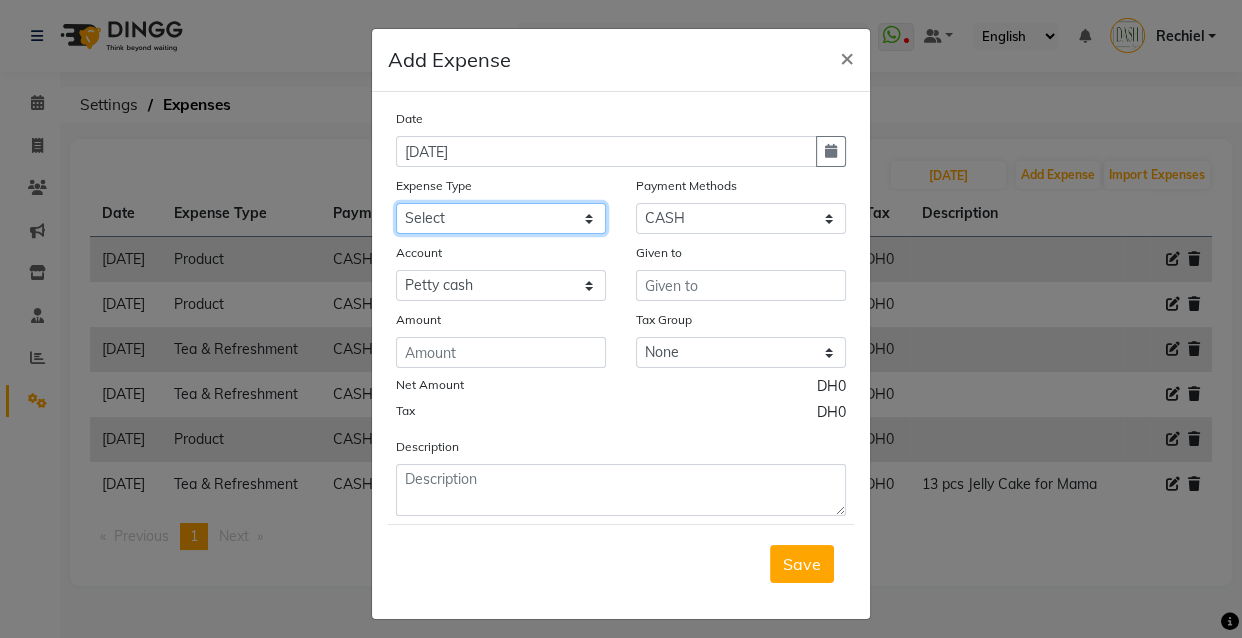 select on "17" 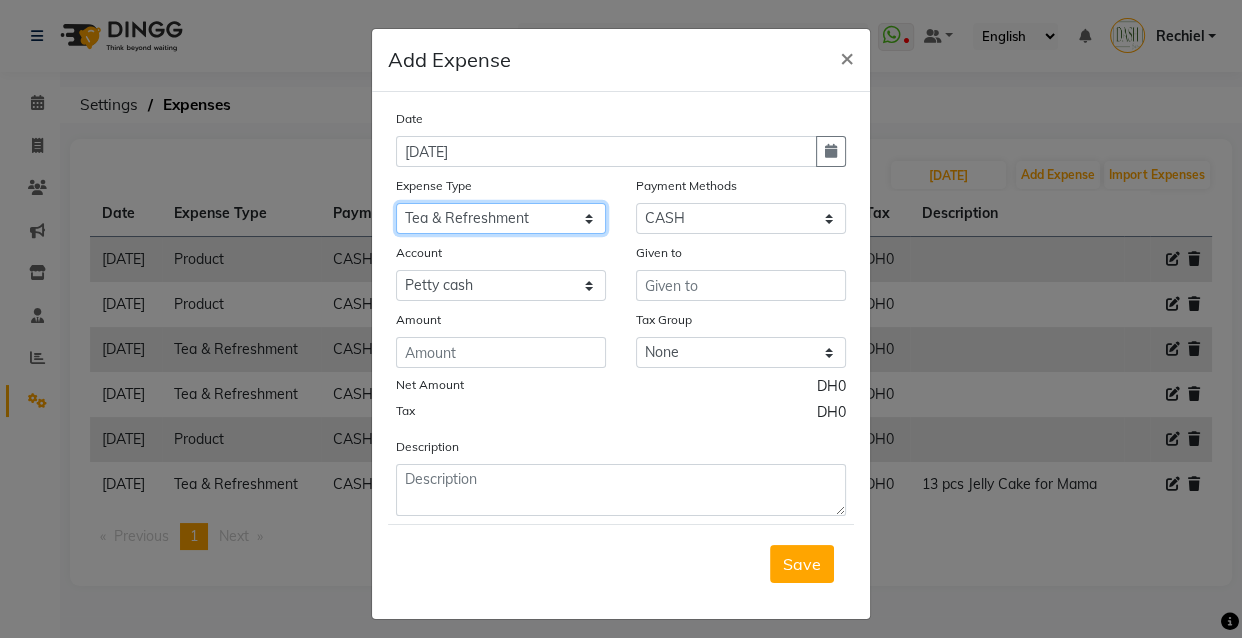click on "Select Advance Salary Bank charges Car maintenance  Cash transfer to bank Cash transfer to hub Client Snacks Clinical charges Equipment Fuel Govt fee Incentive Insurance International purchase Loan Repayment Maintenance Marketing Miscellaneous MRA Other Pantry Product Rent Salary Staff Snacks Tax Tea & Refreshment Utilities" 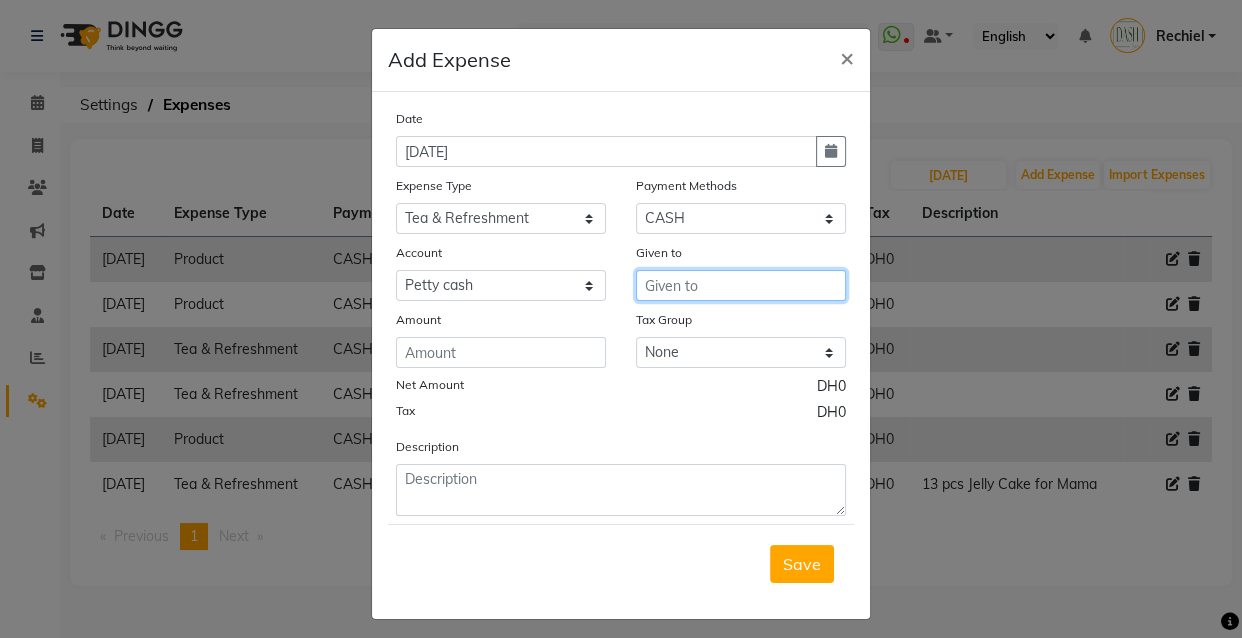 click at bounding box center [741, 285] 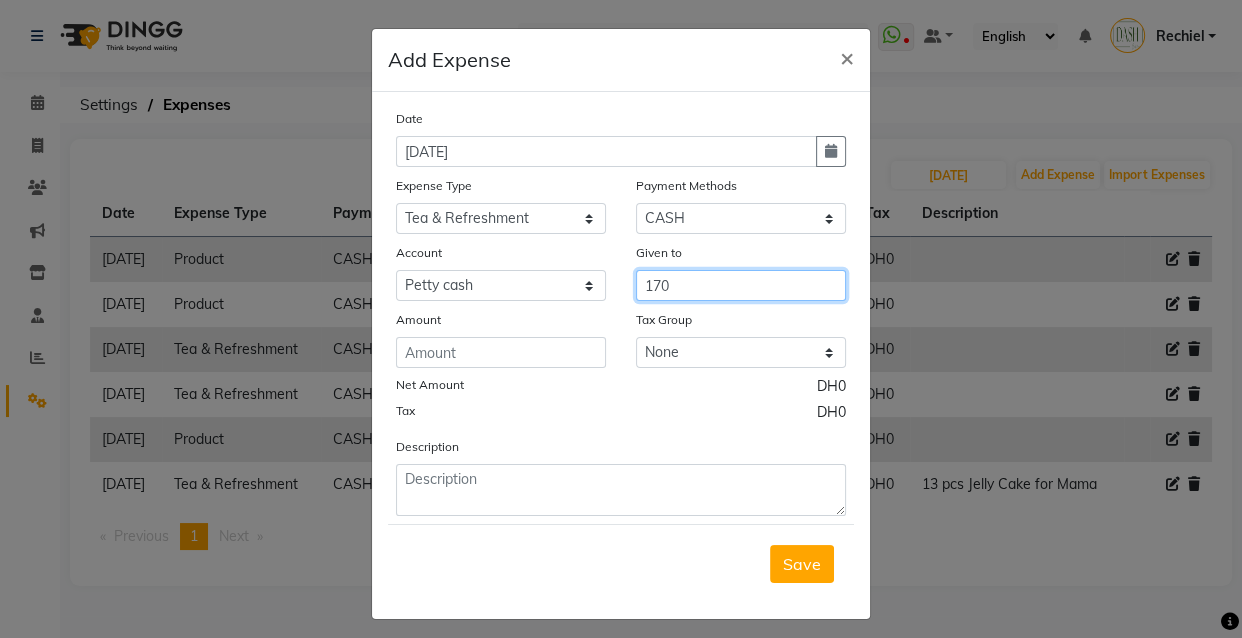 type on "170" 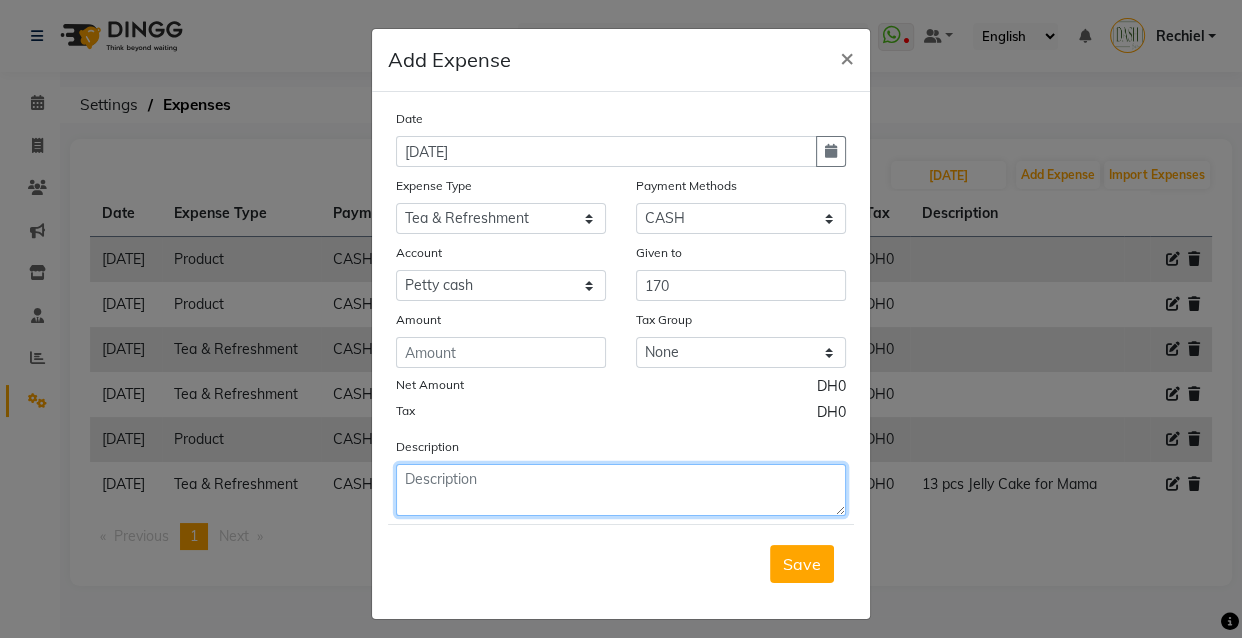 click 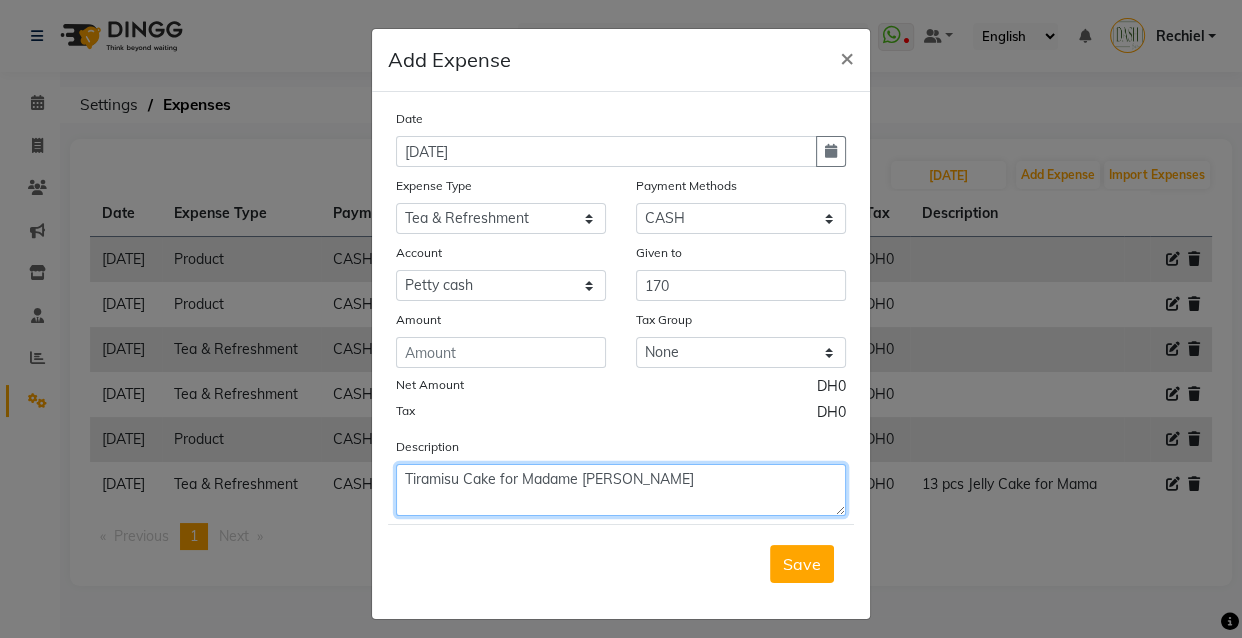 type on "Tiramisu Cake for Madame Hamda" 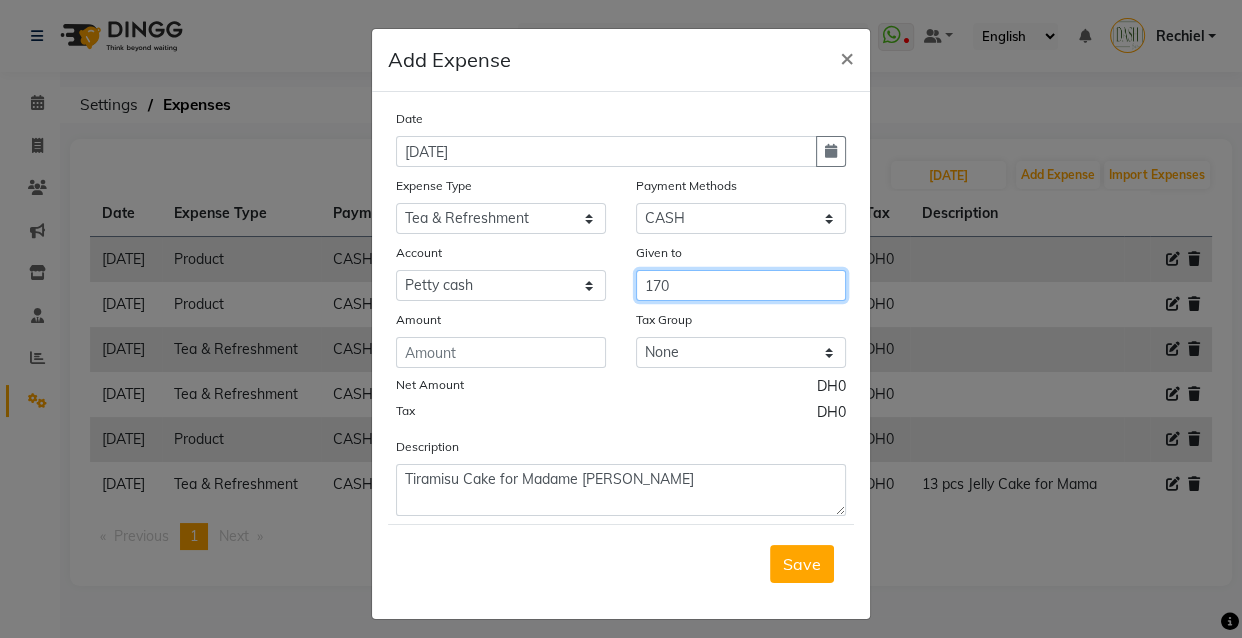 click on "170" at bounding box center [741, 285] 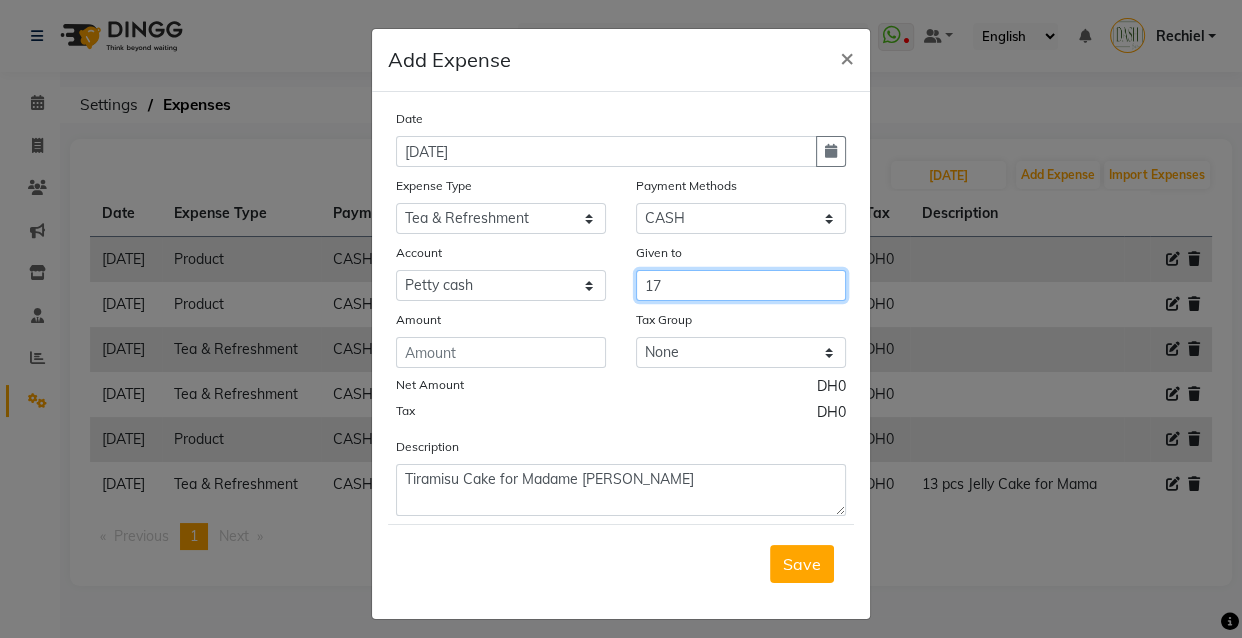 type on "1" 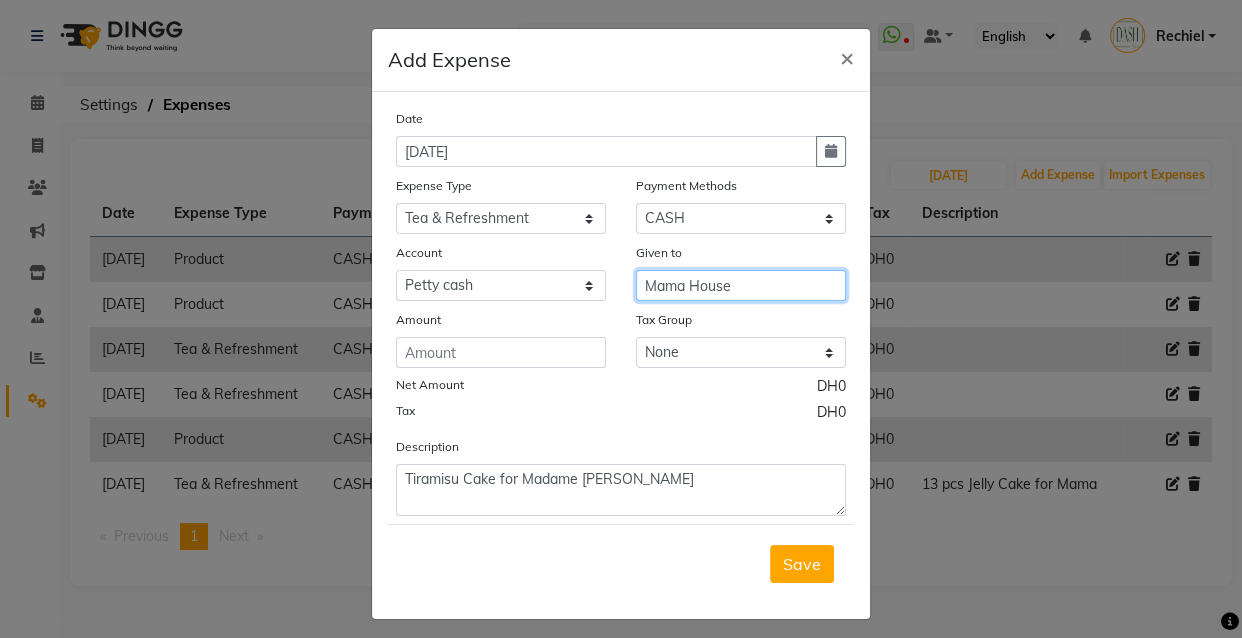 type on "Mama House" 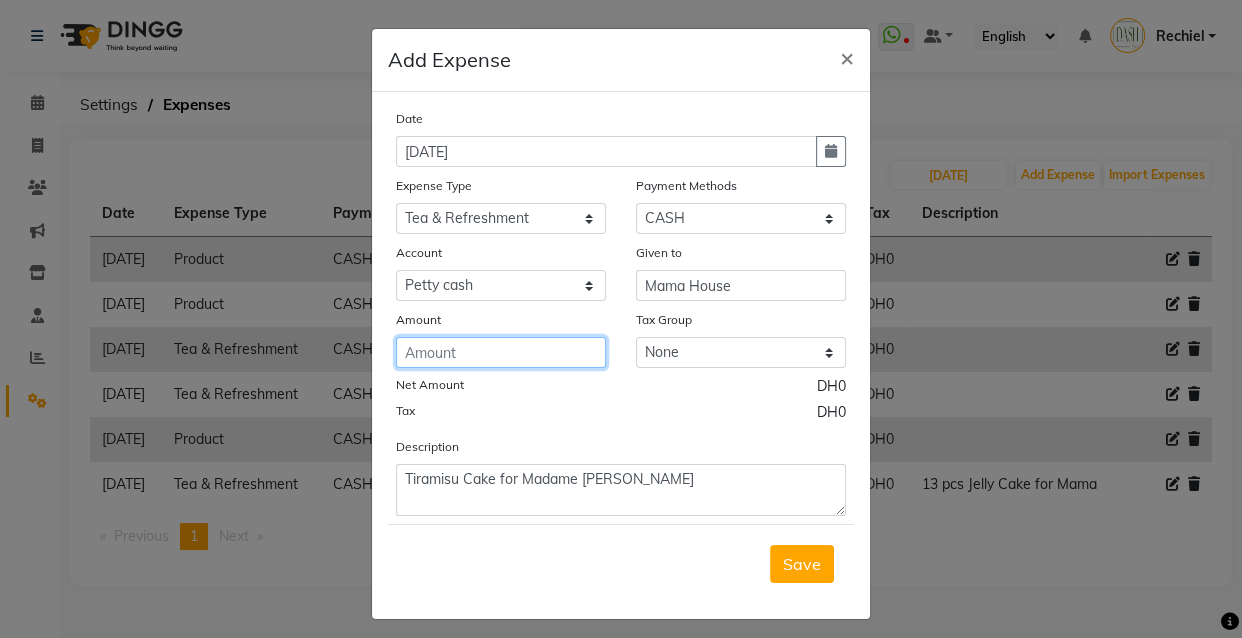 click 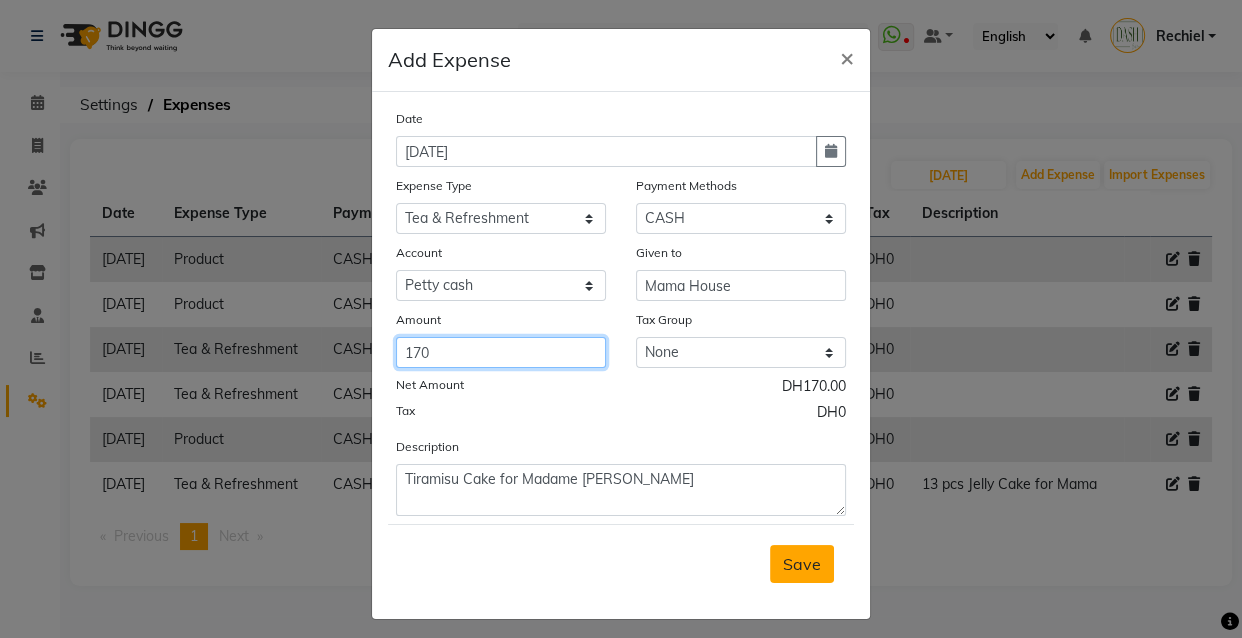 type on "170" 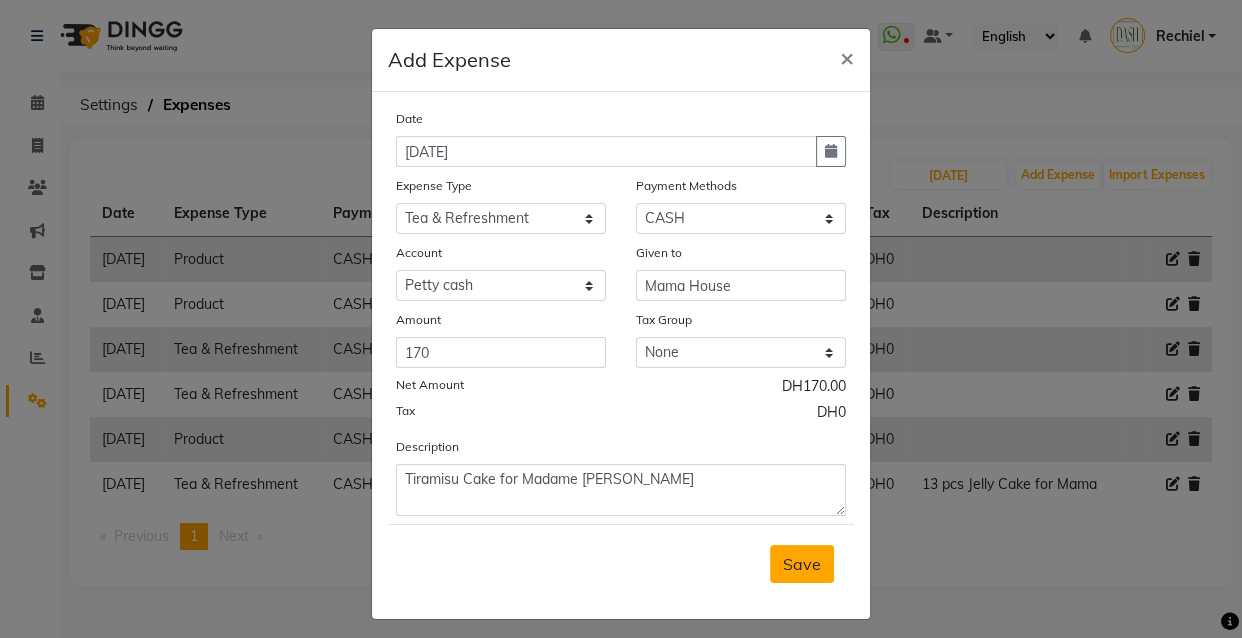 click on "Save" at bounding box center [802, 564] 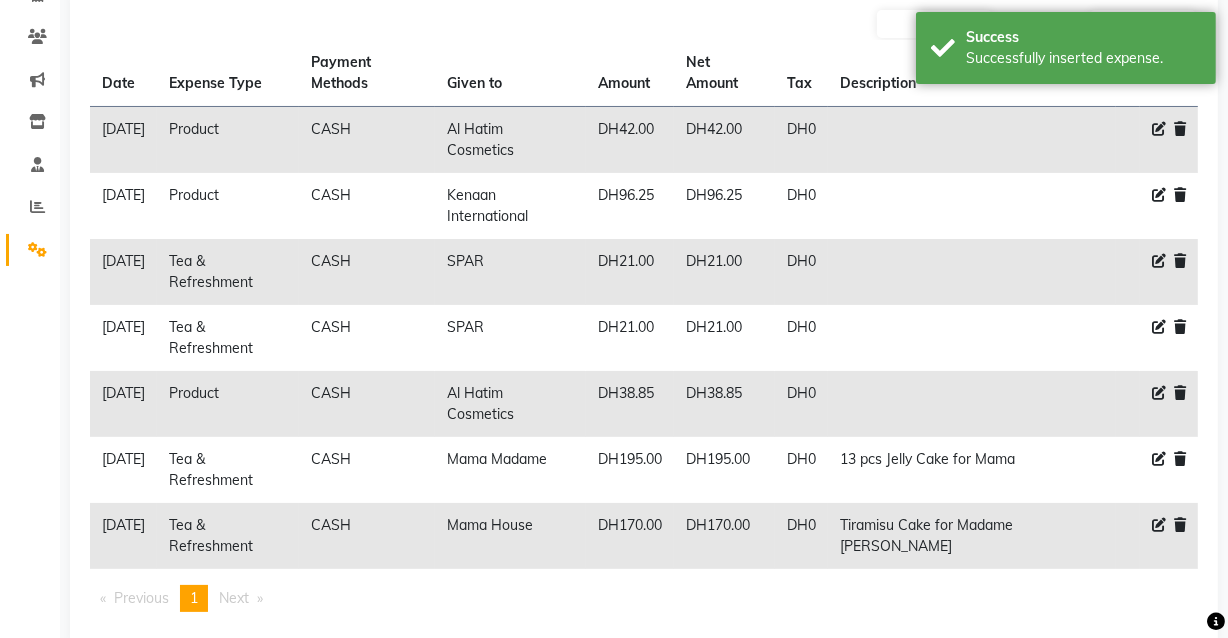scroll, scrollTop: 167, scrollLeft: 0, axis: vertical 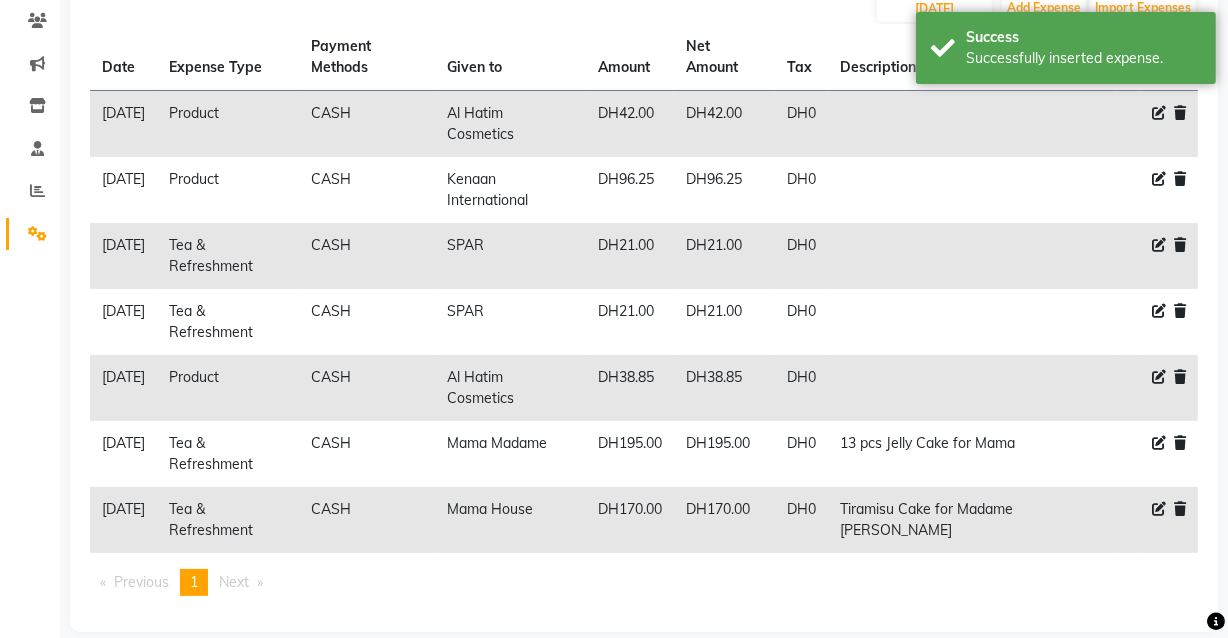 click 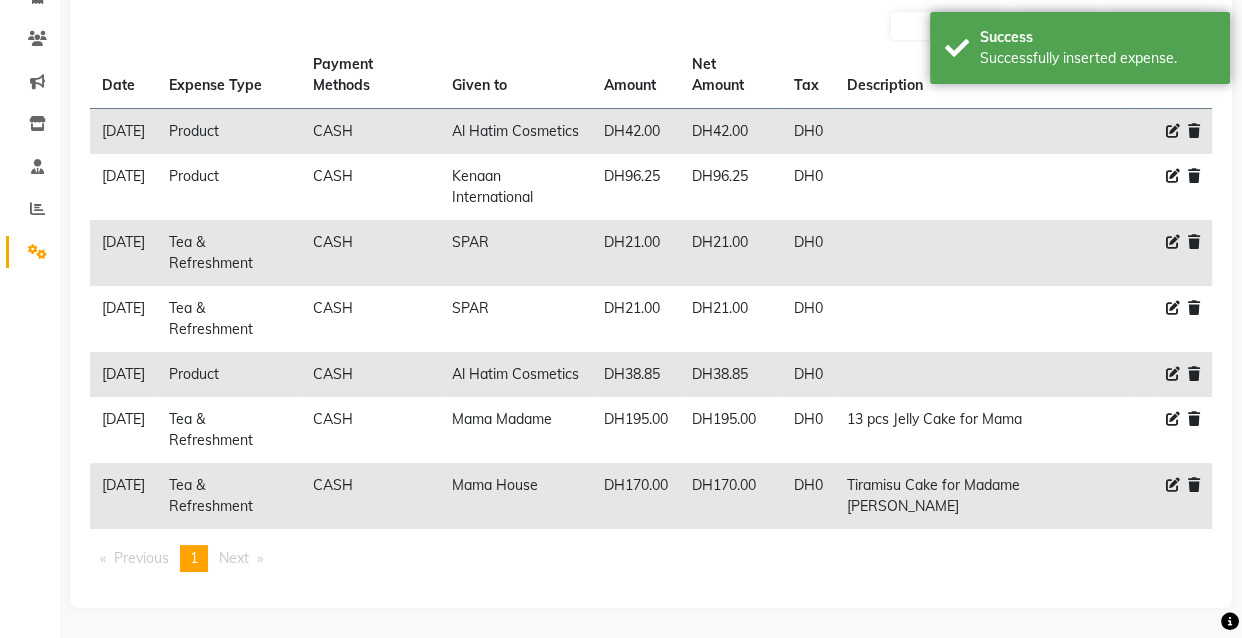 select on "17" 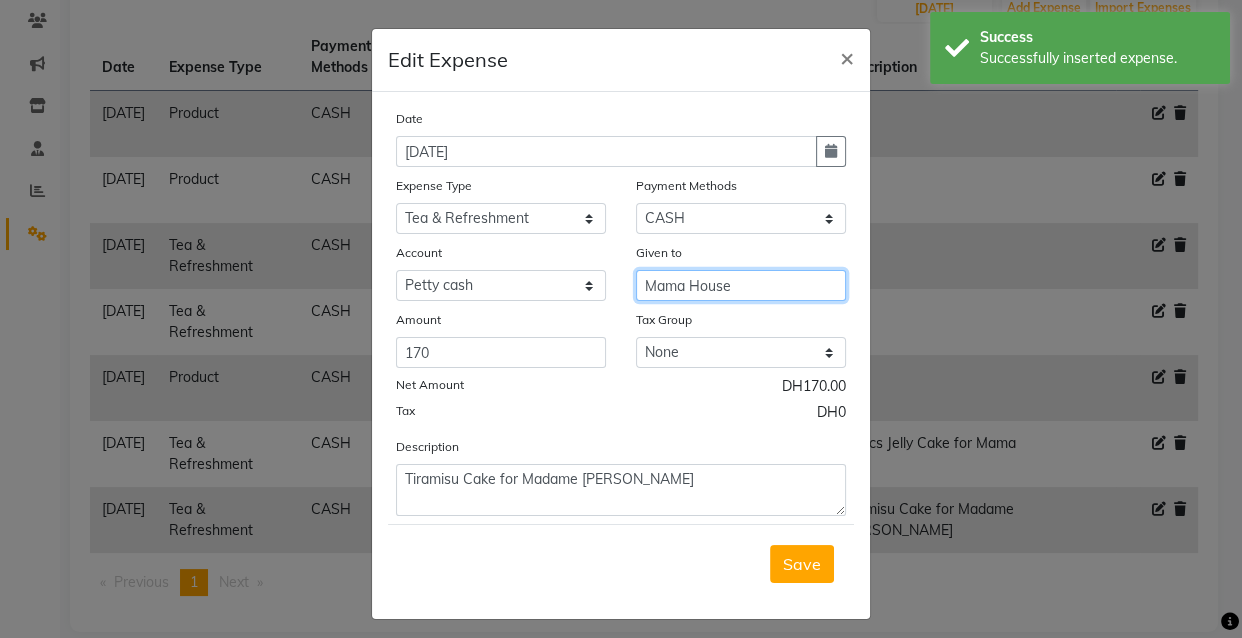 click on "Mama House" at bounding box center (741, 285) 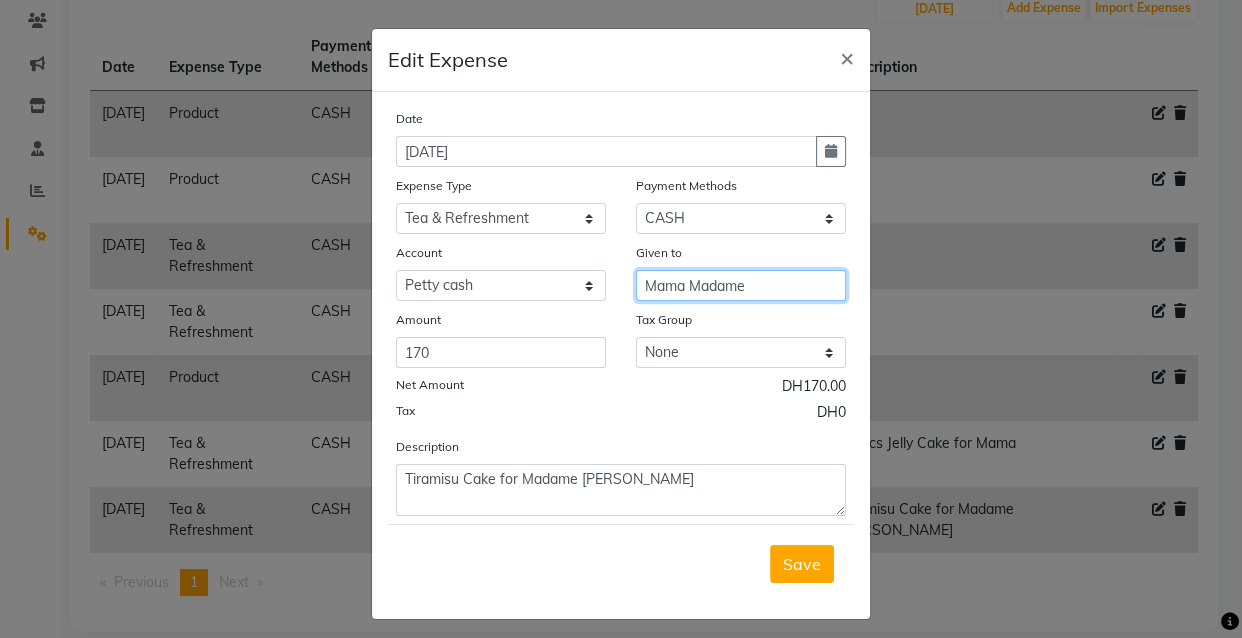 type on "Mama Madame" 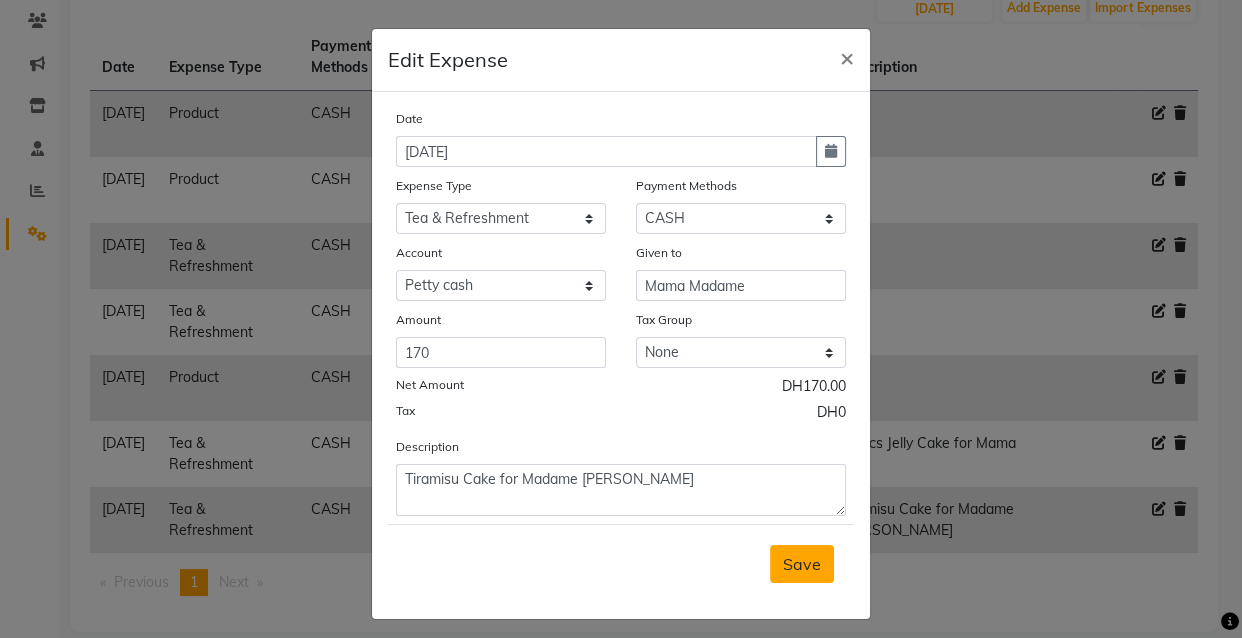 click on "Save" at bounding box center [802, 564] 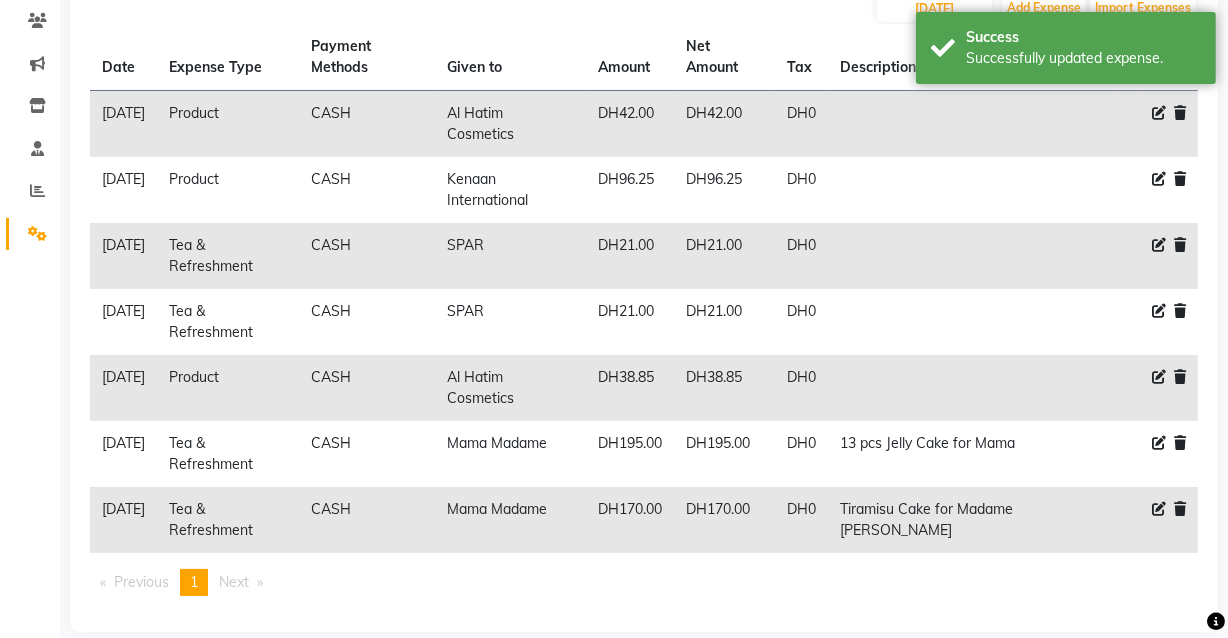 scroll, scrollTop: 190, scrollLeft: 0, axis: vertical 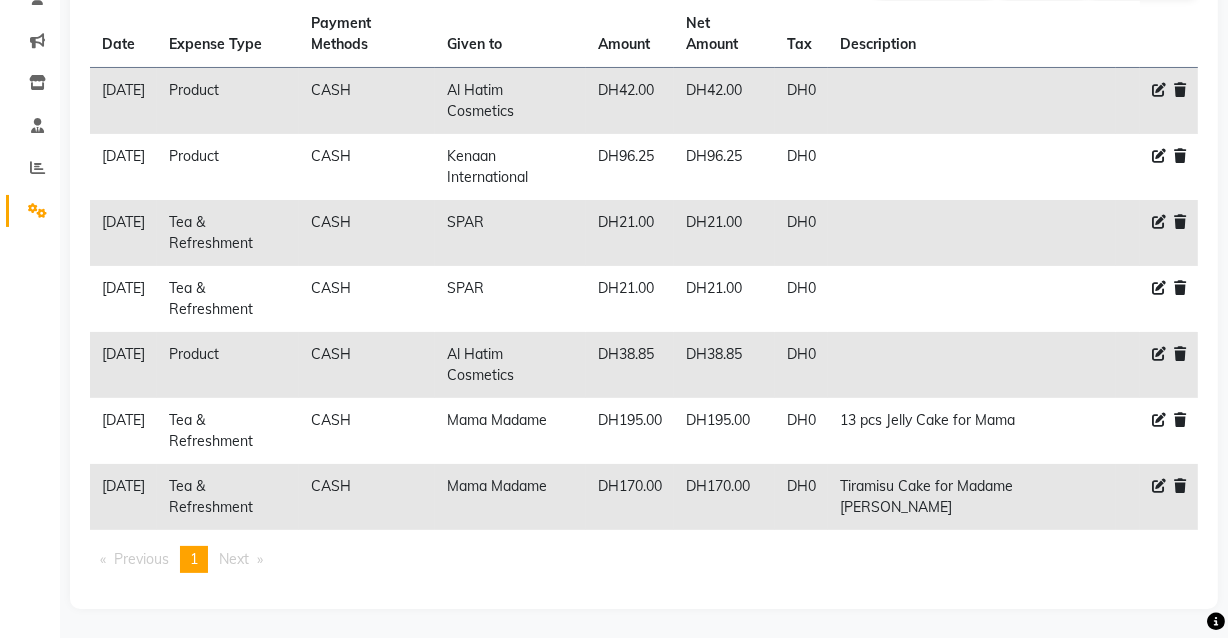 click 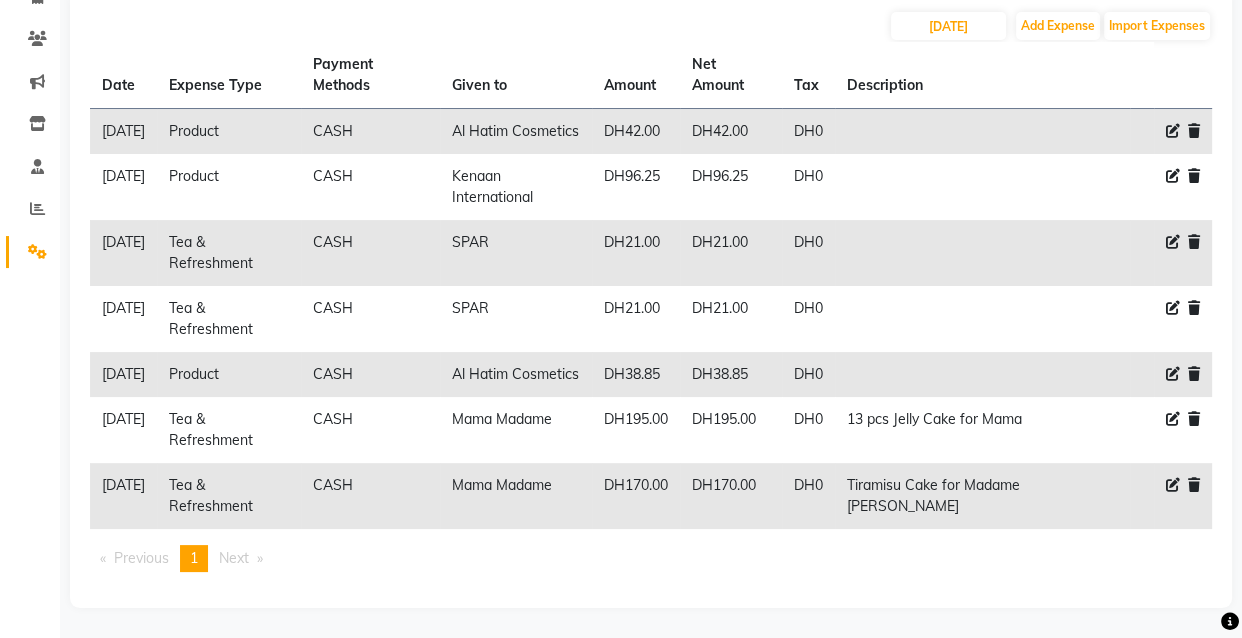 select on "17" 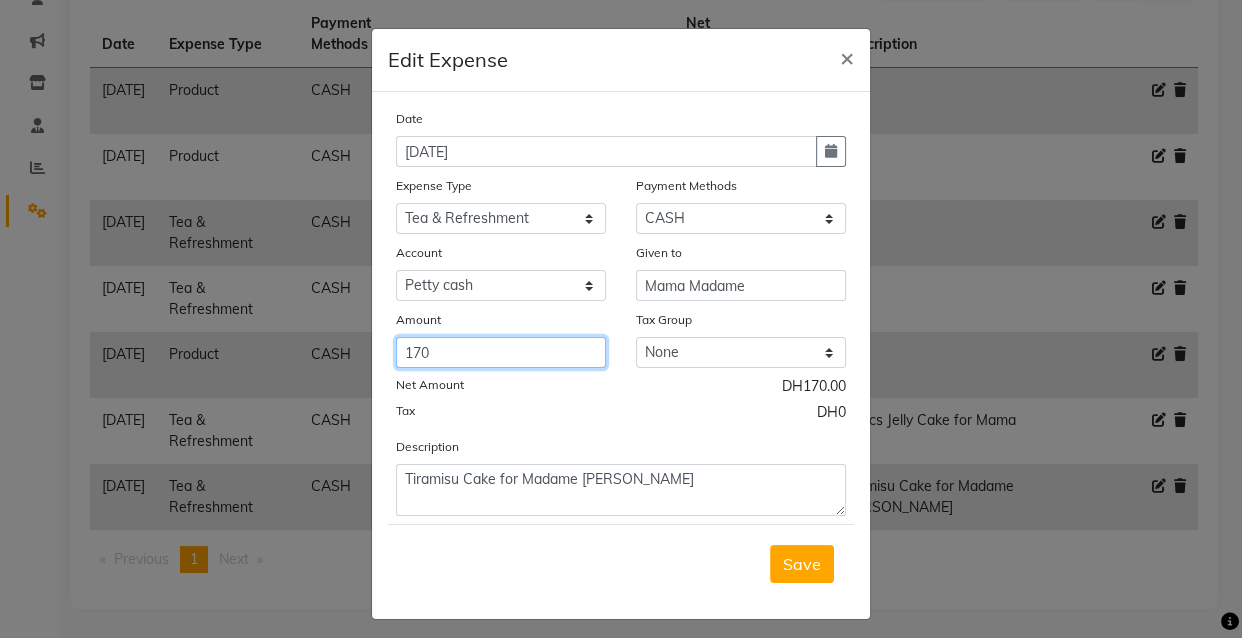 click on "170" 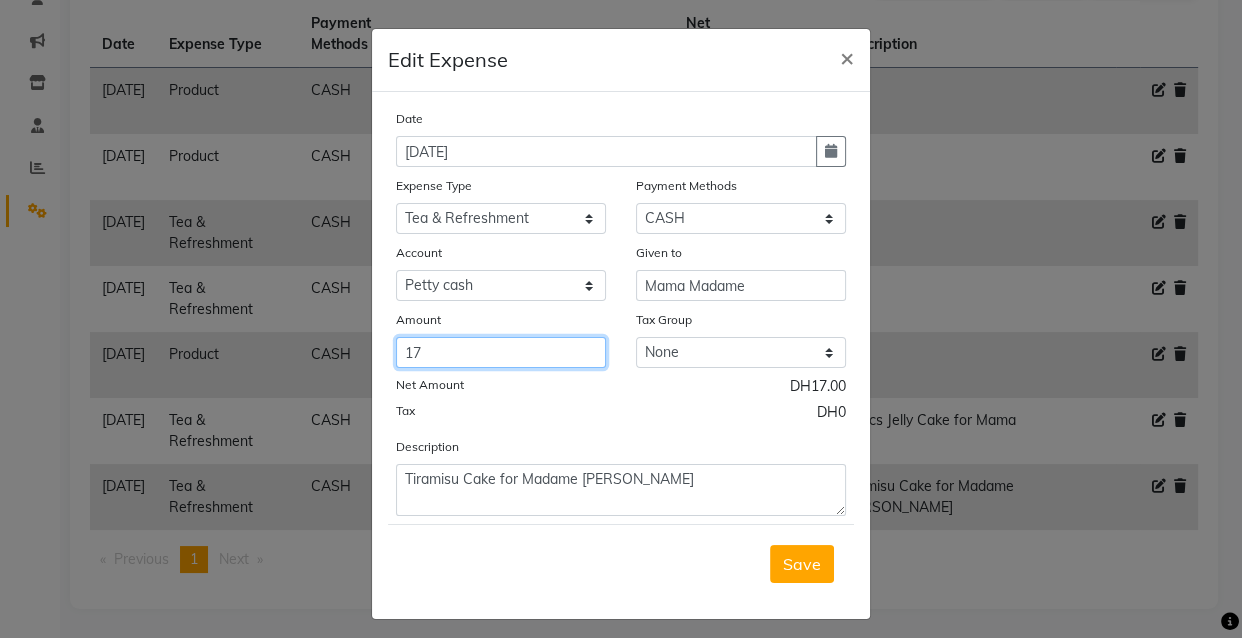 type on "1" 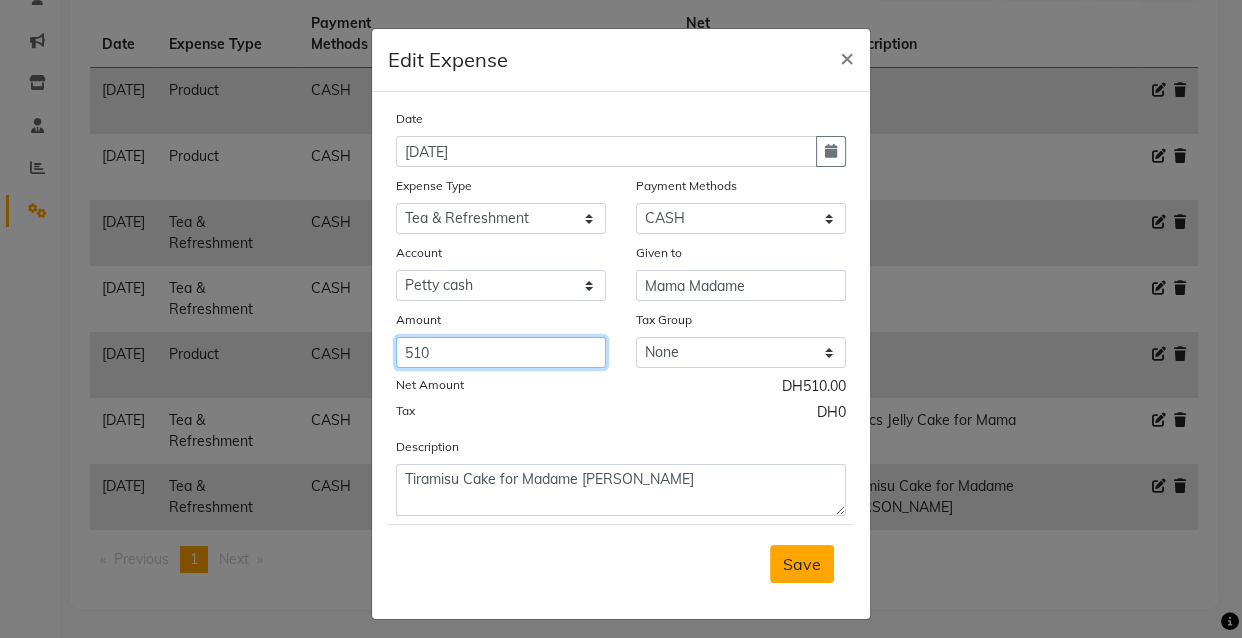 type on "510" 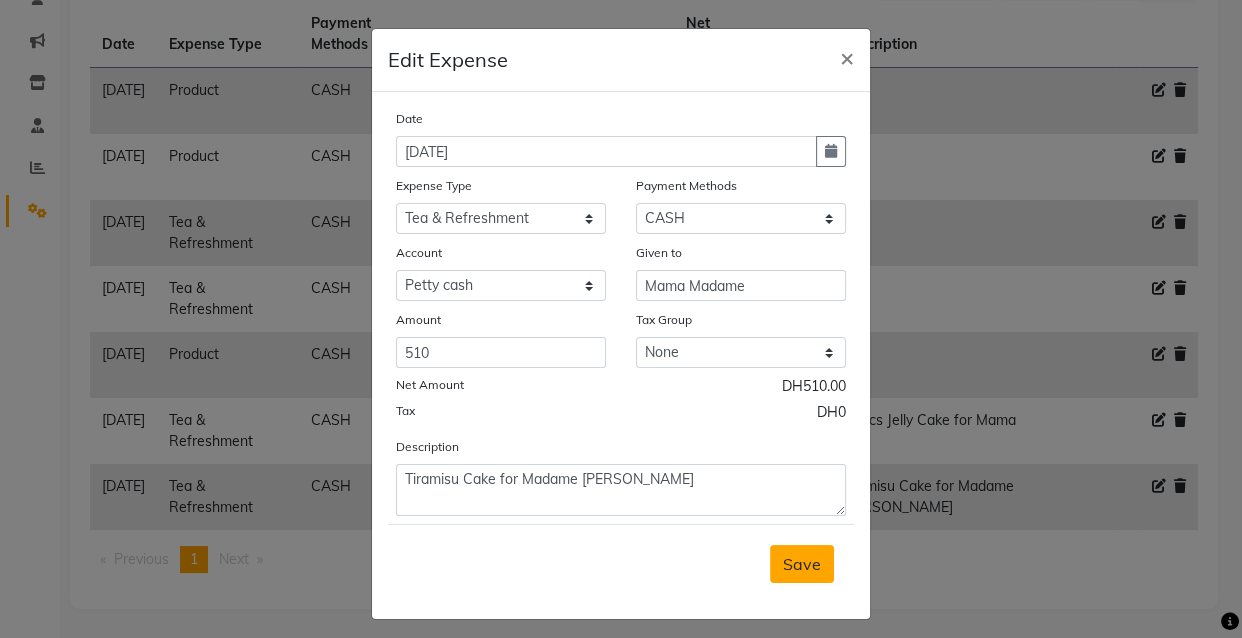click on "Save" at bounding box center (802, 564) 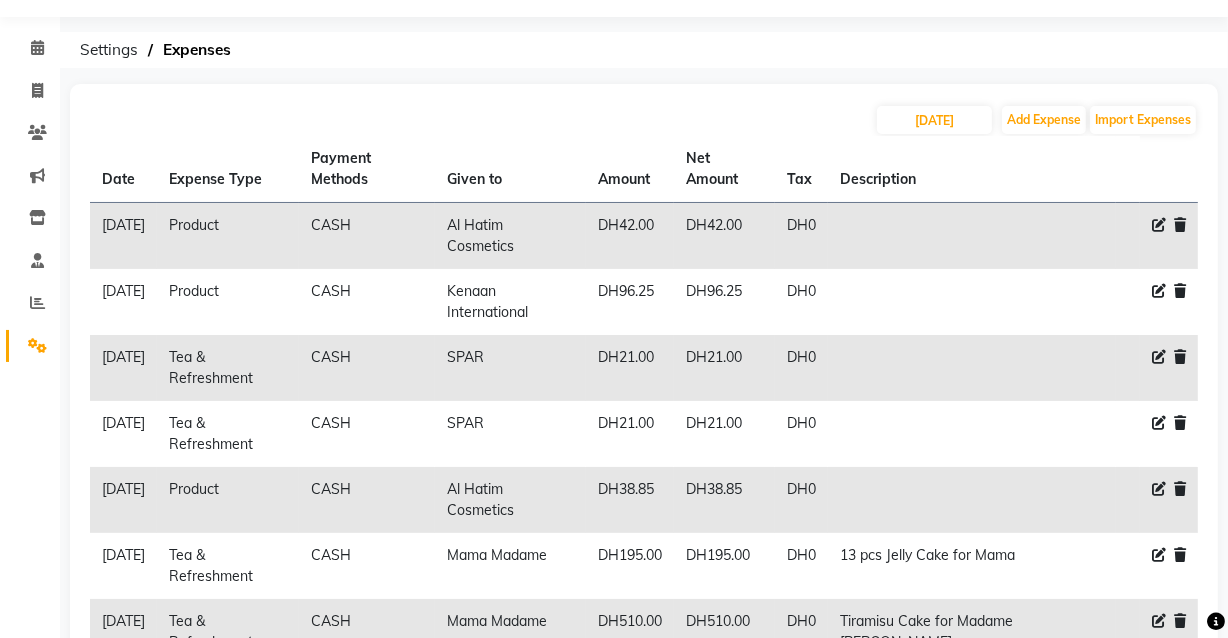 scroll, scrollTop: 47, scrollLeft: 0, axis: vertical 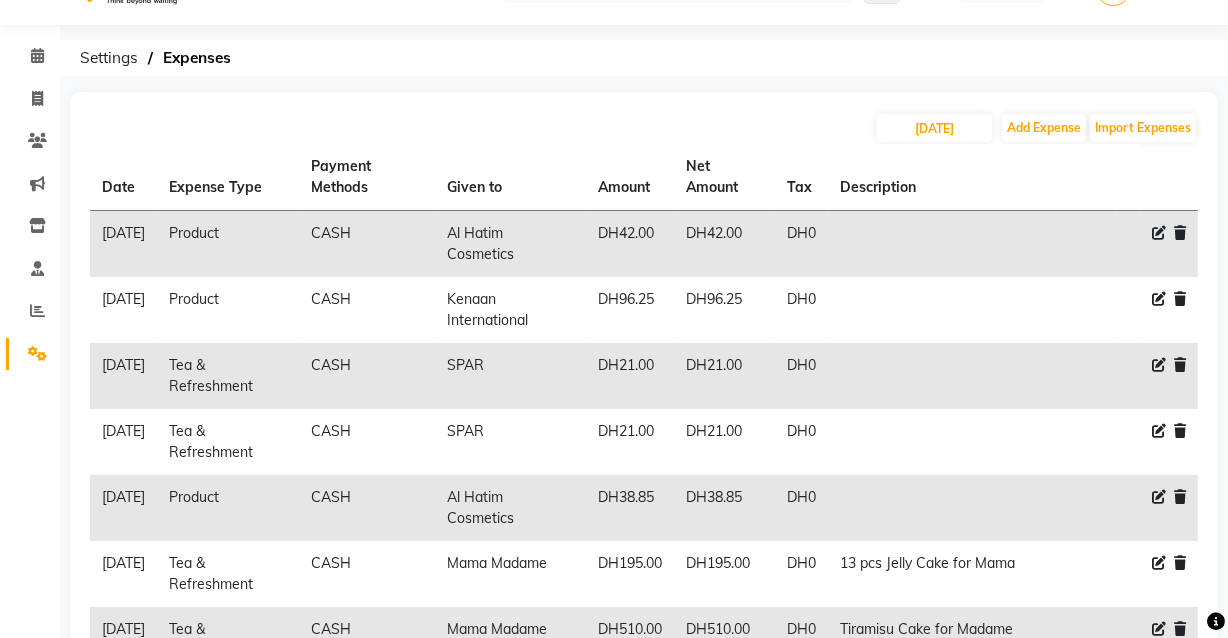 click on "Expense Type" 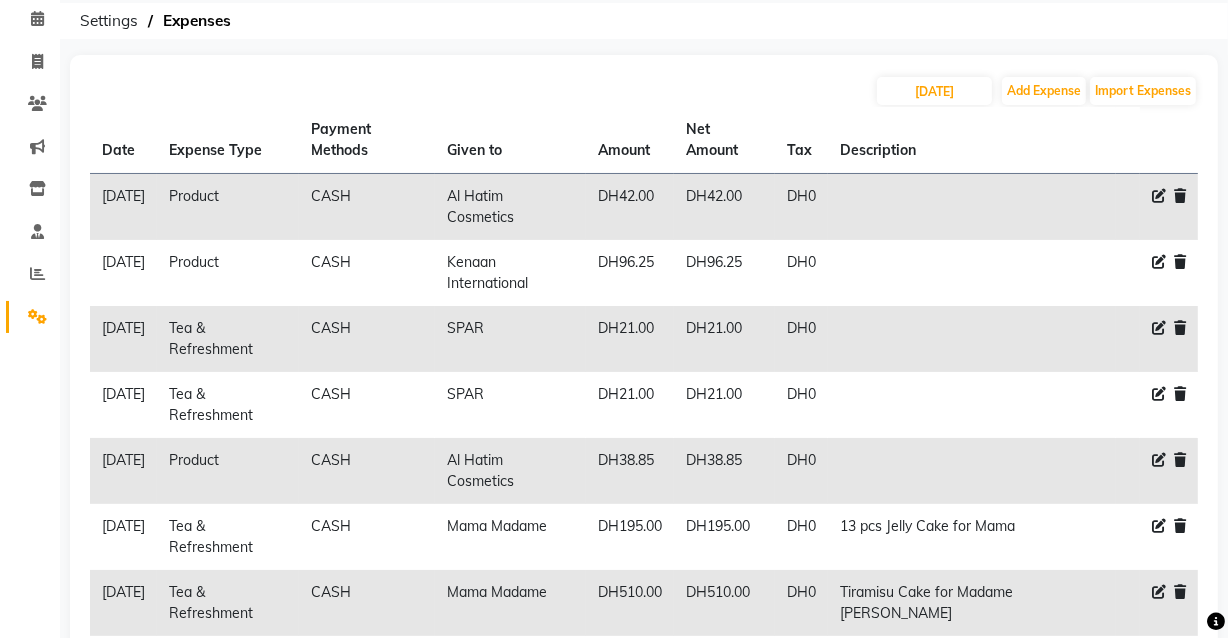 scroll, scrollTop: 190, scrollLeft: 0, axis: vertical 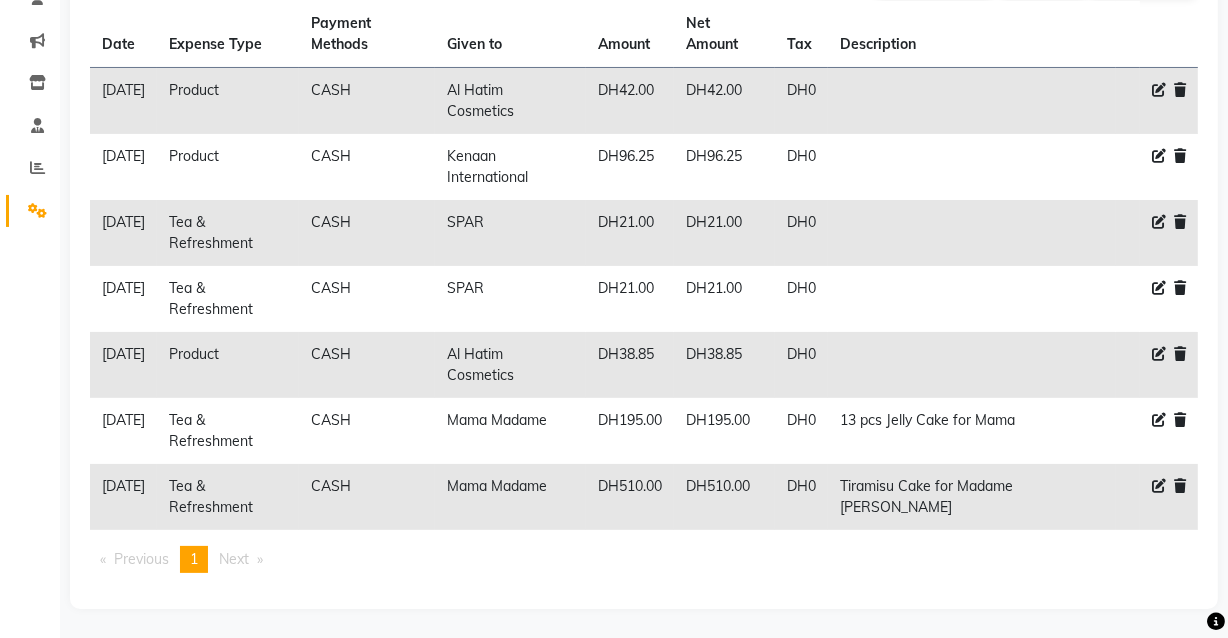 click 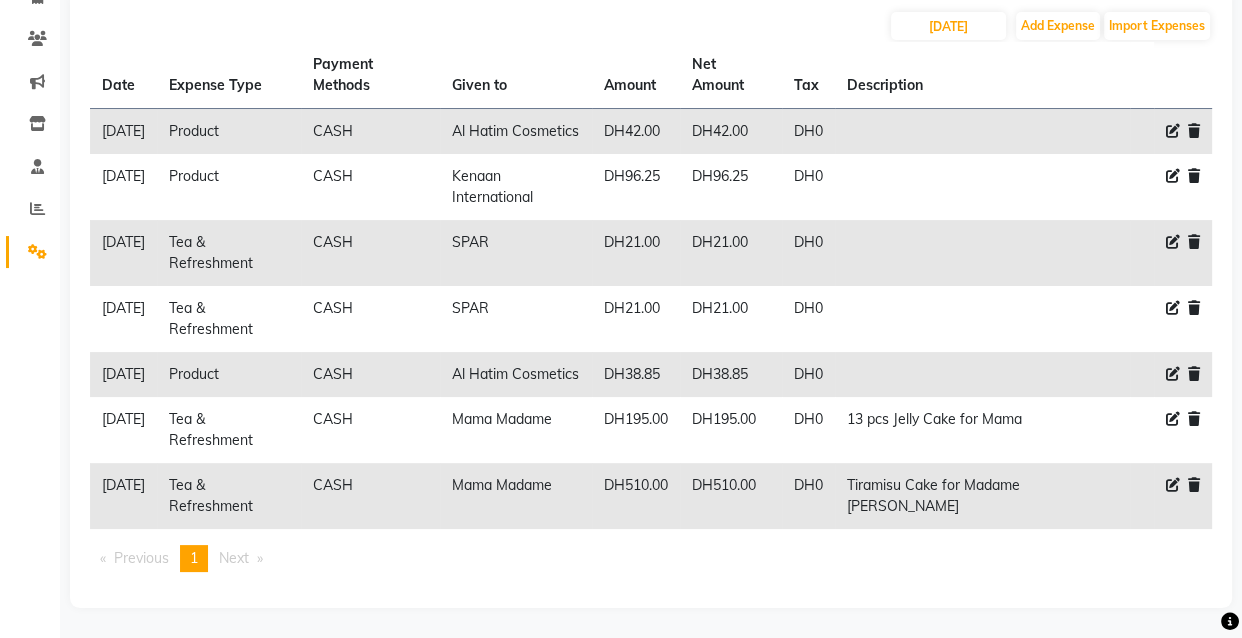 select on "17" 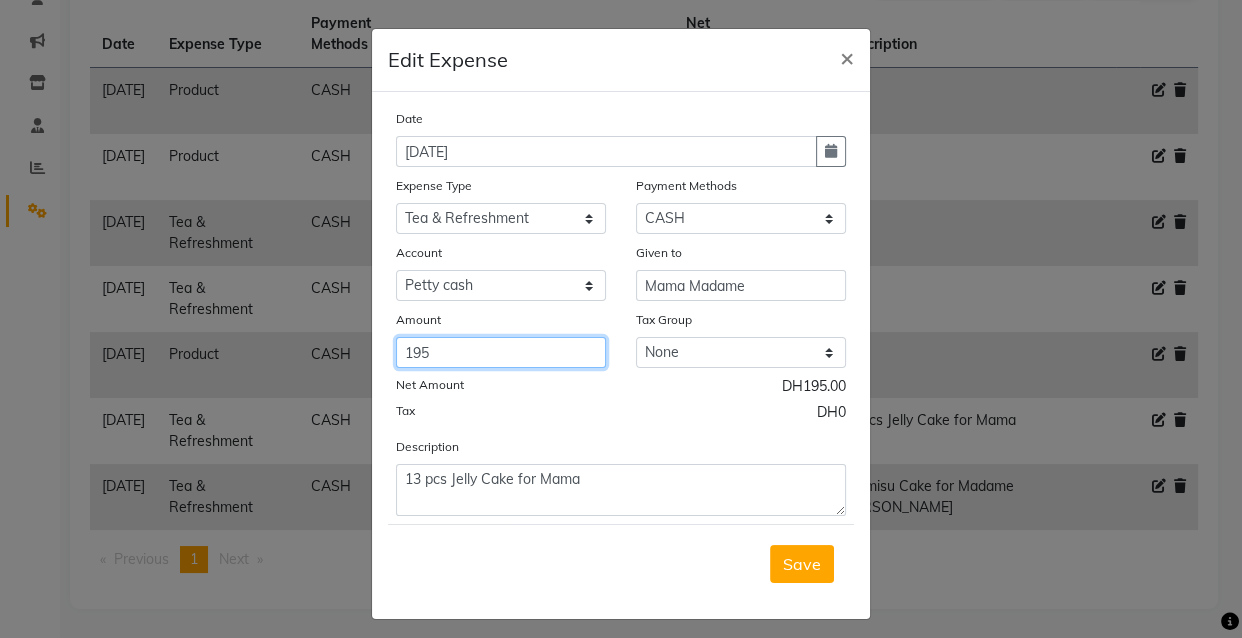 click on "195" 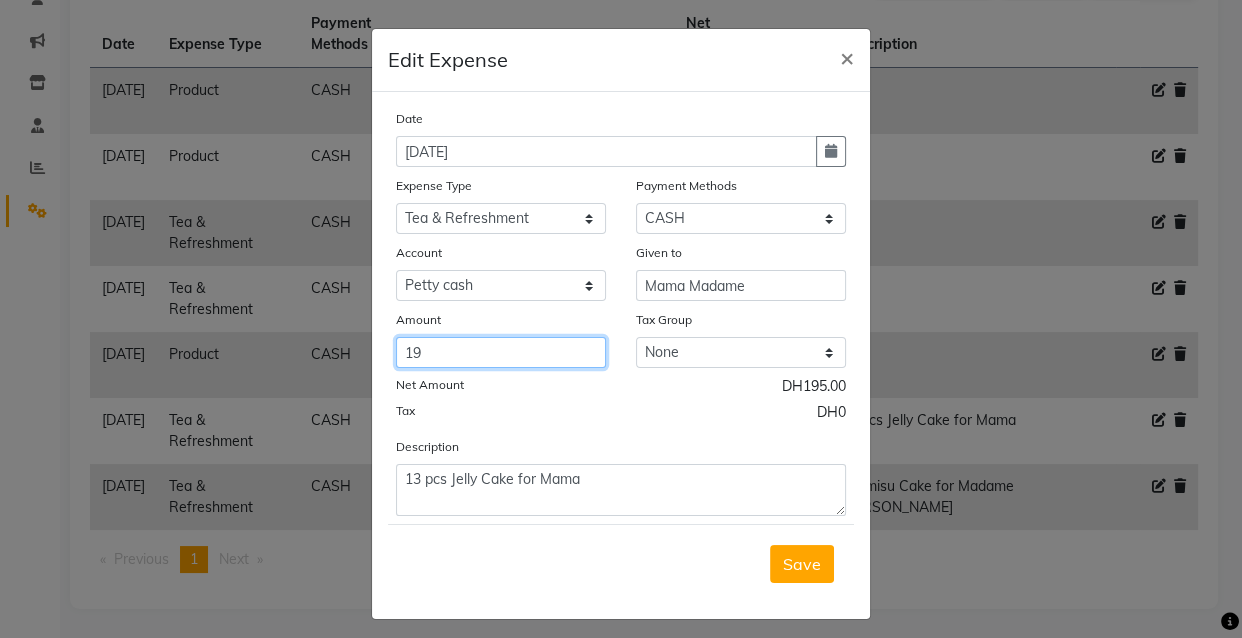 type on "1" 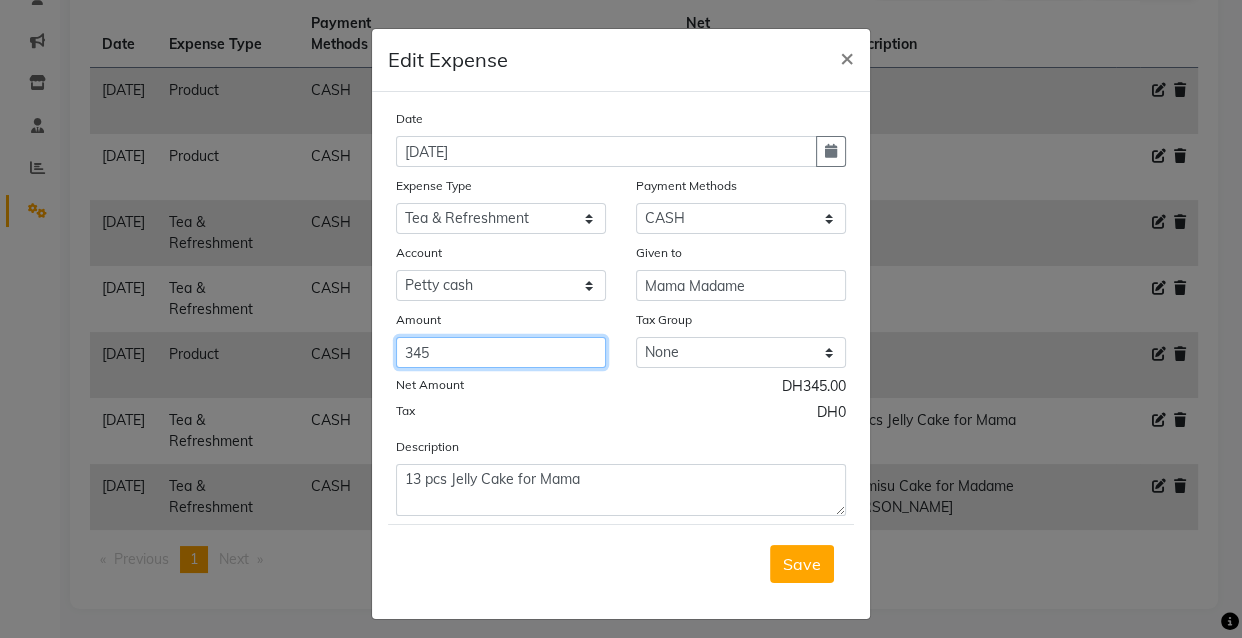 type on "345" 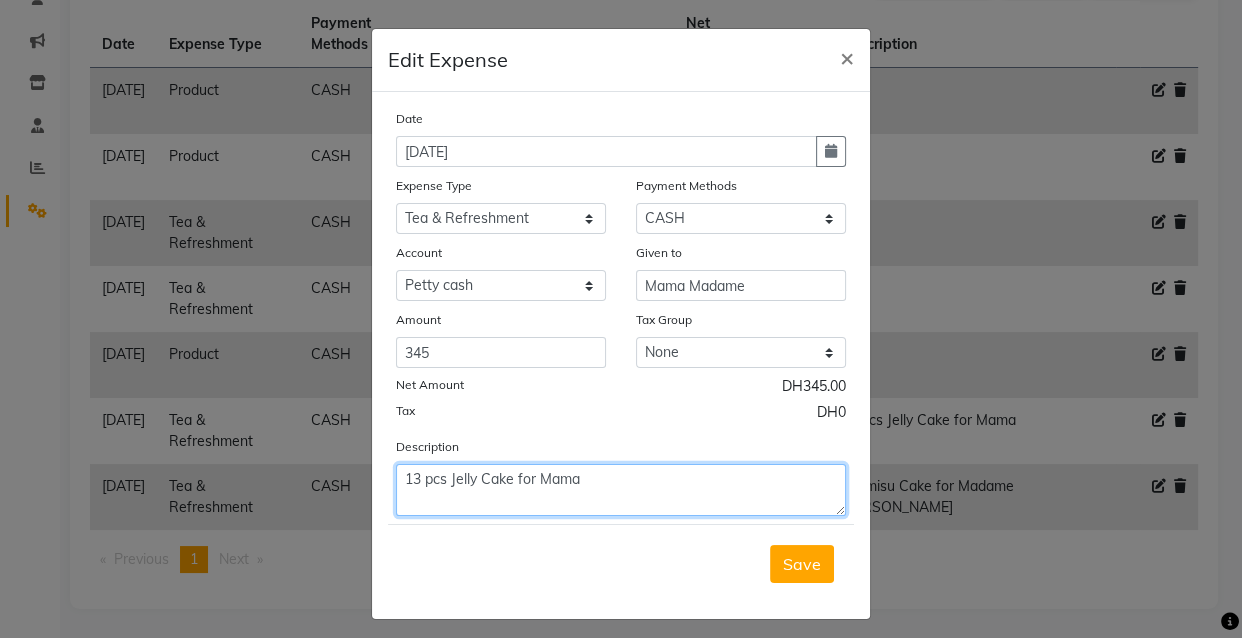 click on "13 pcs Jelly Cake for Mama" 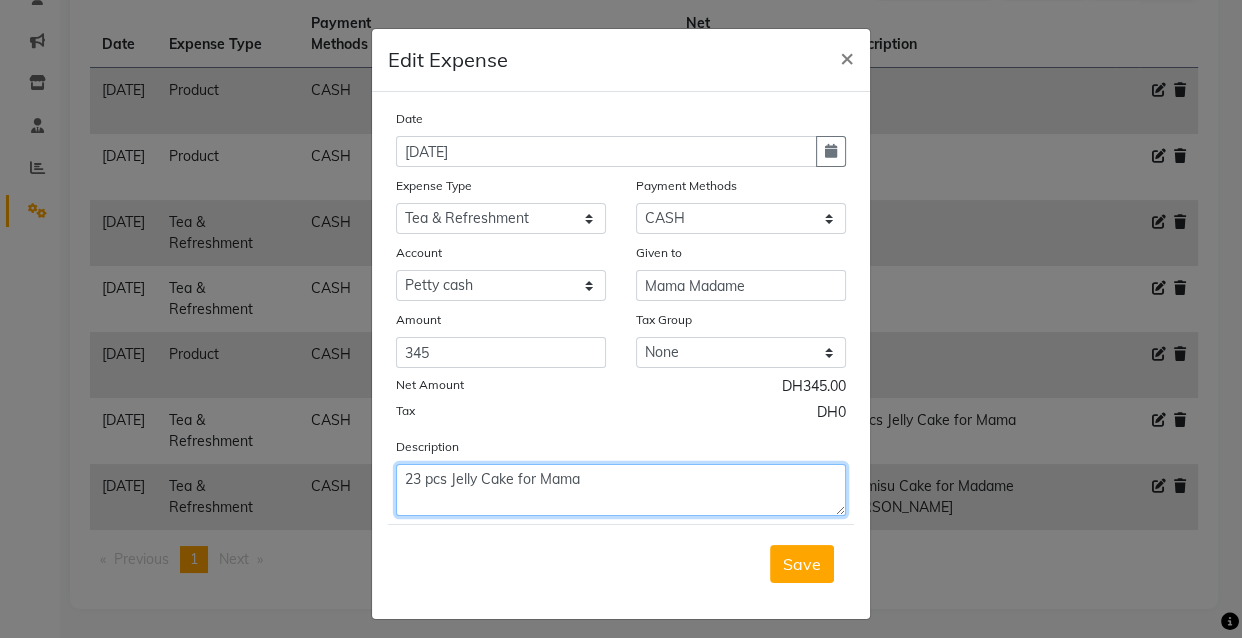 type on "23 pcs Jelly Cake for Mama" 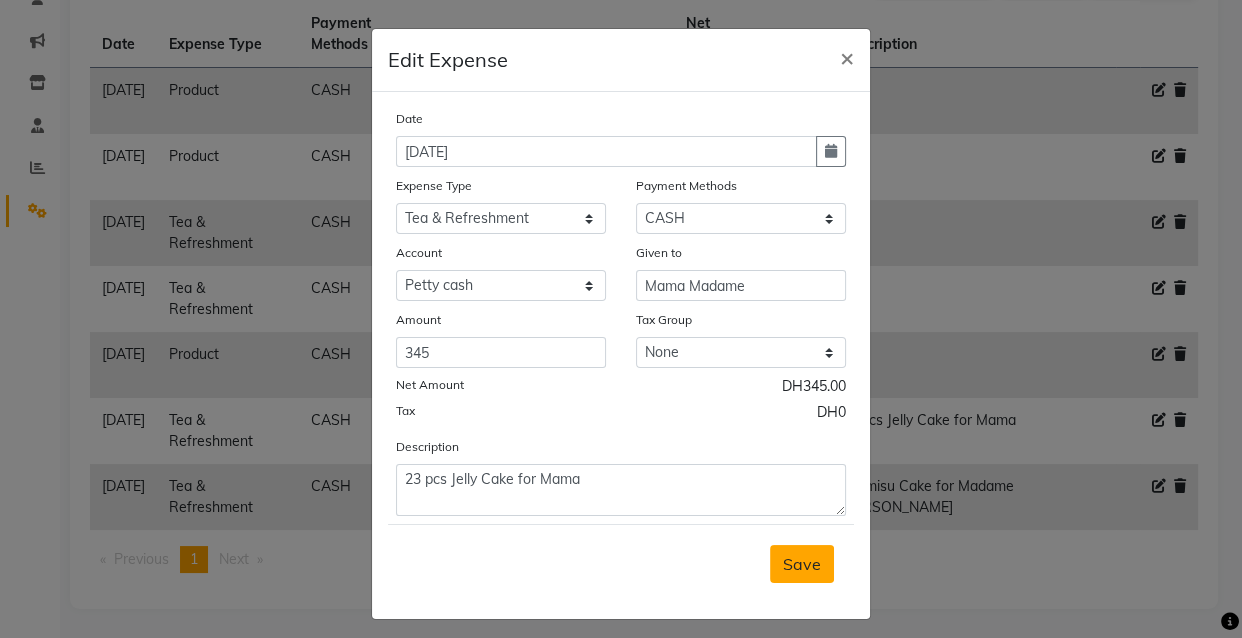 click on "Save" at bounding box center [802, 564] 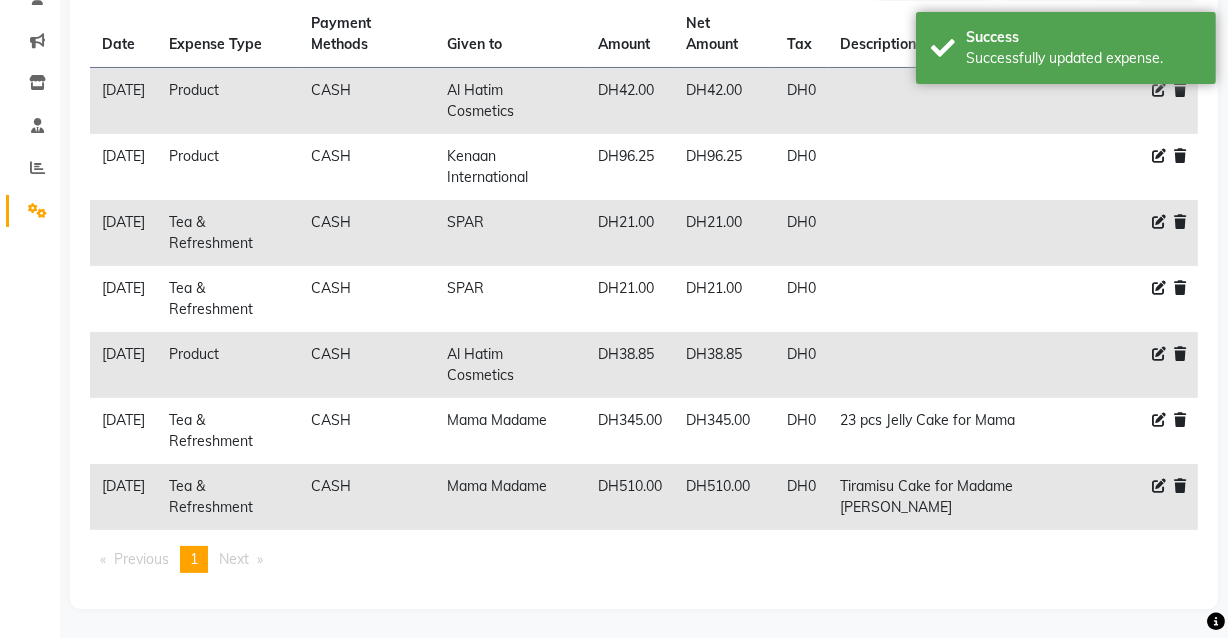 click 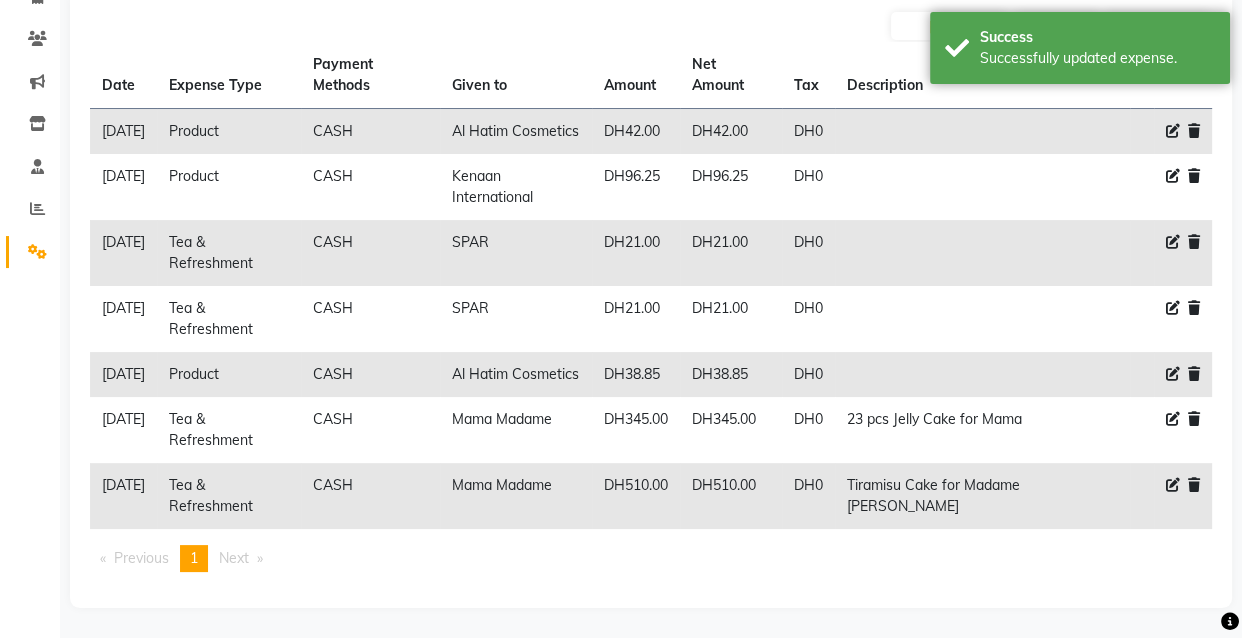 select on "17" 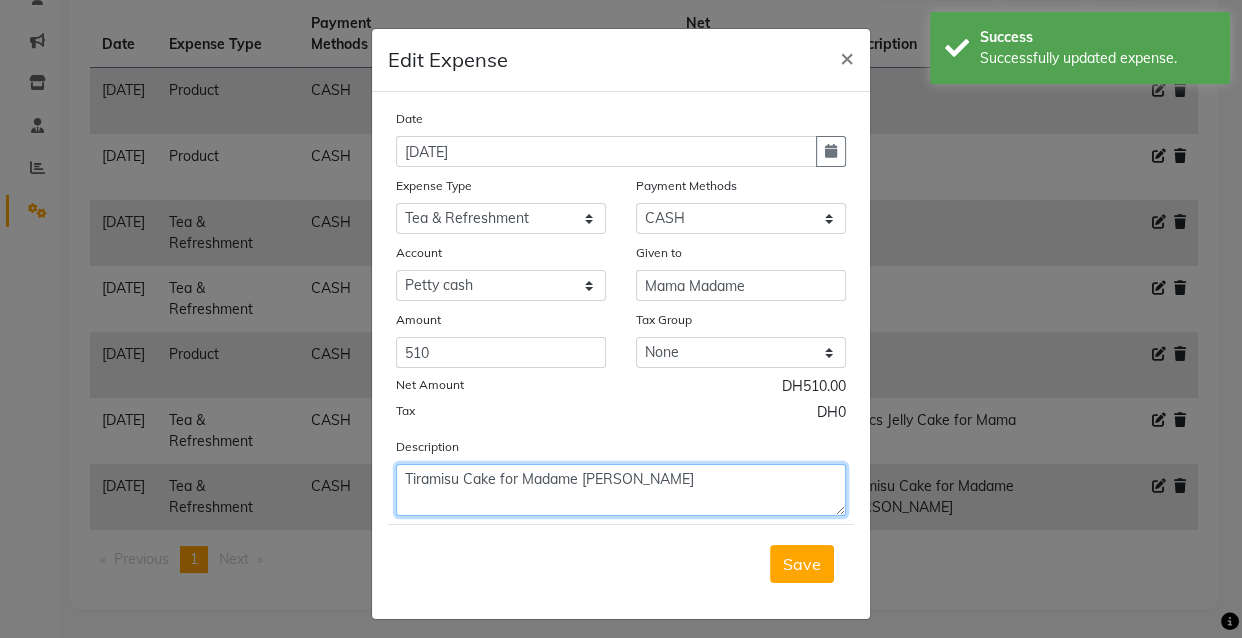 click on "Tiramisu Cake for Madame Hamda" 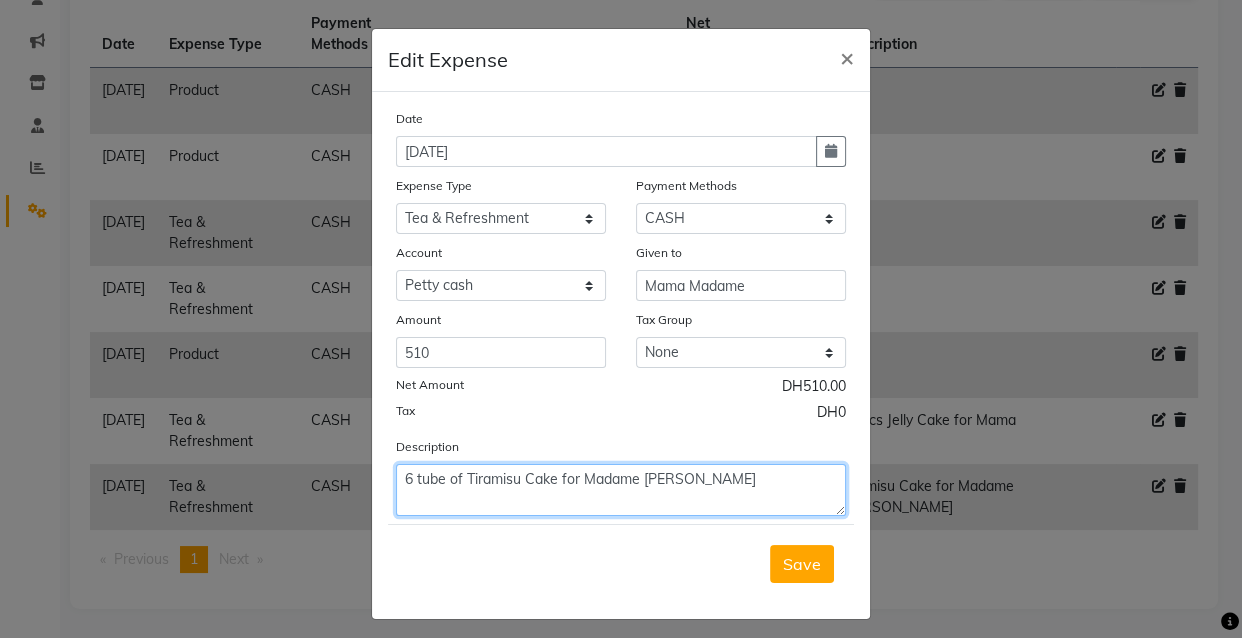 type on "6 tube of Tiramisu Cake for Madame Hamda" 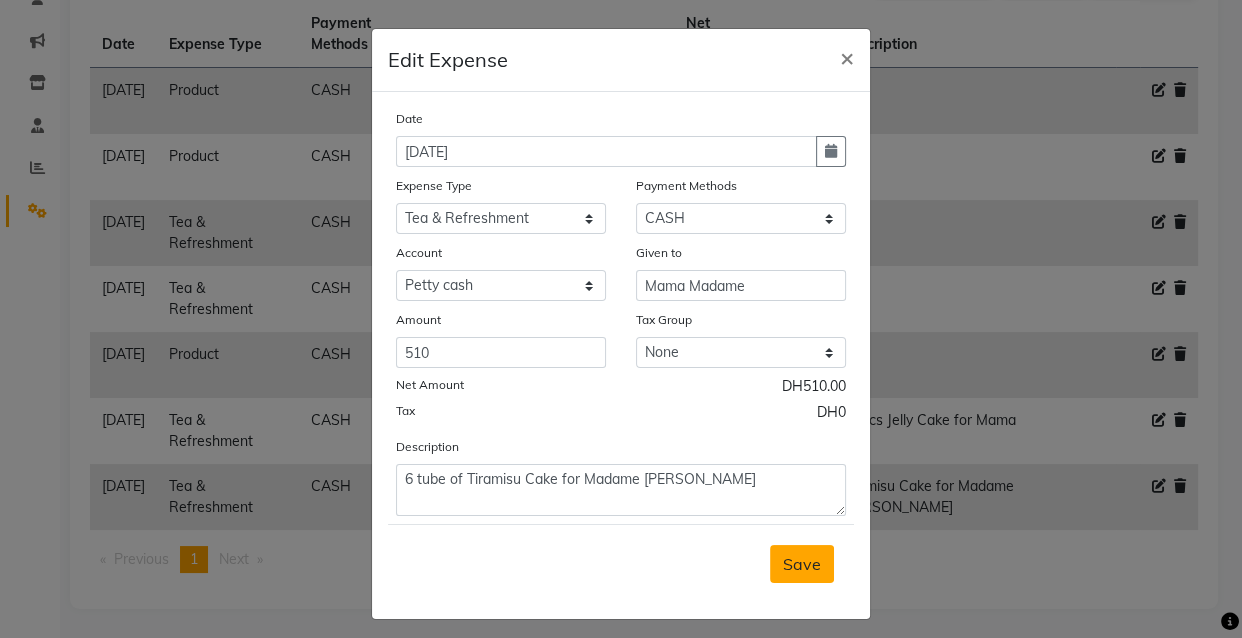 click on "Save" at bounding box center [802, 564] 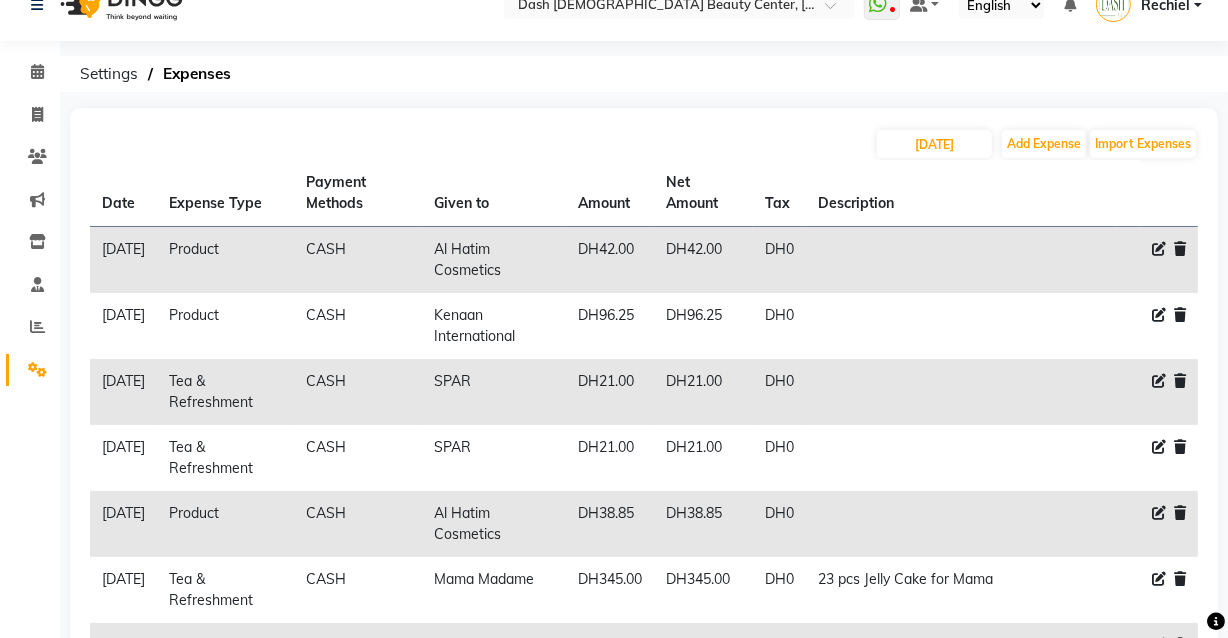 scroll, scrollTop: 0, scrollLeft: 0, axis: both 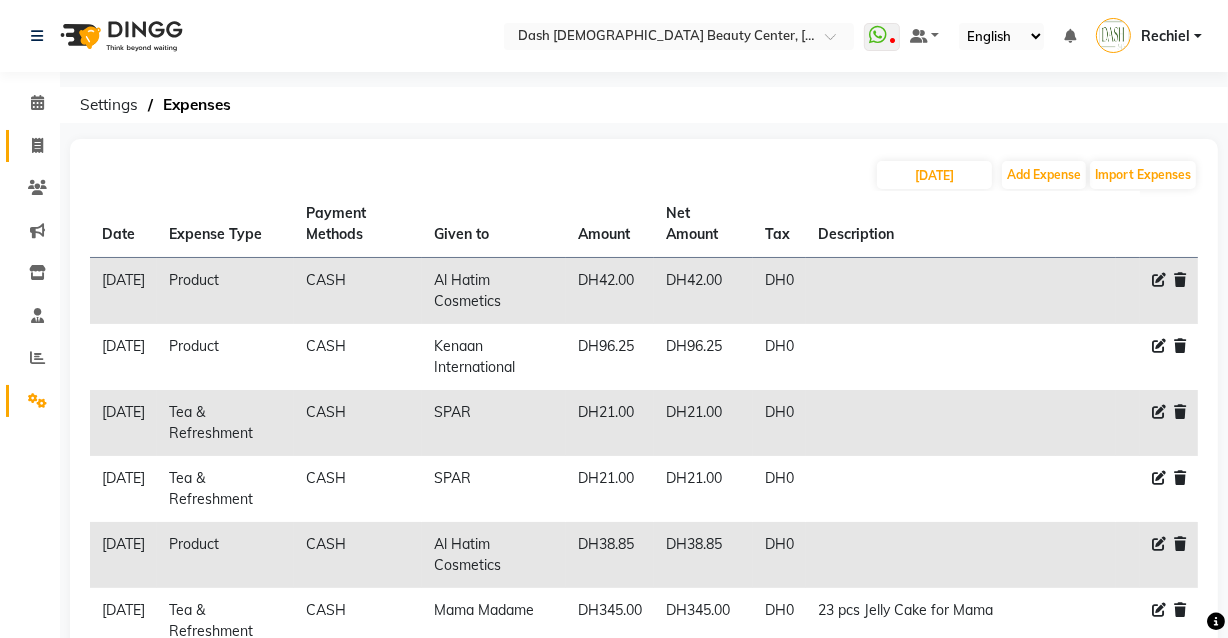 click 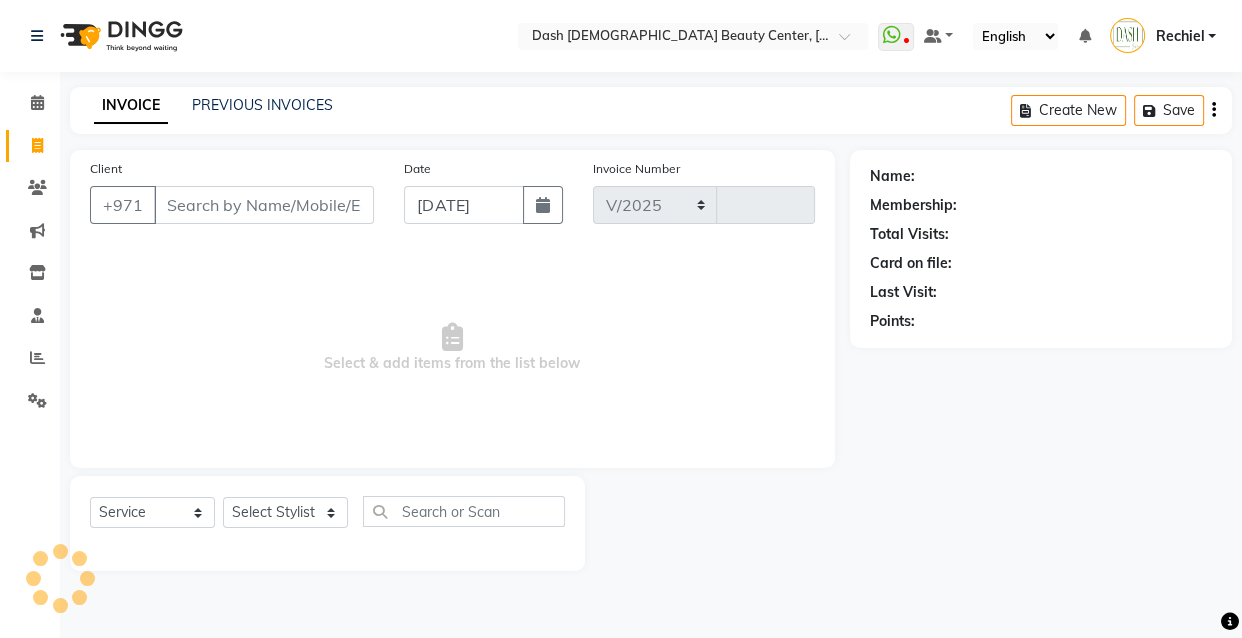 select on "8372" 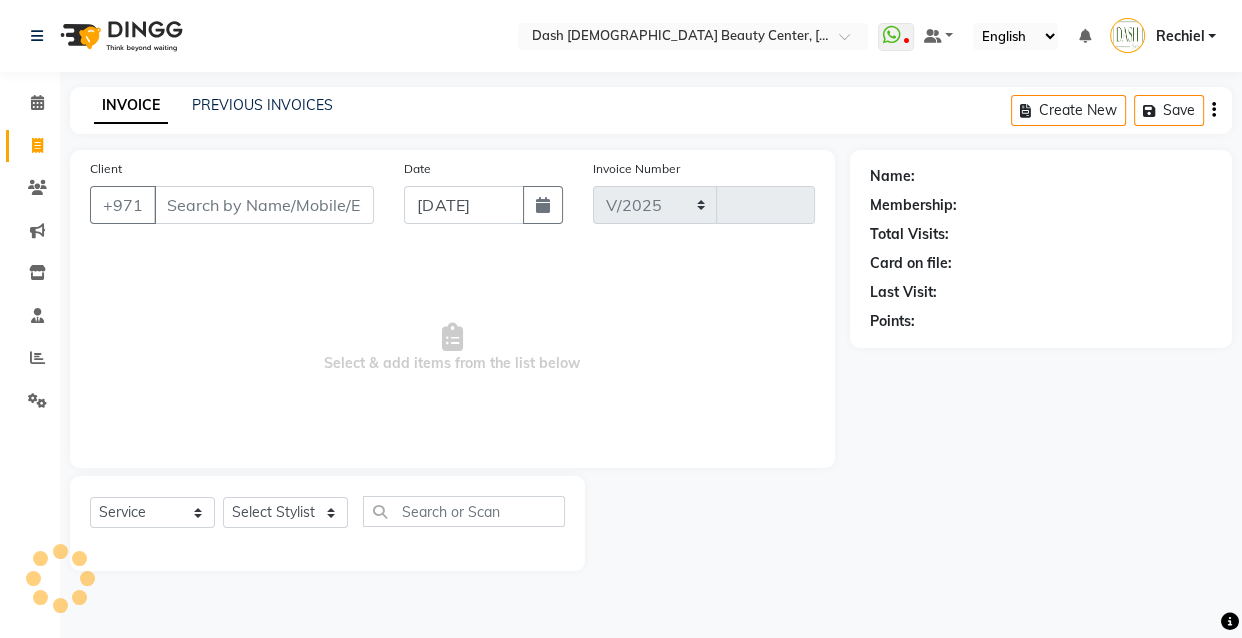 type on "1792" 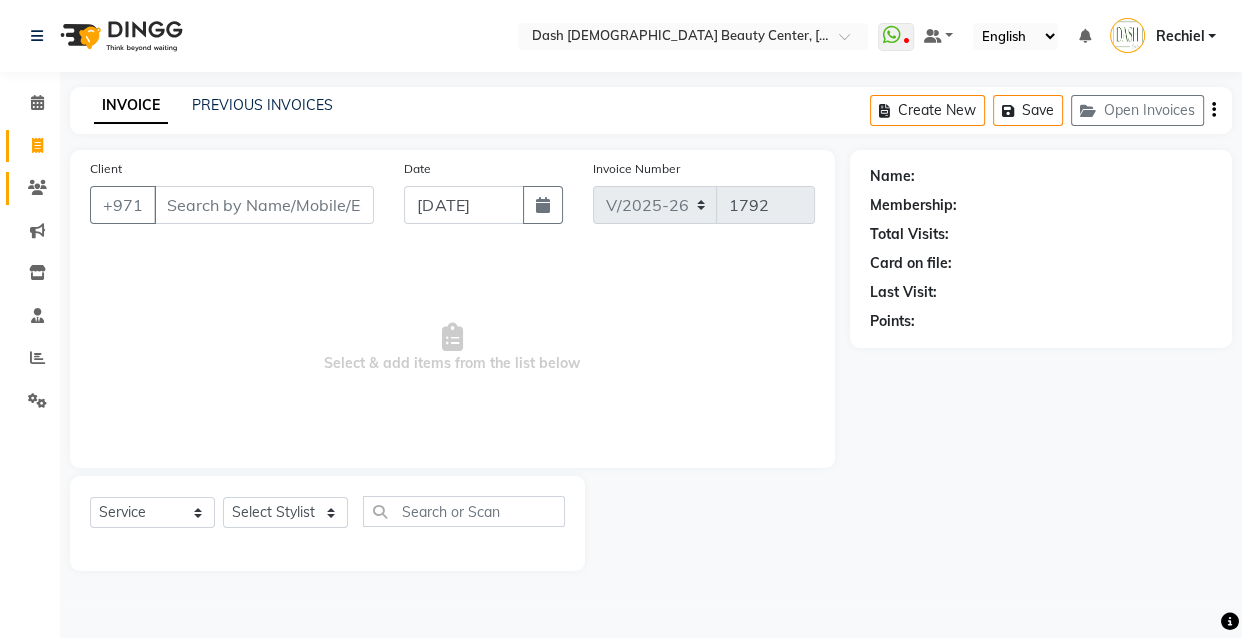 click on "Clients" 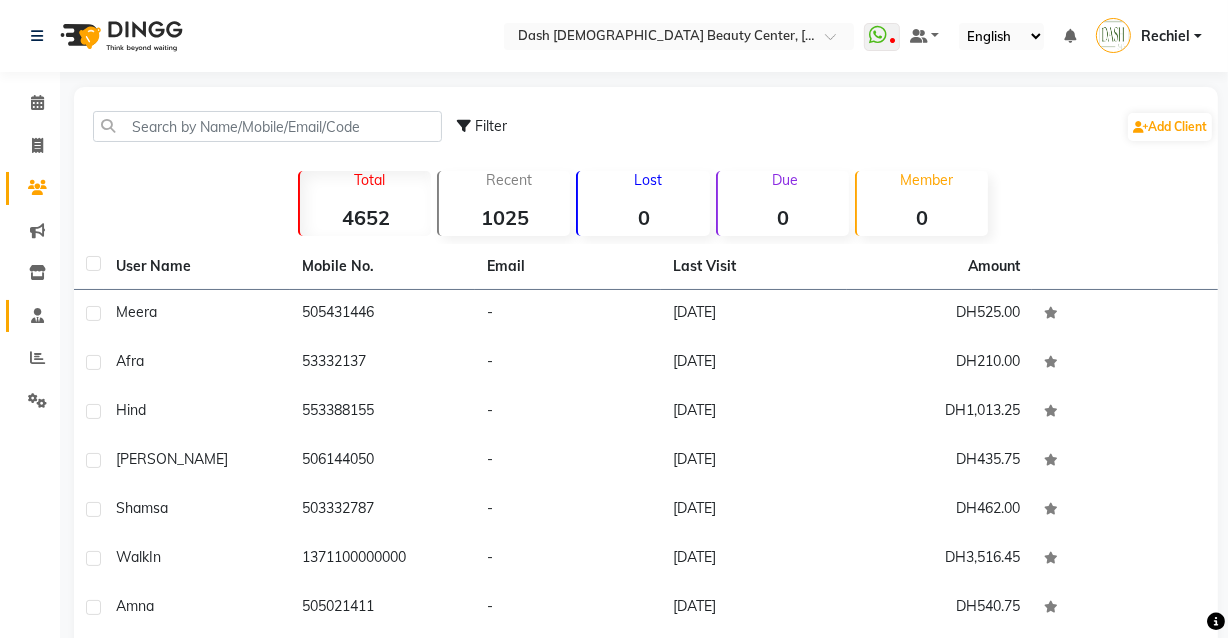 click 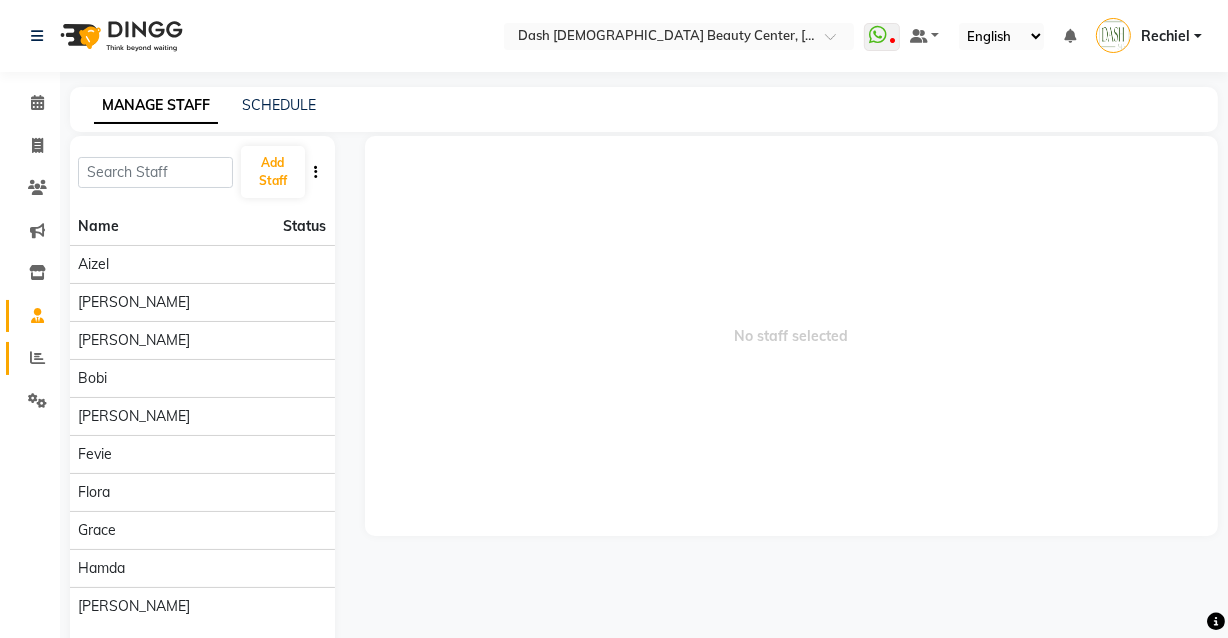 click 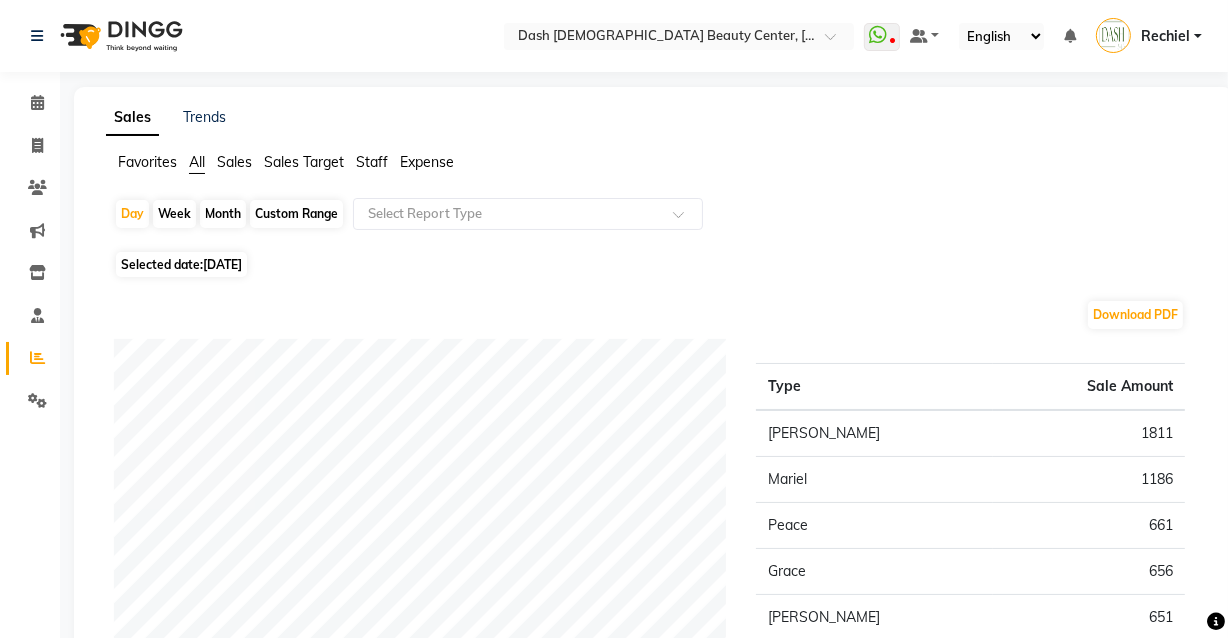 click on "Sales" 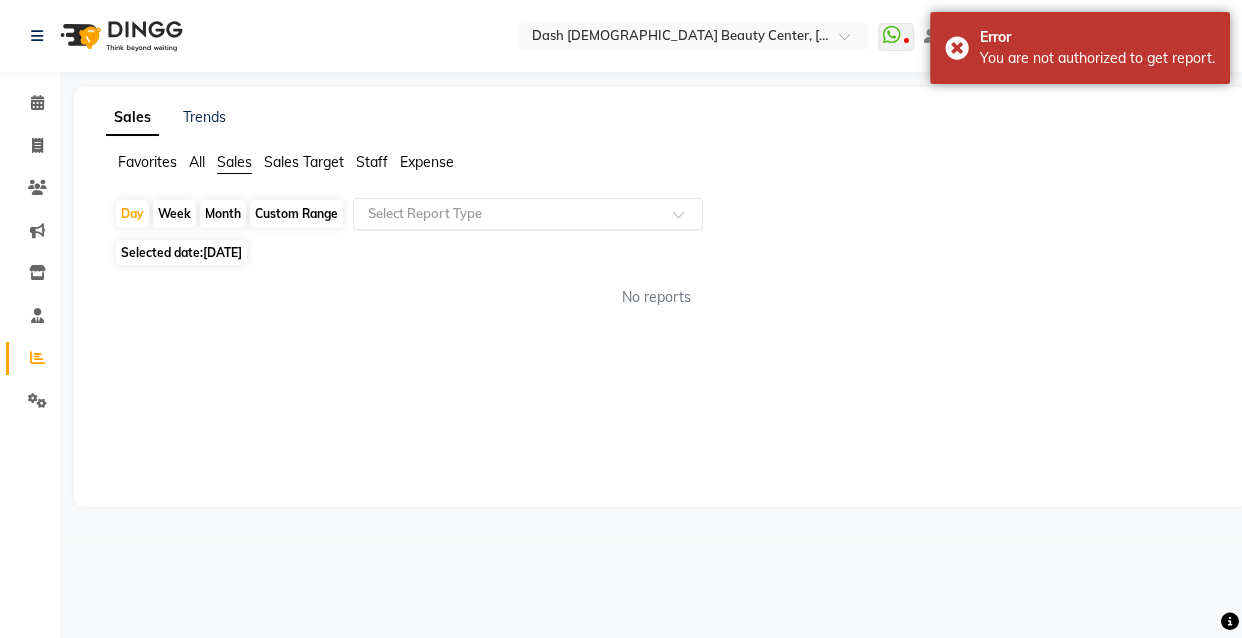 click 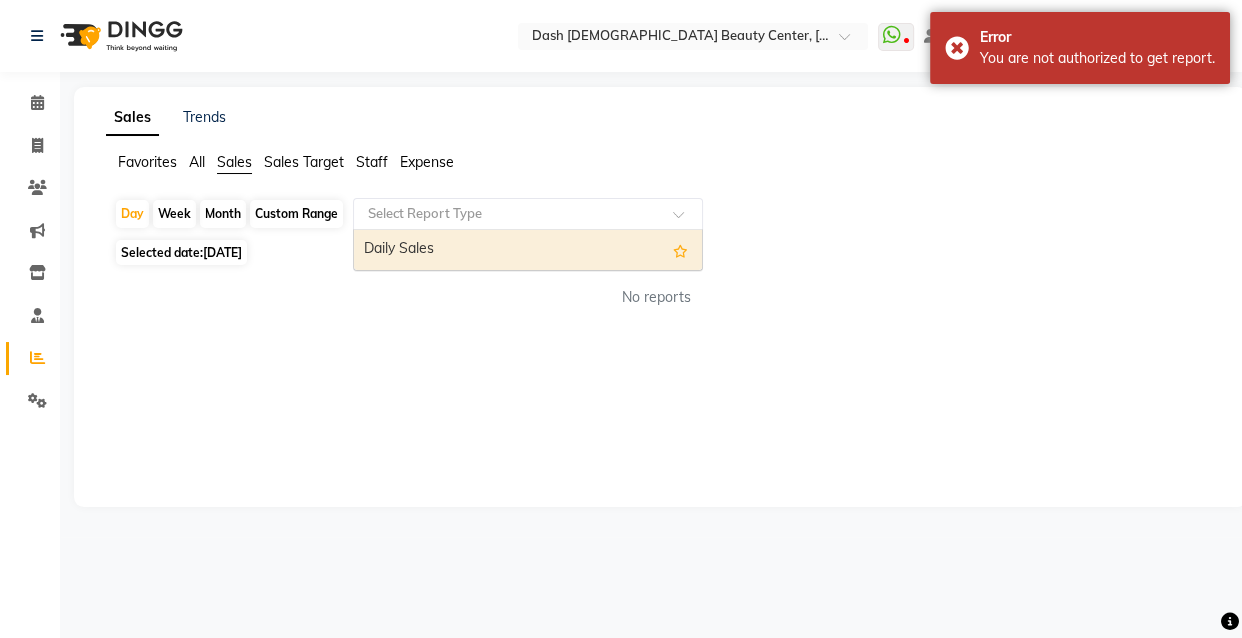 click on "Daily Sales" at bounding box center [528, 250] 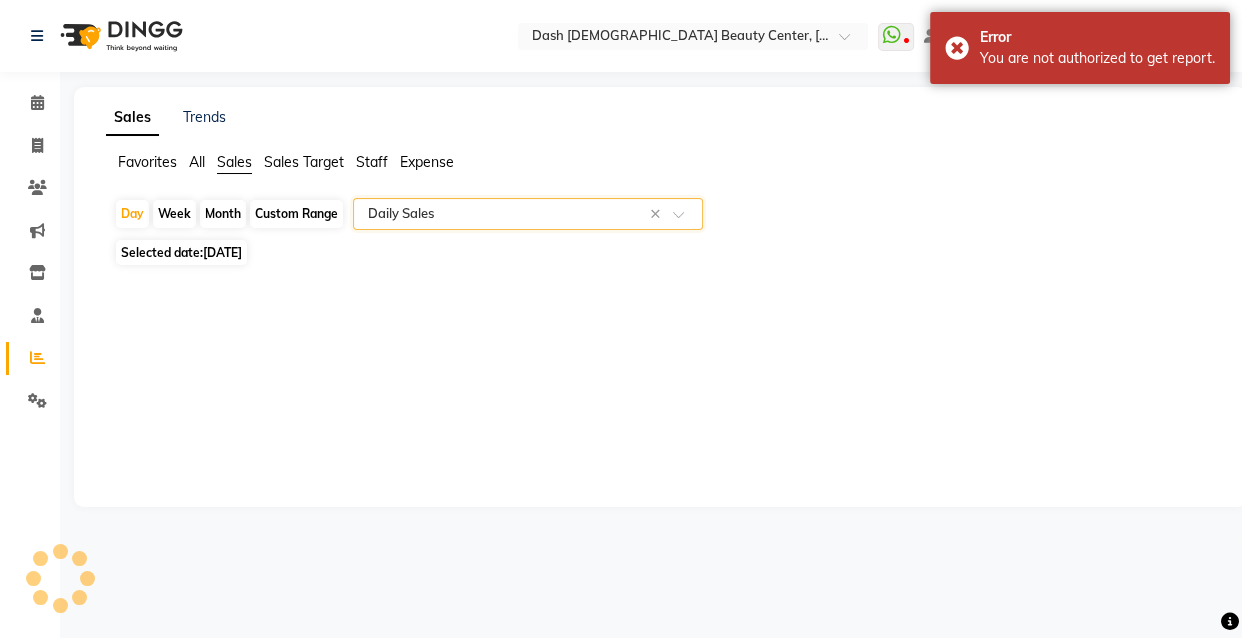 select on "full_report" 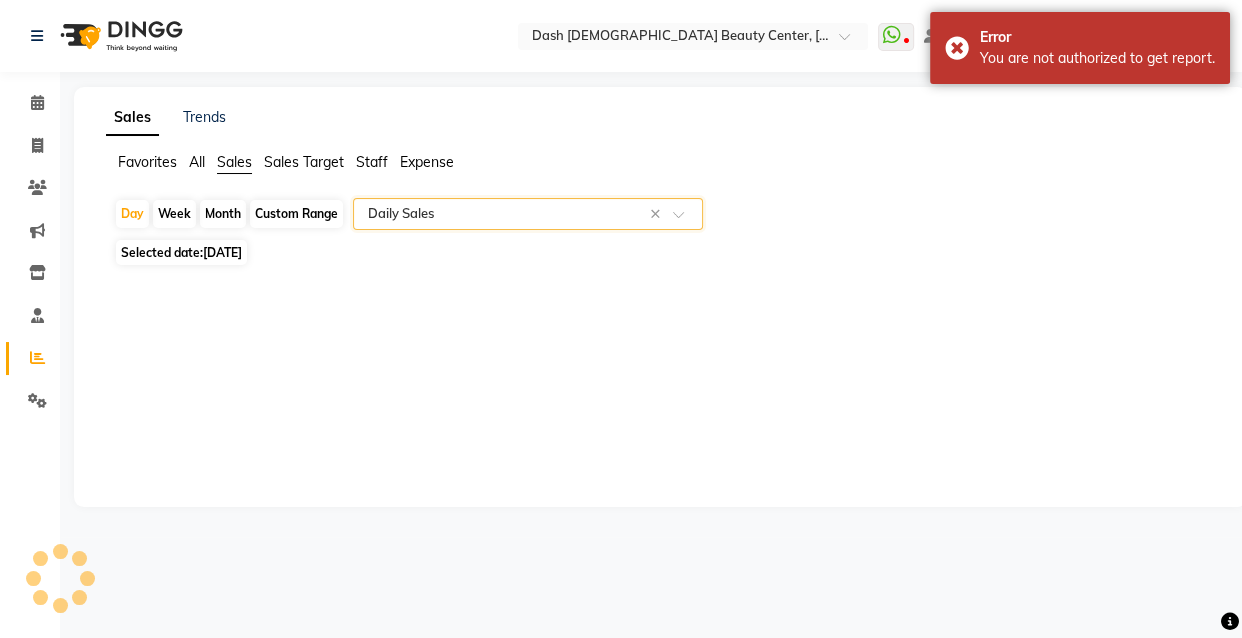 select on "pdf" 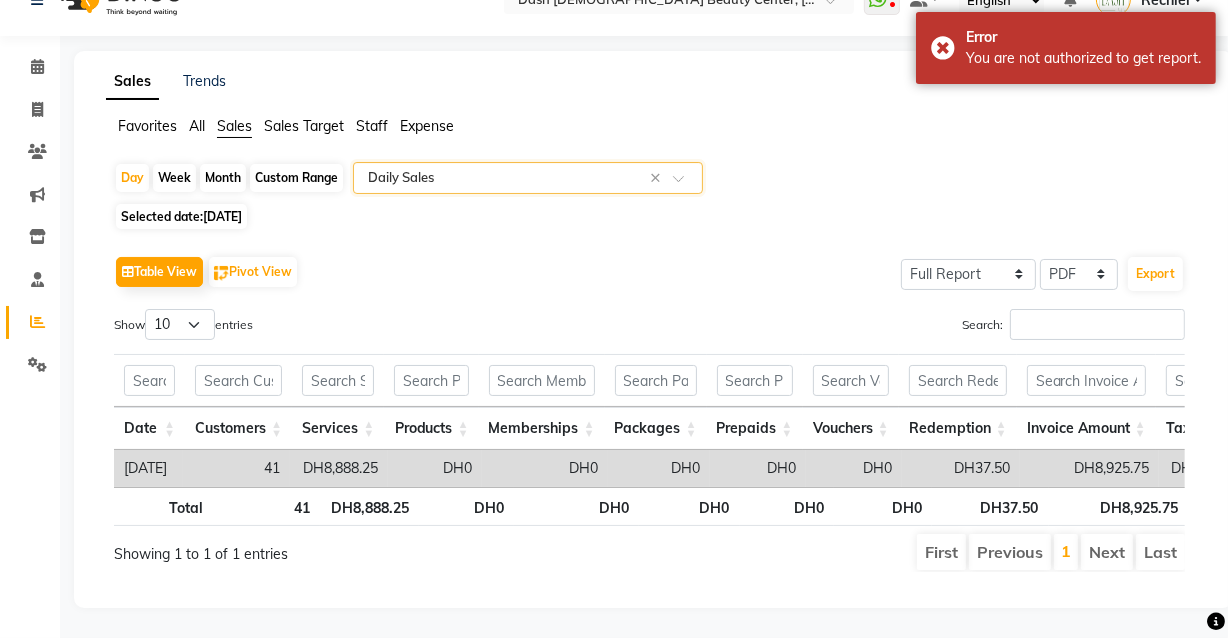 scroll, scrollTop: 0, scrollLeft: 0, axis: both 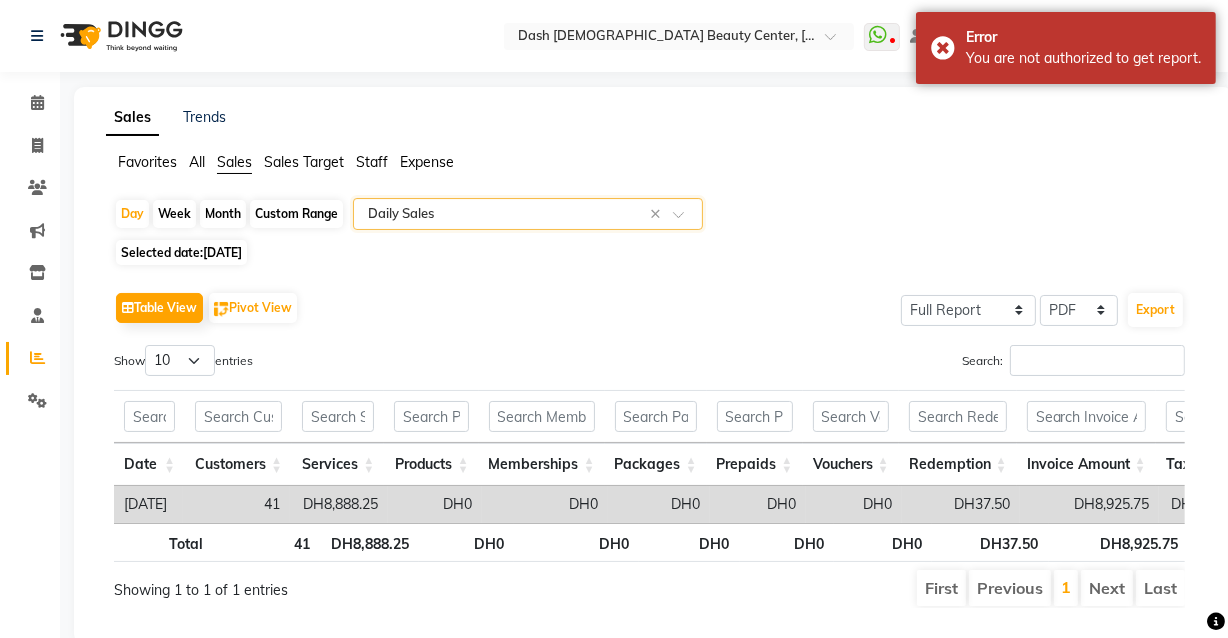click on "Sales Target" 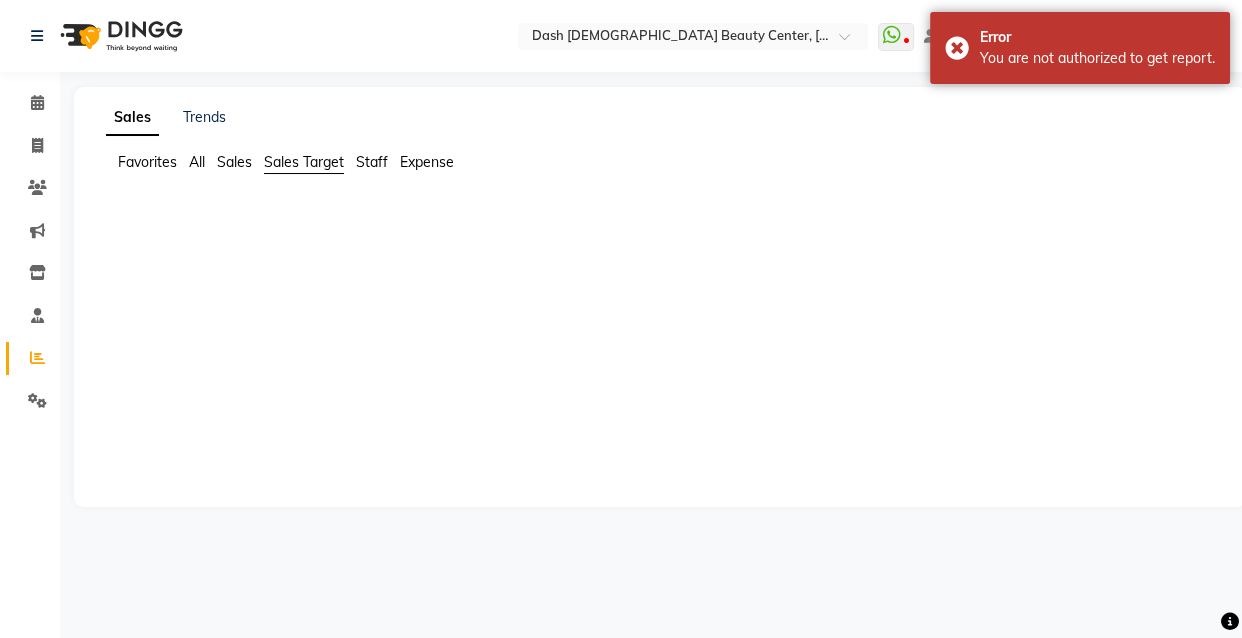 click on "Sales" 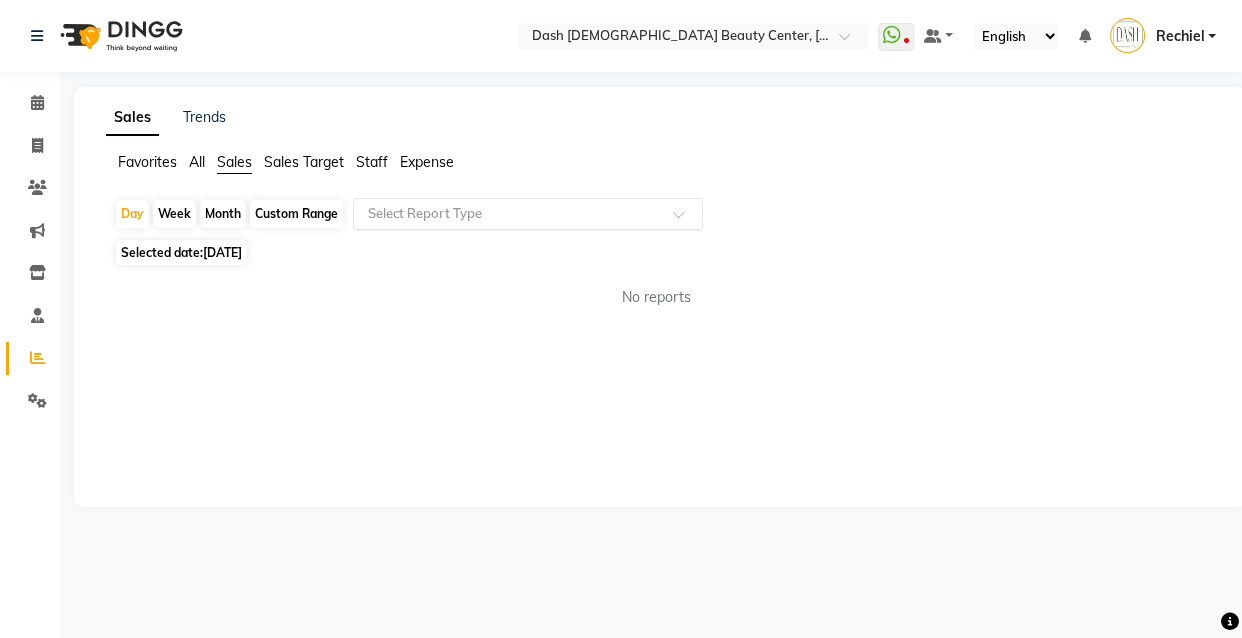 click 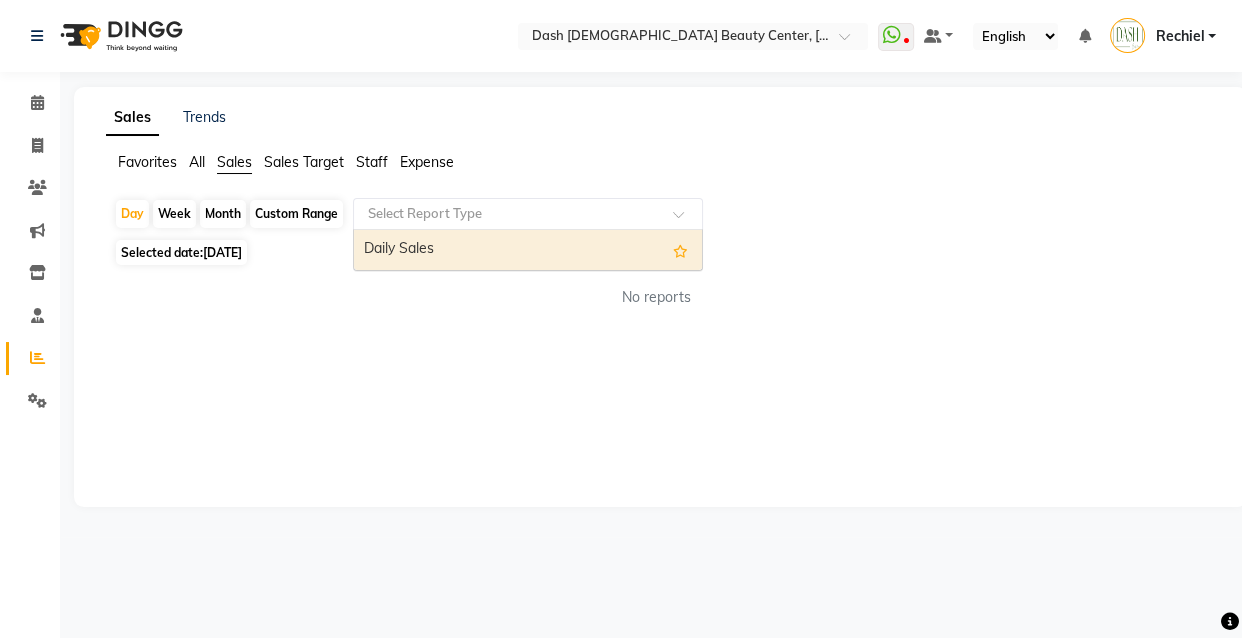 click on "Daily Sales" at bounding box center [528, 250] 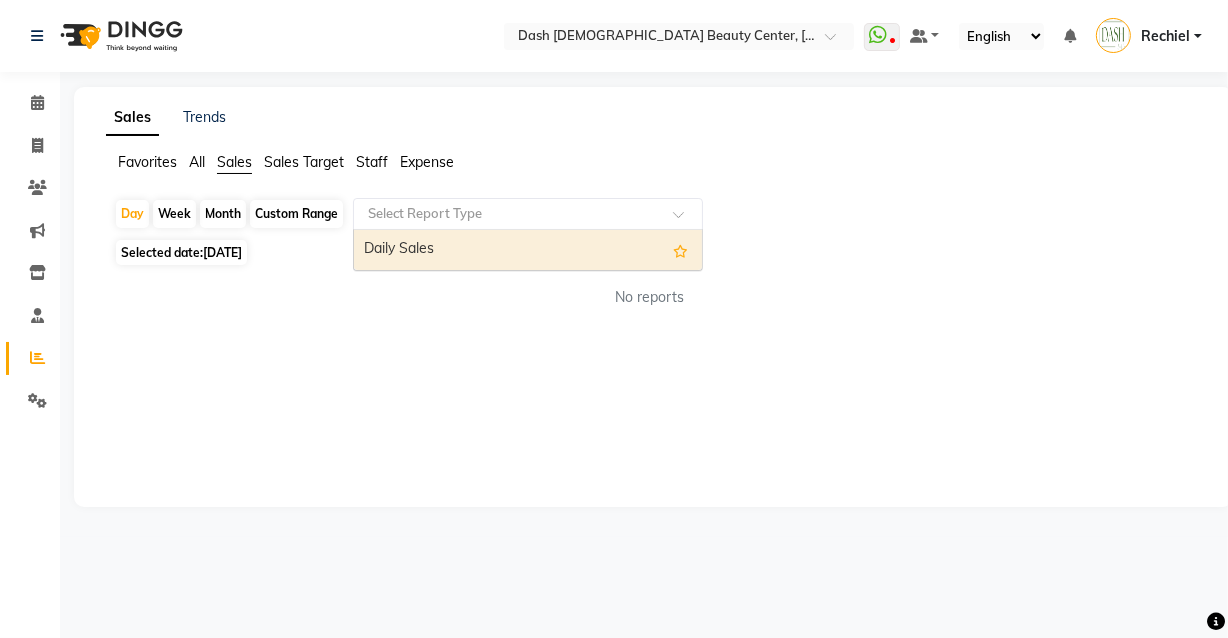 select on "full_report" 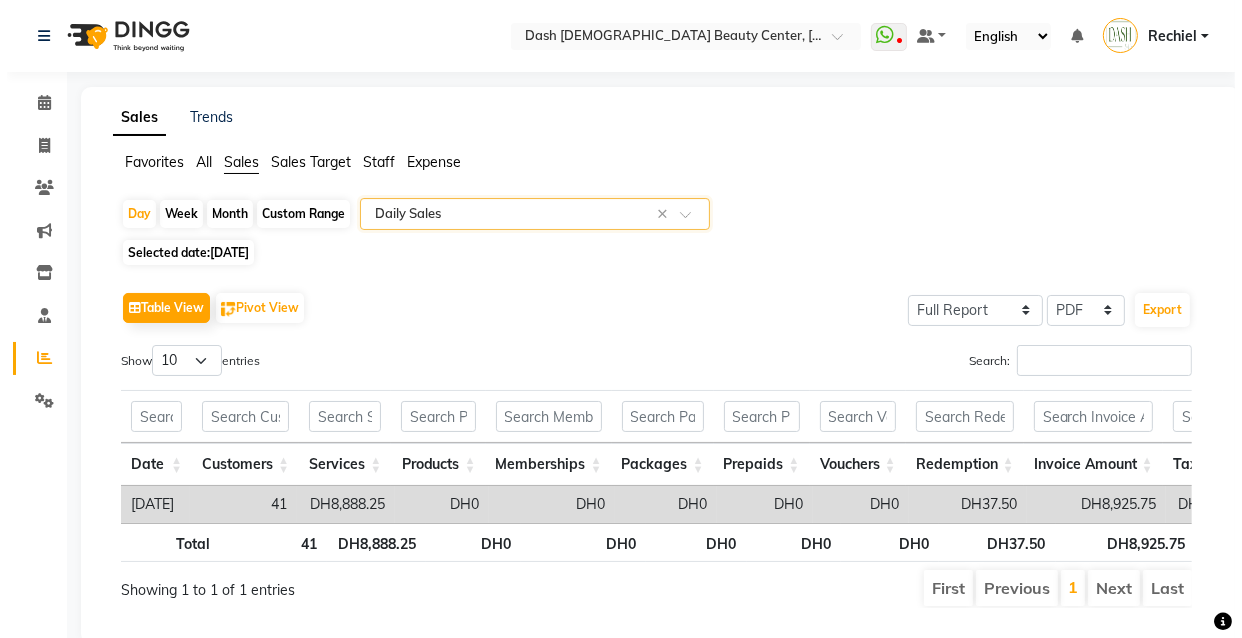 scroll, scrollTop: 61, scrollLeft: 0, axis: vertical 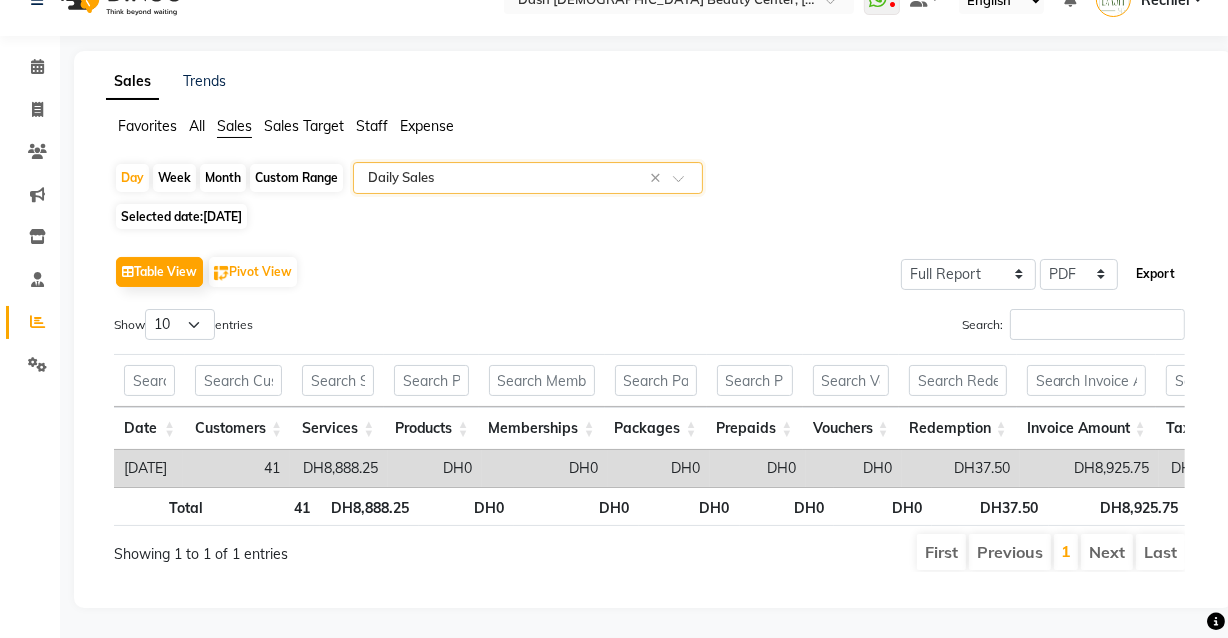 click on "Export" 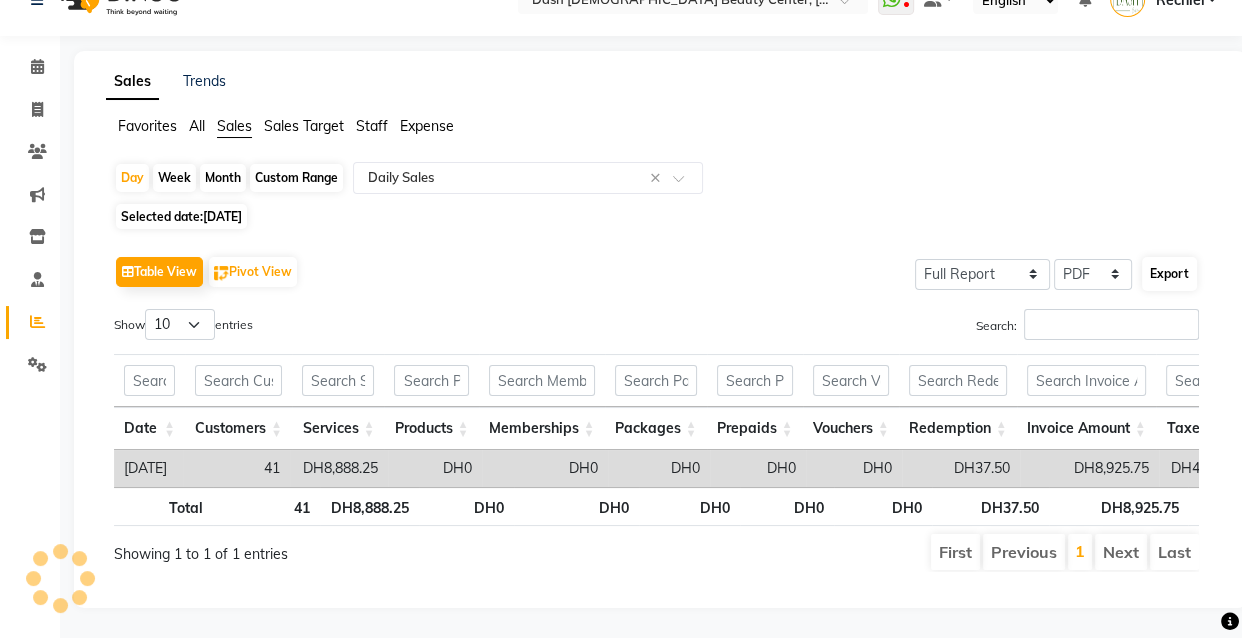 select on "sans-serif" 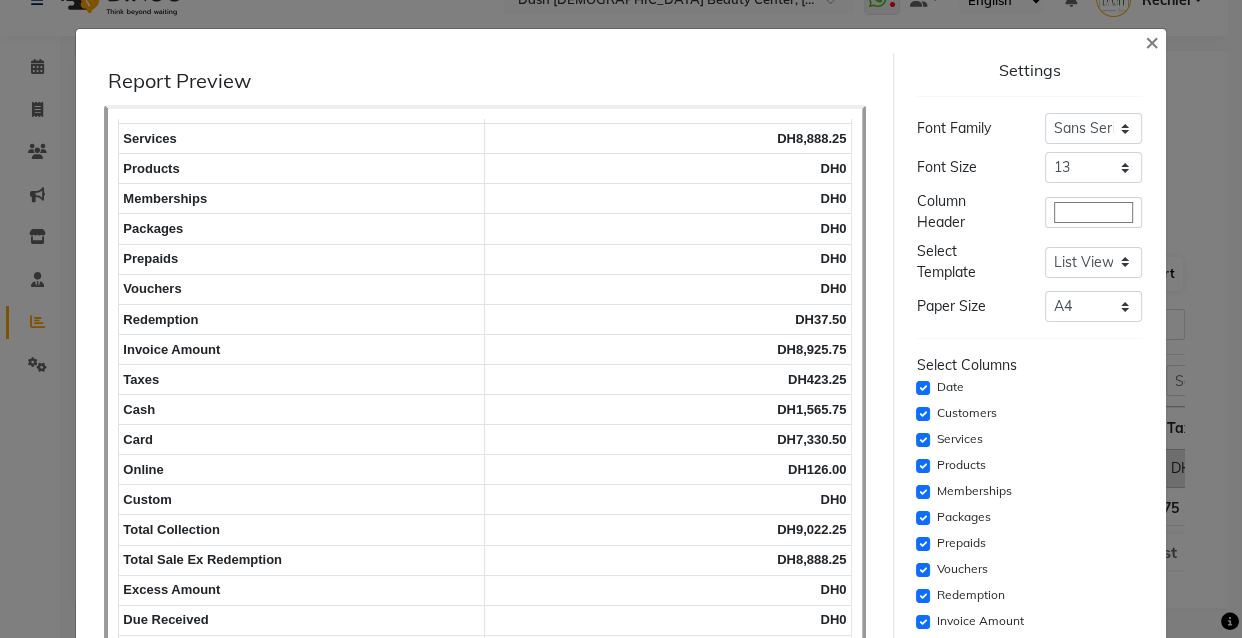 scroll, scrollTop: 110, scrollLeft: 0, axis: vertical 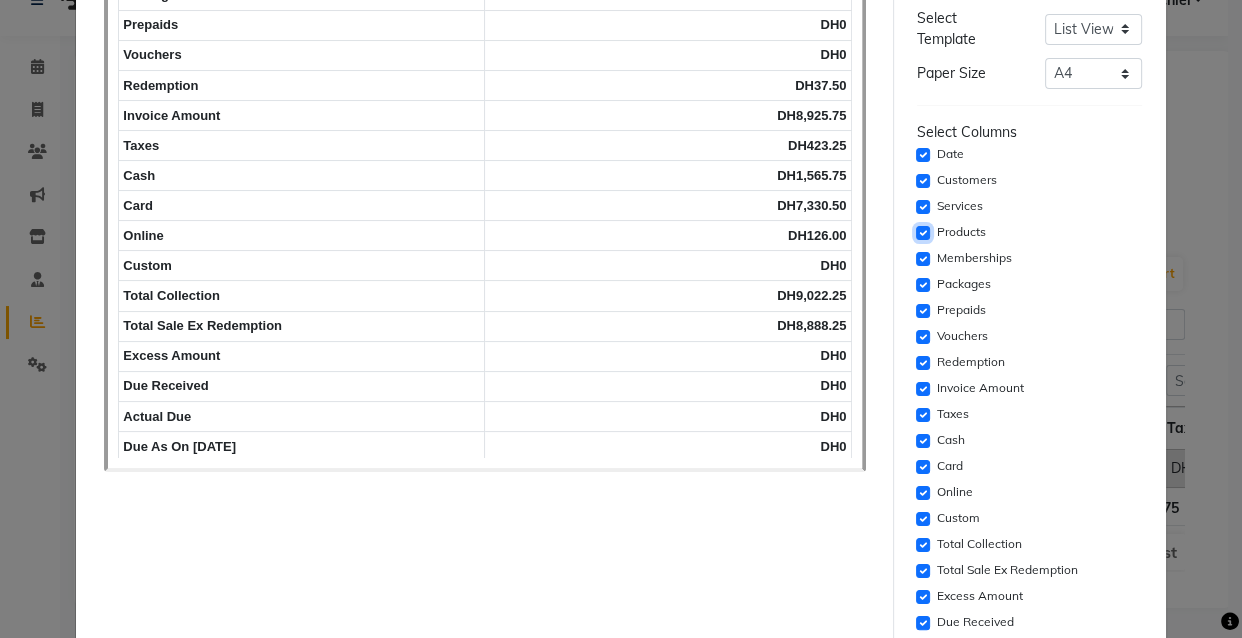 click 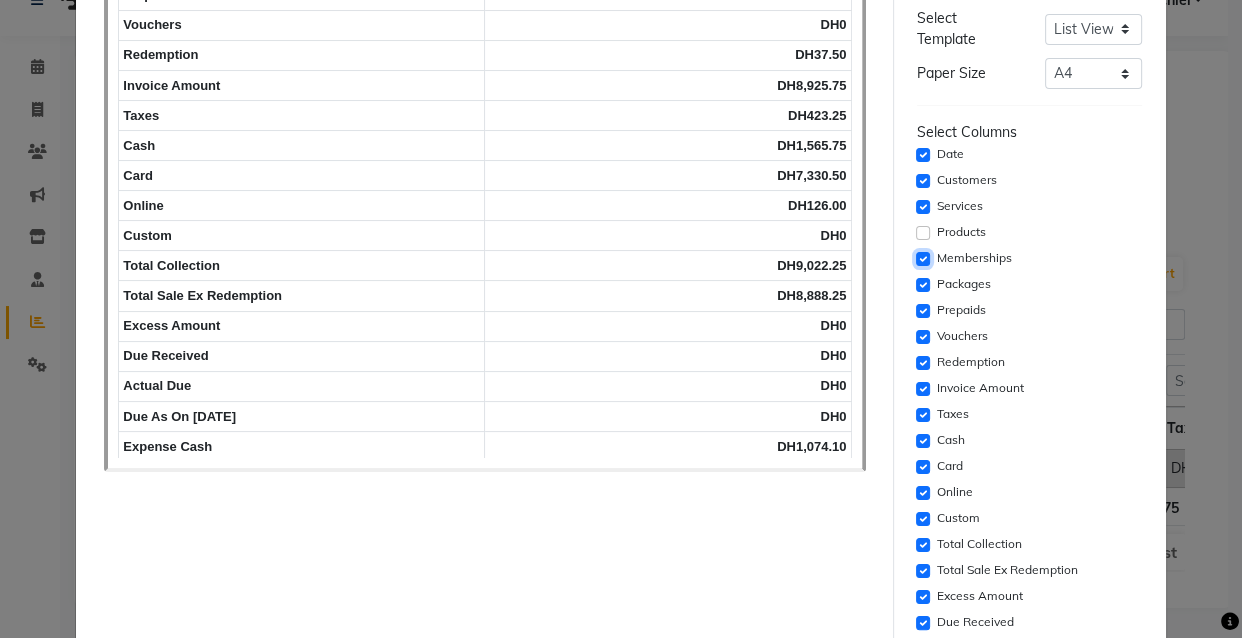 click 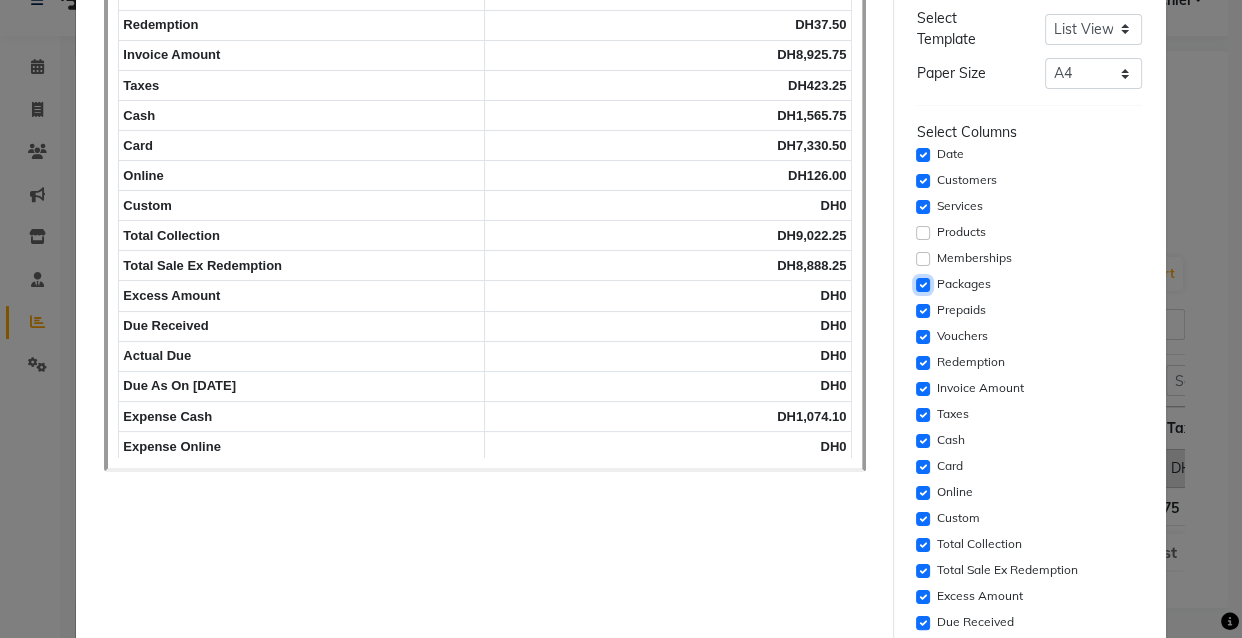 click 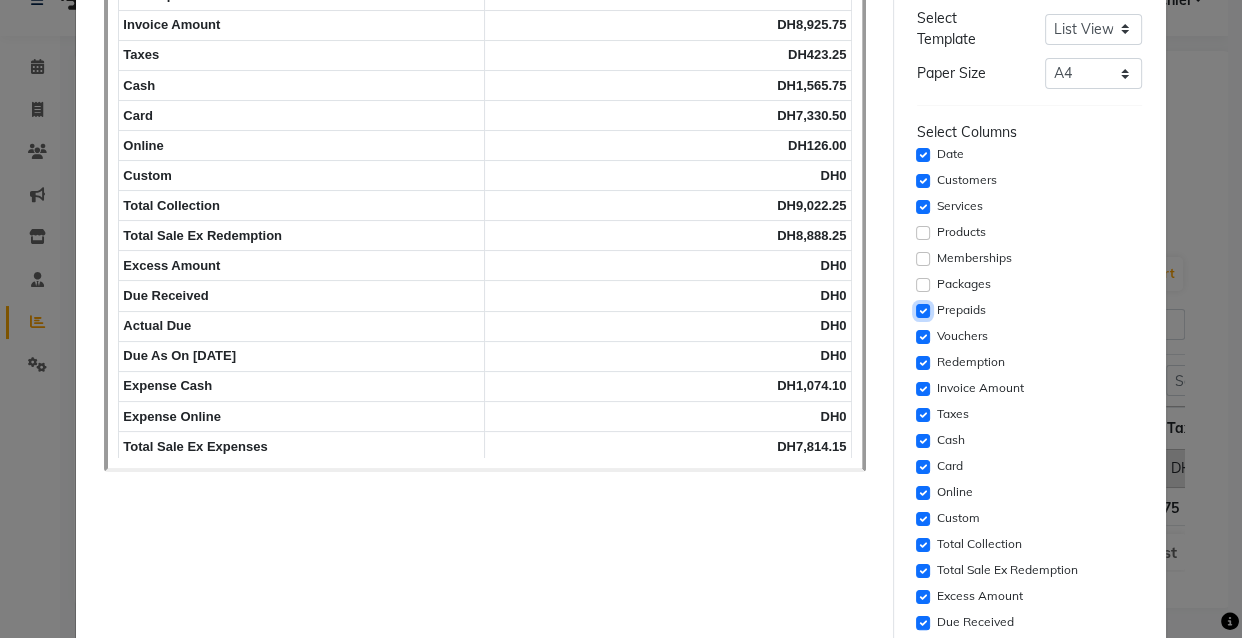 click 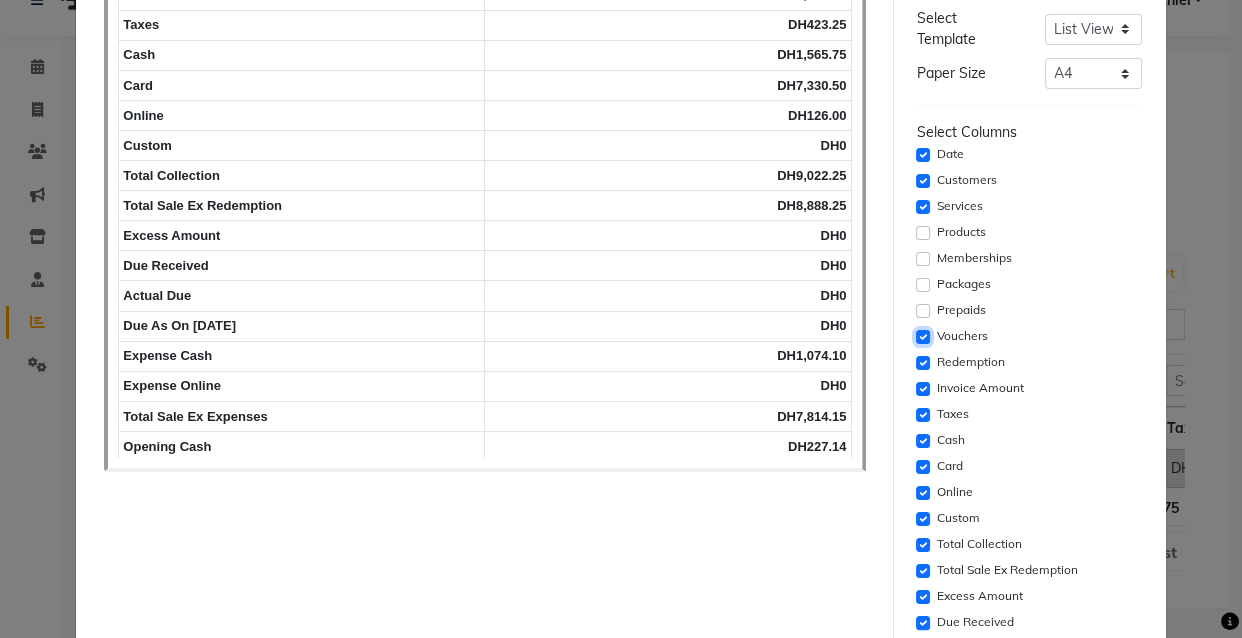 click 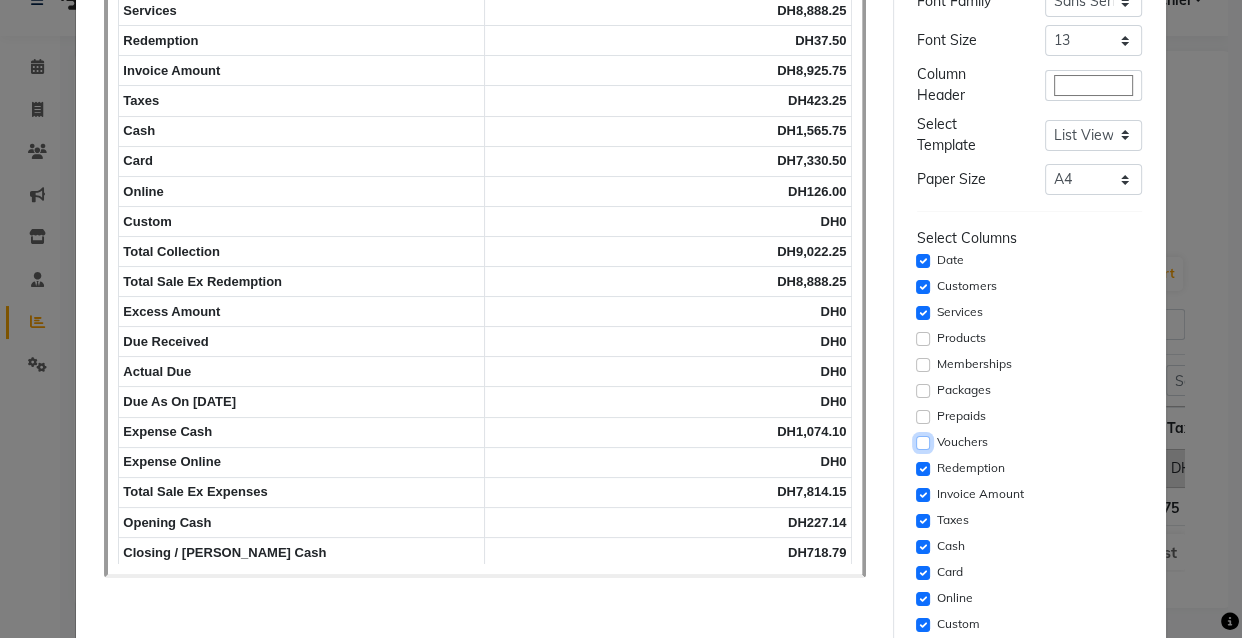 scroll, scrollTop: 130, scrollLeft: 0, axis: vertical 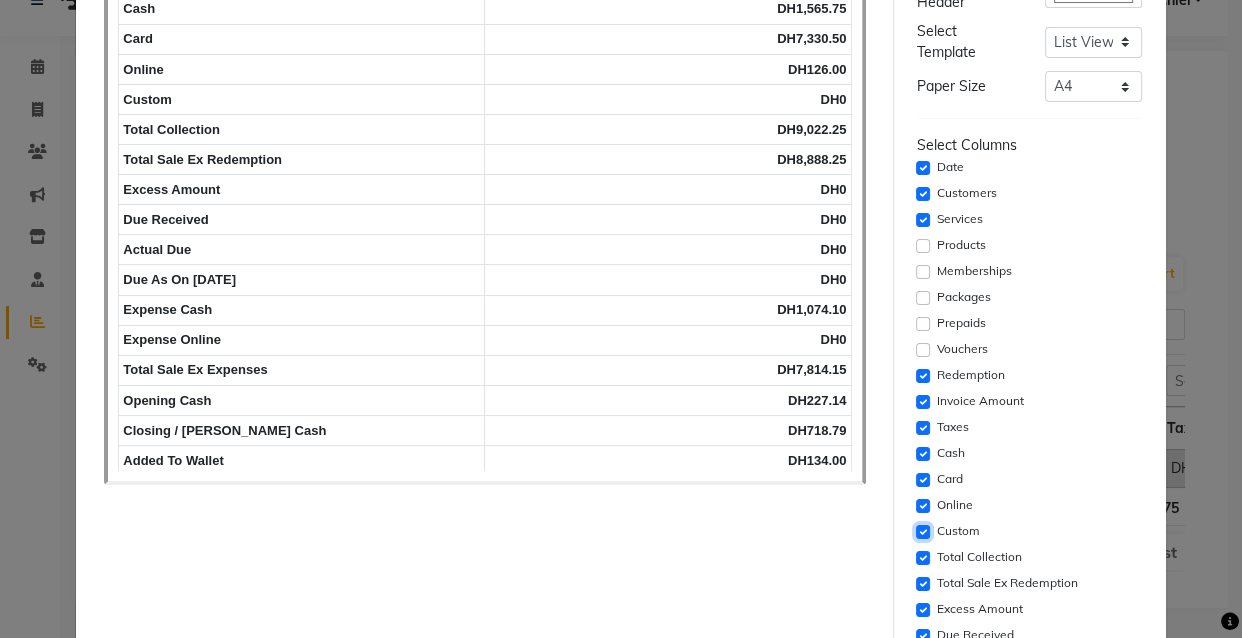 click 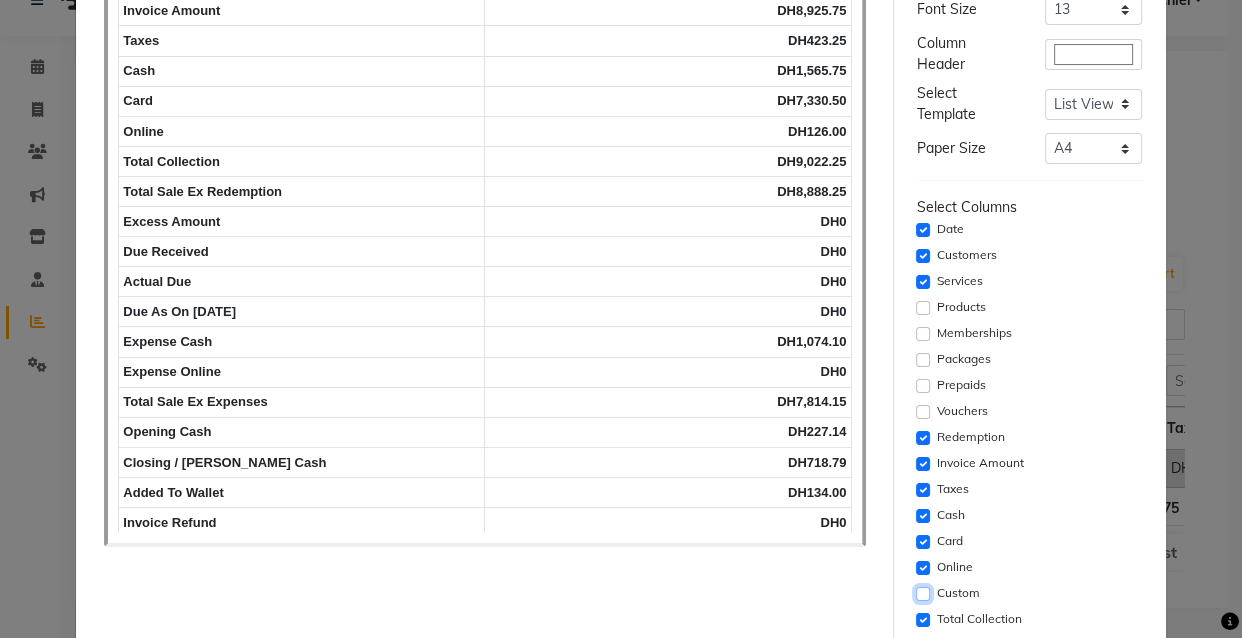 scroll, scrollTop: 141, scrollLeft: 0, axis: vertical 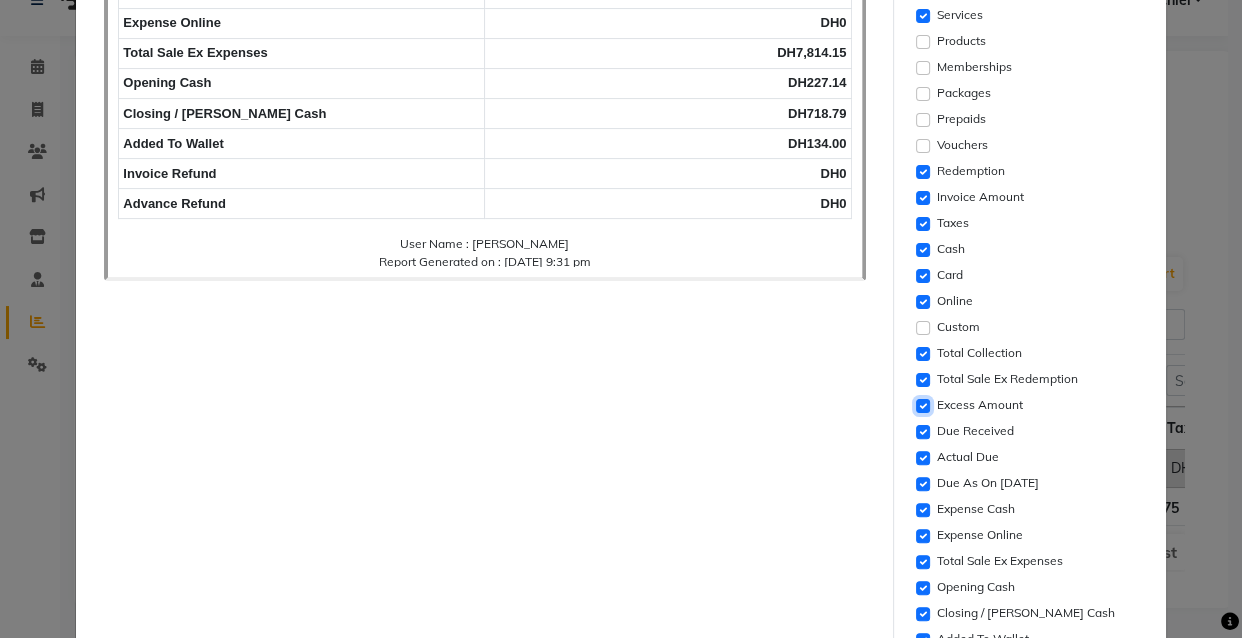click 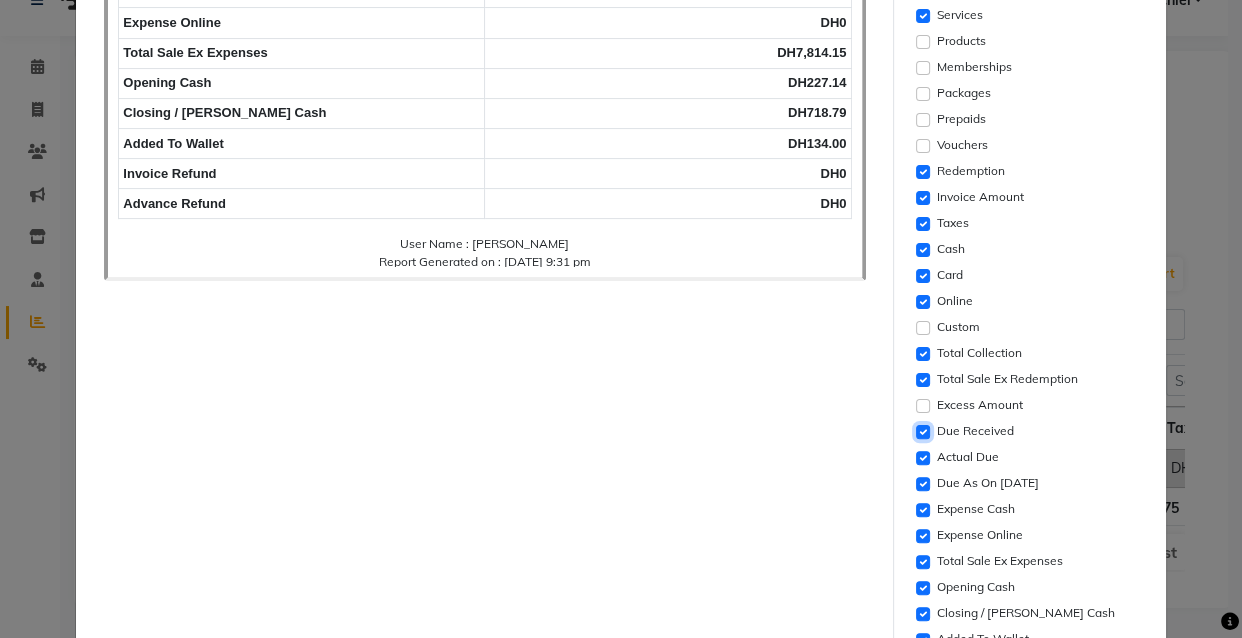 click 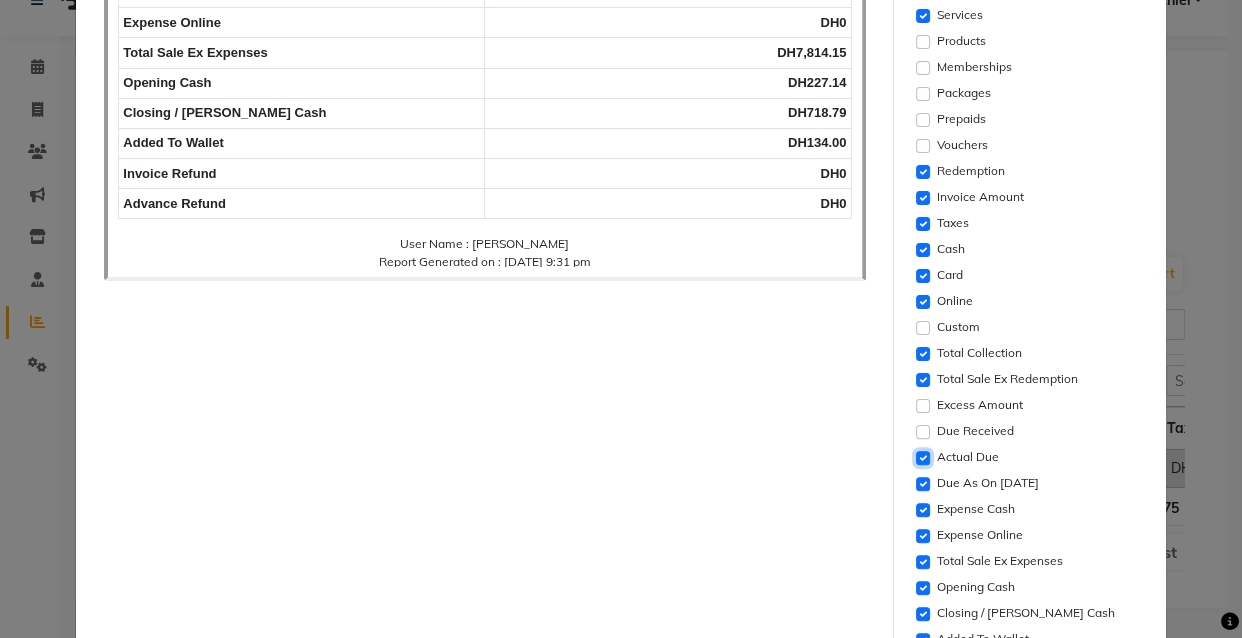 click 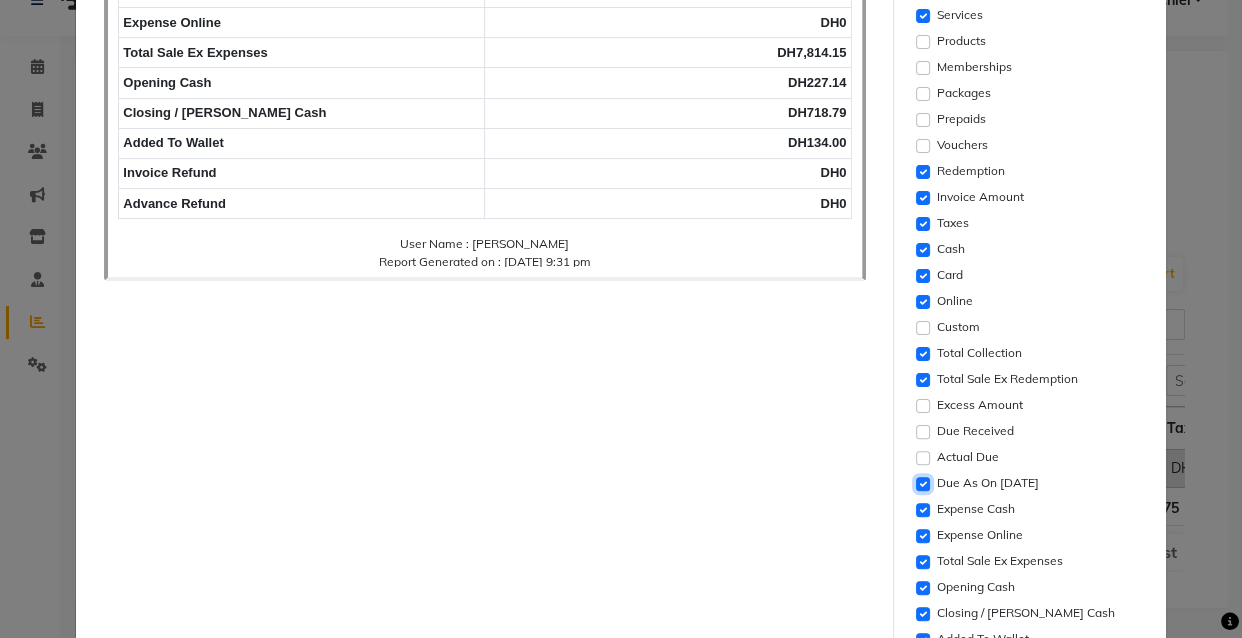 click 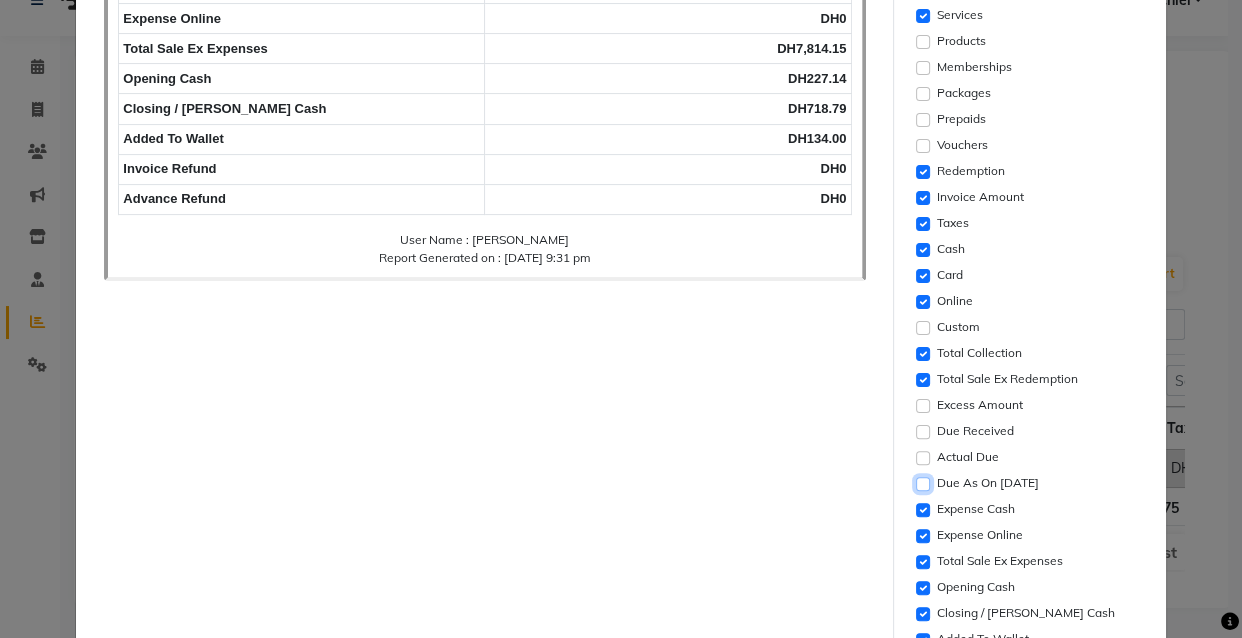 scroll, scrollTop: 102, scrollLeft: 0, axis: vertical 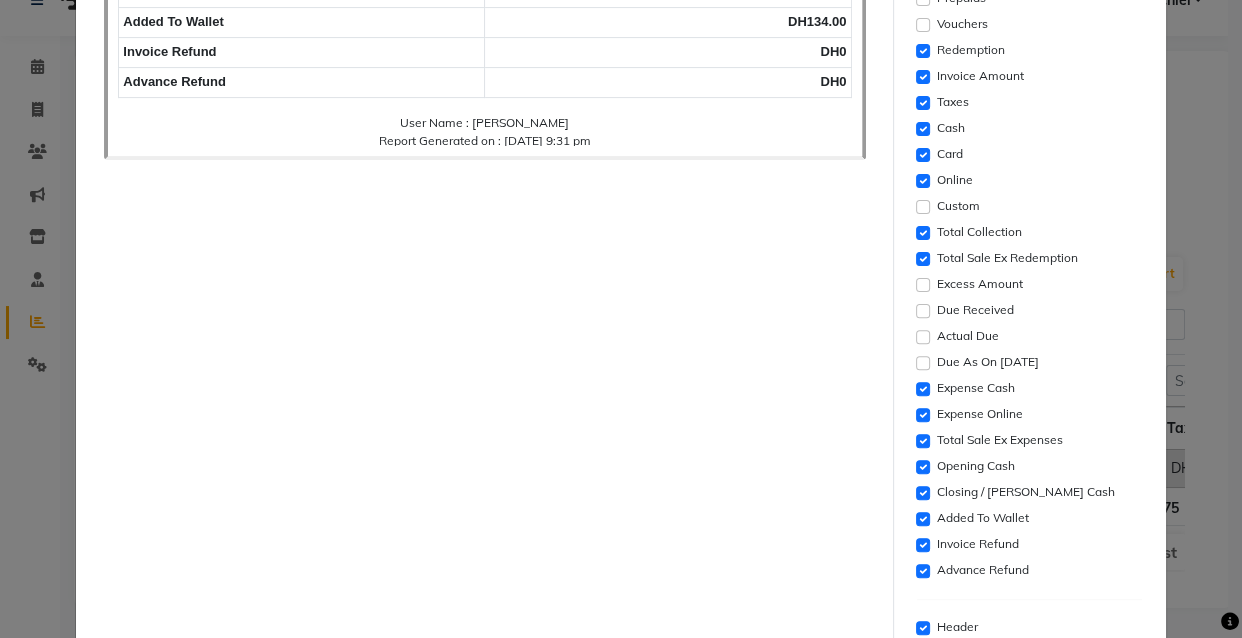 click on "Expense Online" 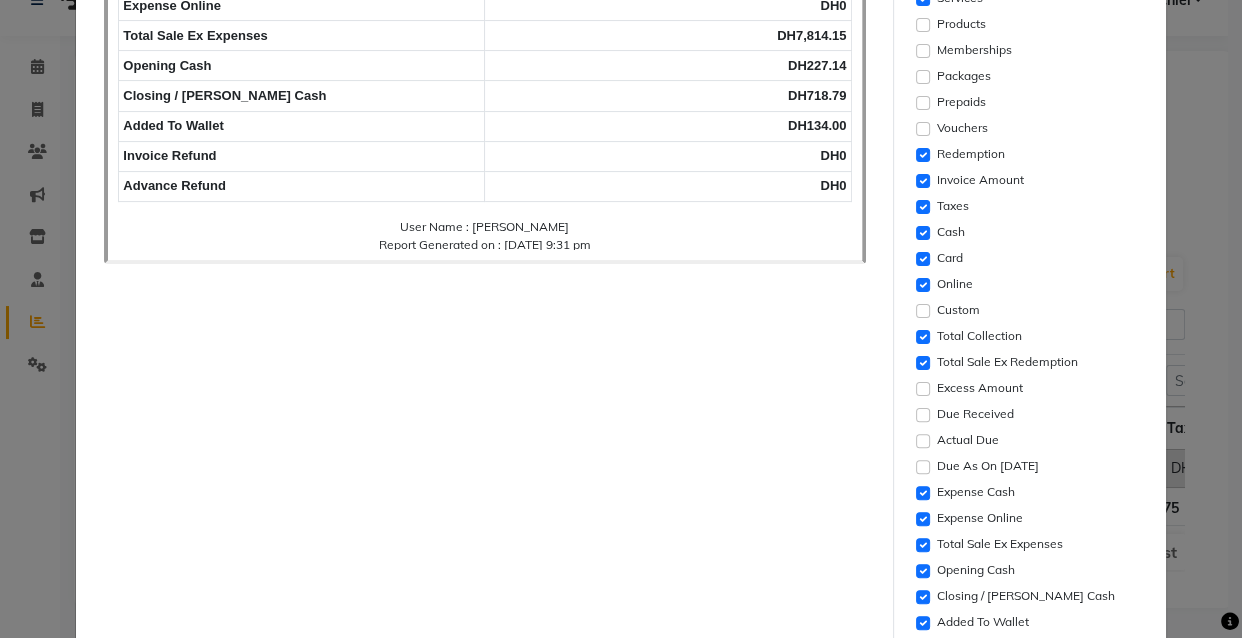 scroll, scrollTop: 446, scrollLeft: 0, axis: vertical 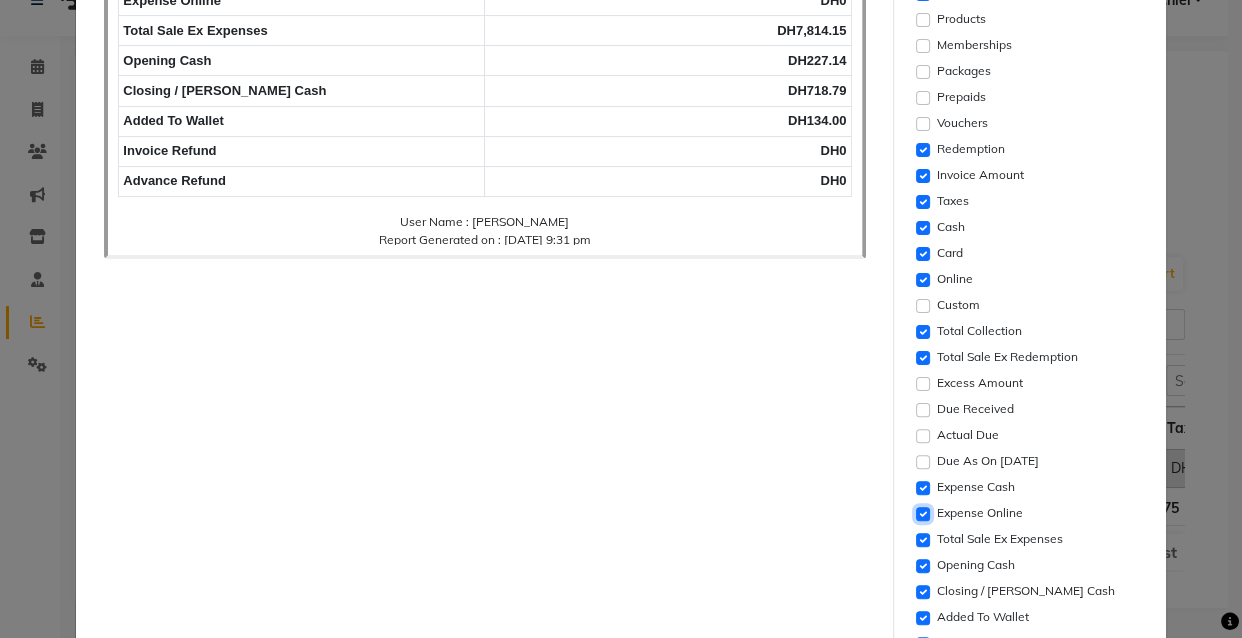 click 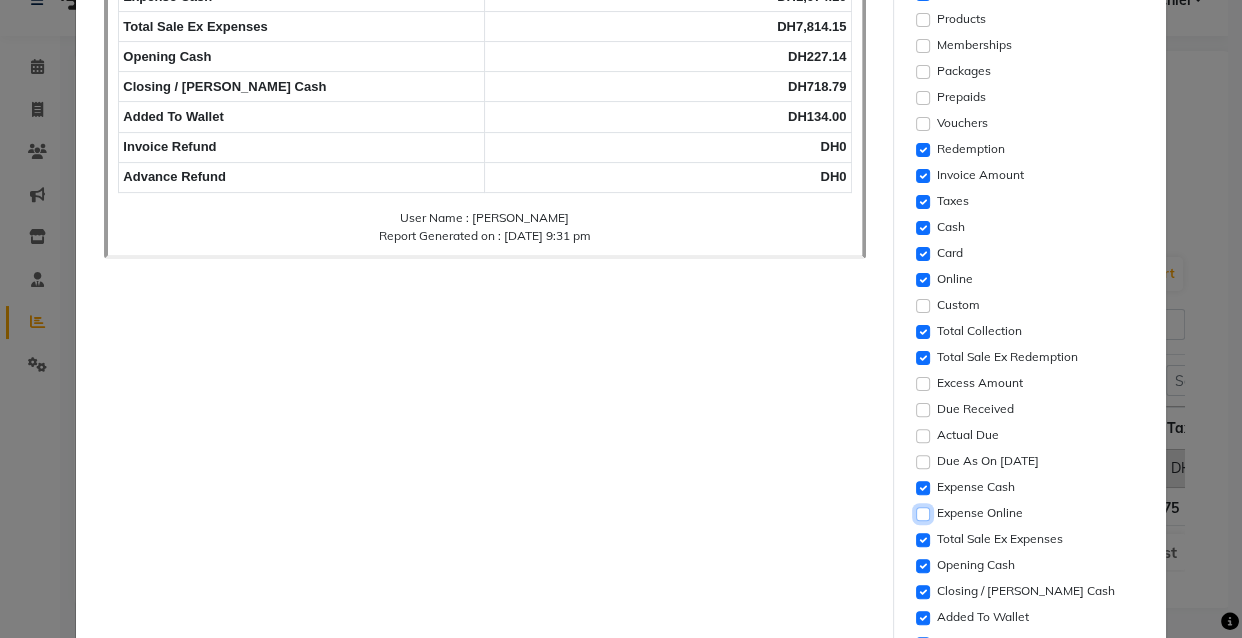 scroll, scrollTop: 72, scrollLeft: 0, axis: vertical 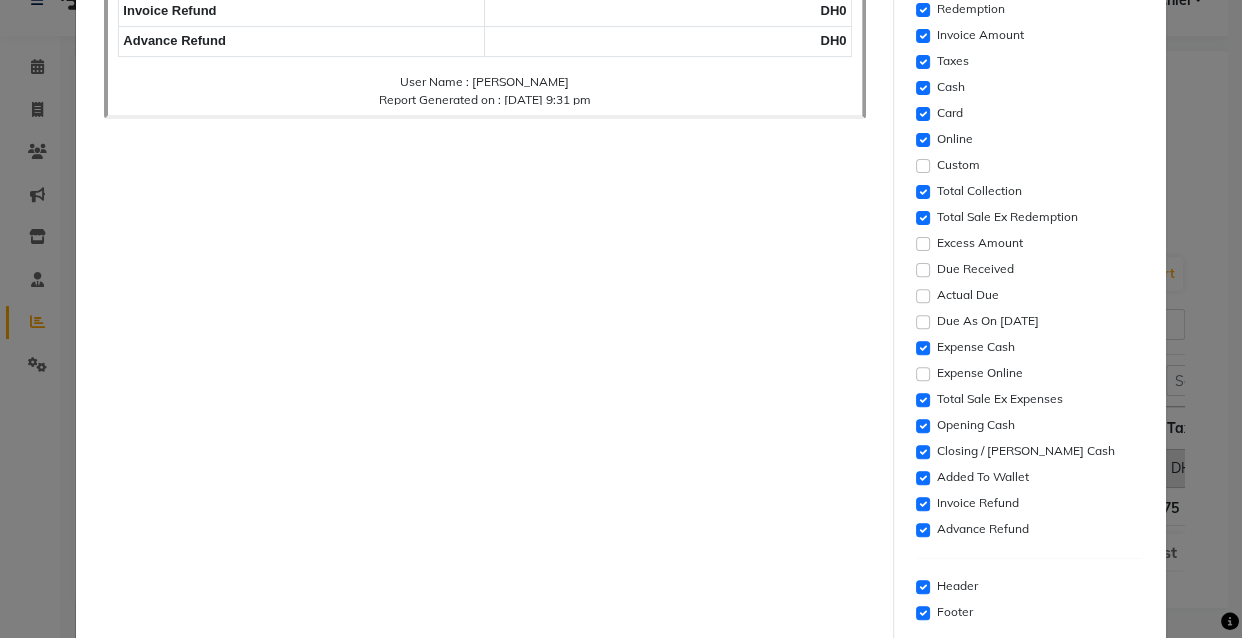 click on "Invoice Refund" 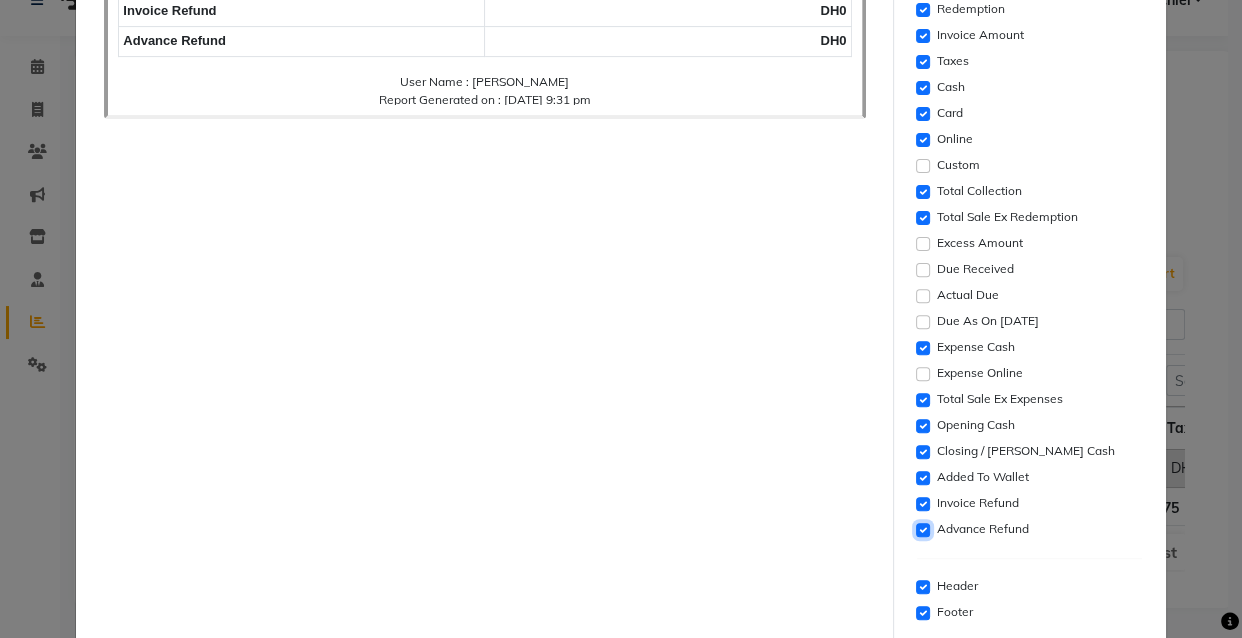 click 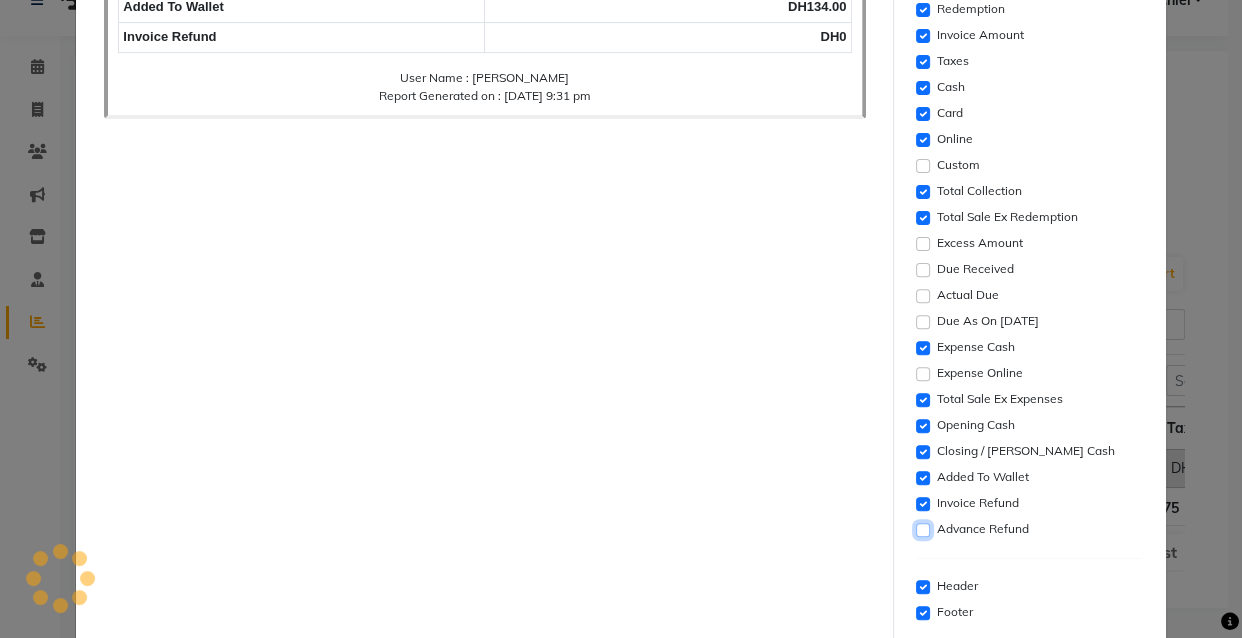 scroll, scrollTop: 42, scrollLeft: 0, axis: vertical 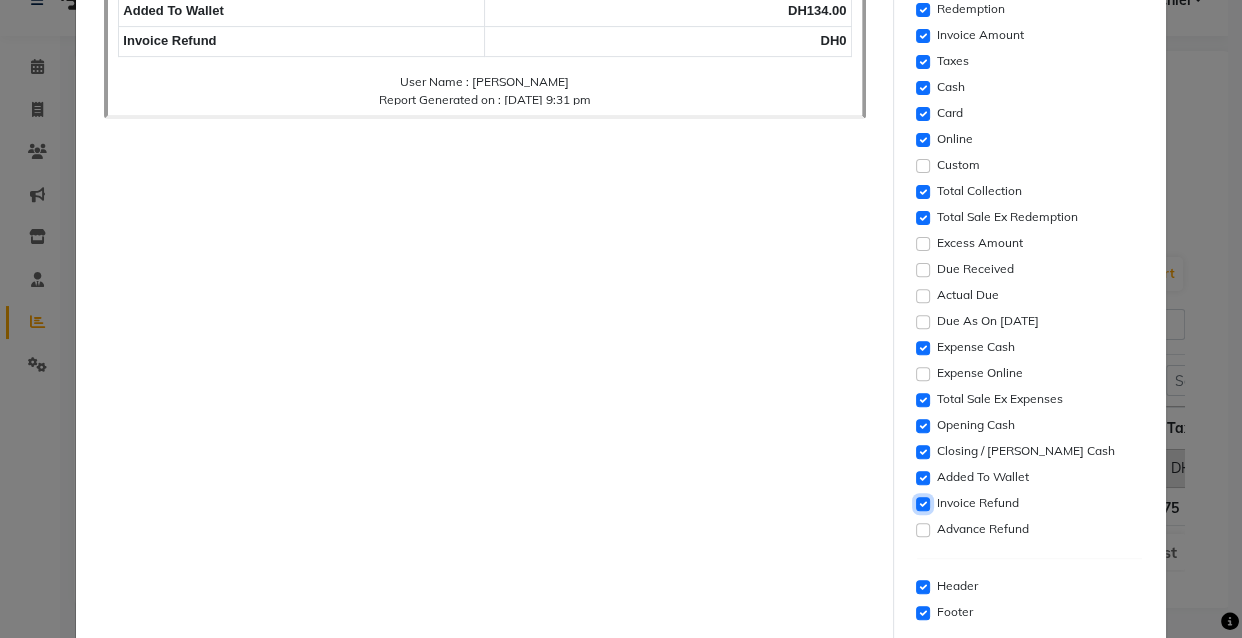 click 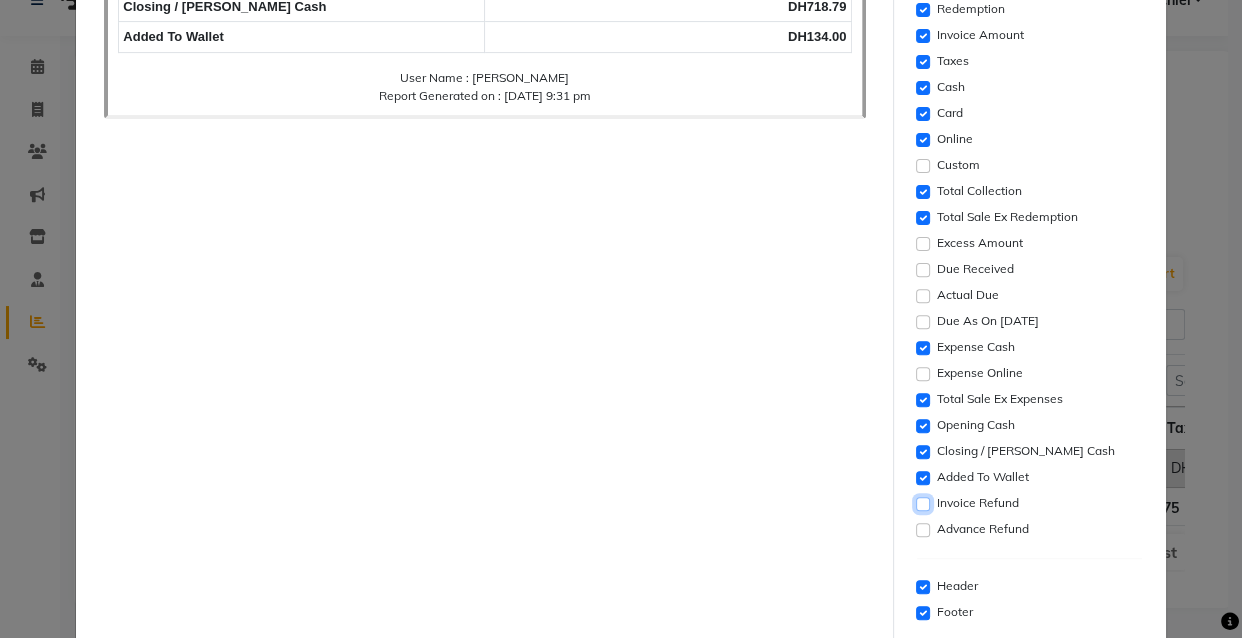 scroll, scrollTop: 12, scrollLeft: 0, axis: vertical 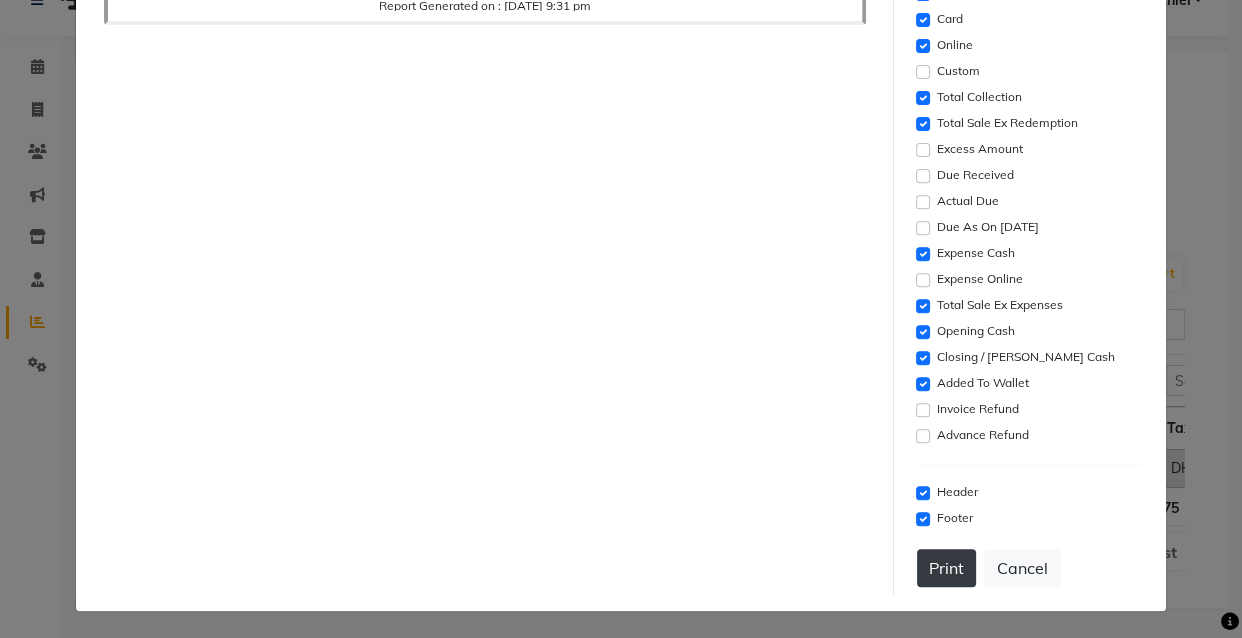click on "Print" 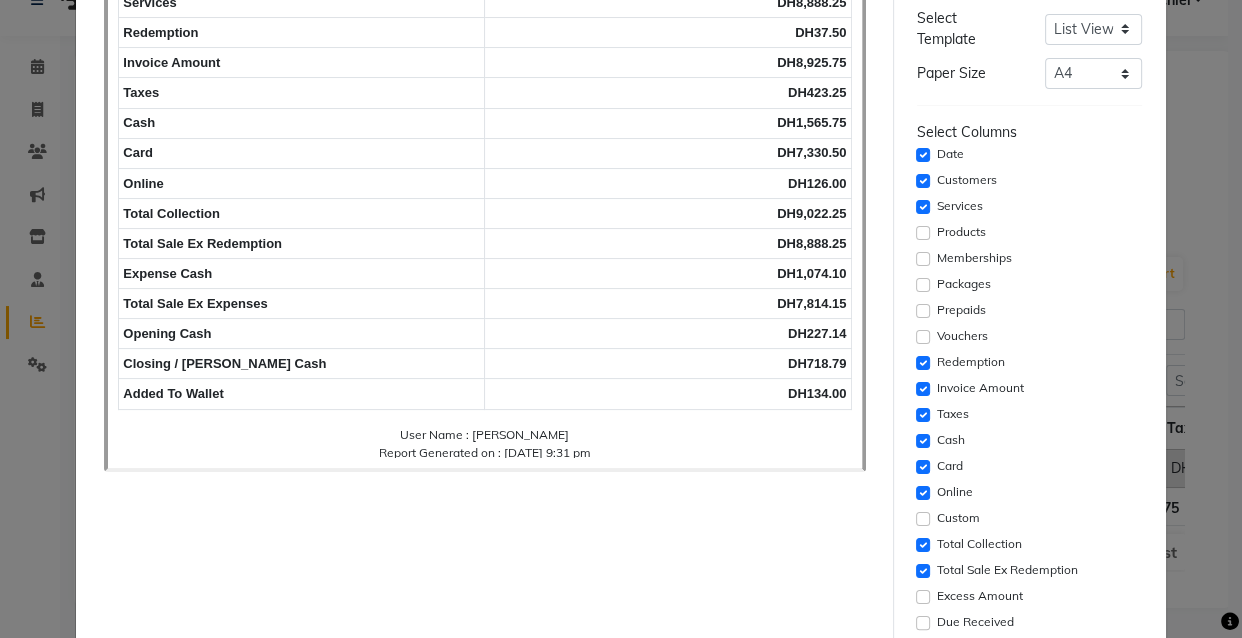 scroll, scrollTop: 210, scrollLeft: 0, axis: vertical 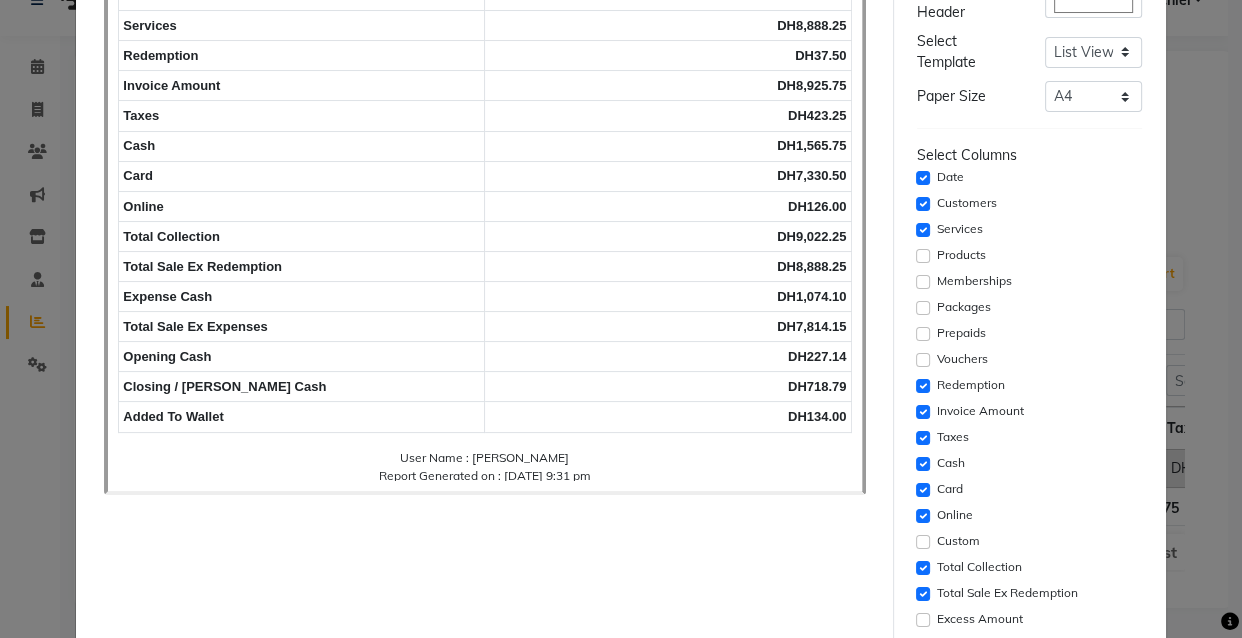 click on "× Report Preview
Report Name: Daily Sales
Report Duration: 10-07-2025
Dash Ladies Beauty Center
Al Shabhat Plaza
date
2025-07-10
customers
41
services
DH8,888.25
redemption
8" 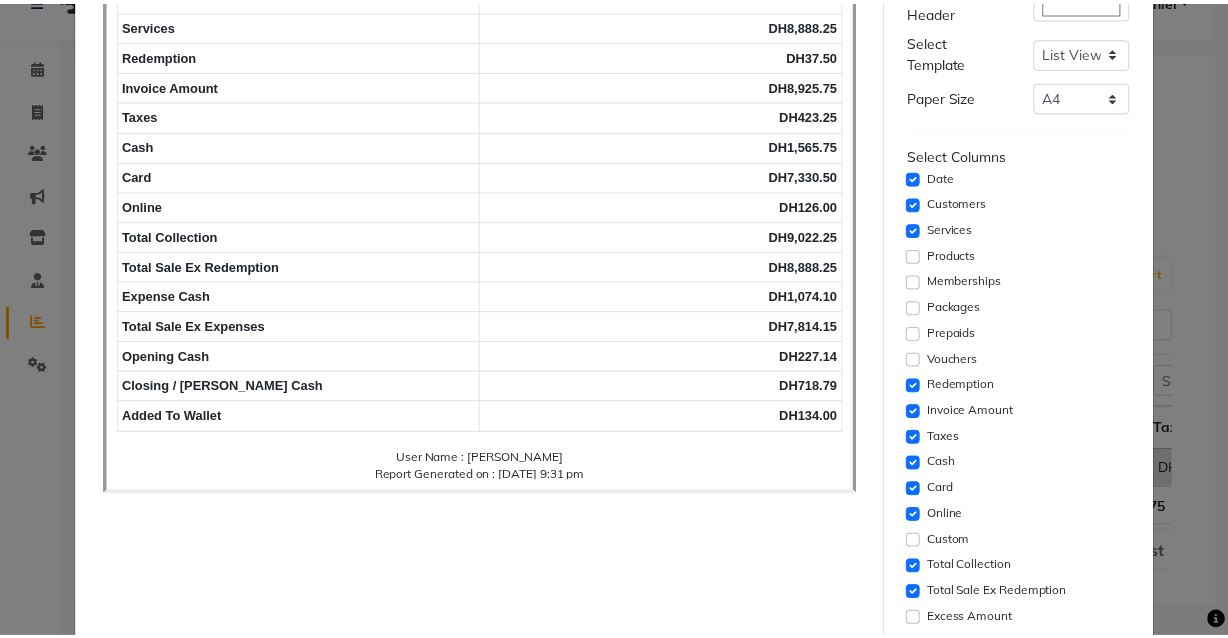 scroll, scrollTop: 0, scrollLeft: 0, axis: both 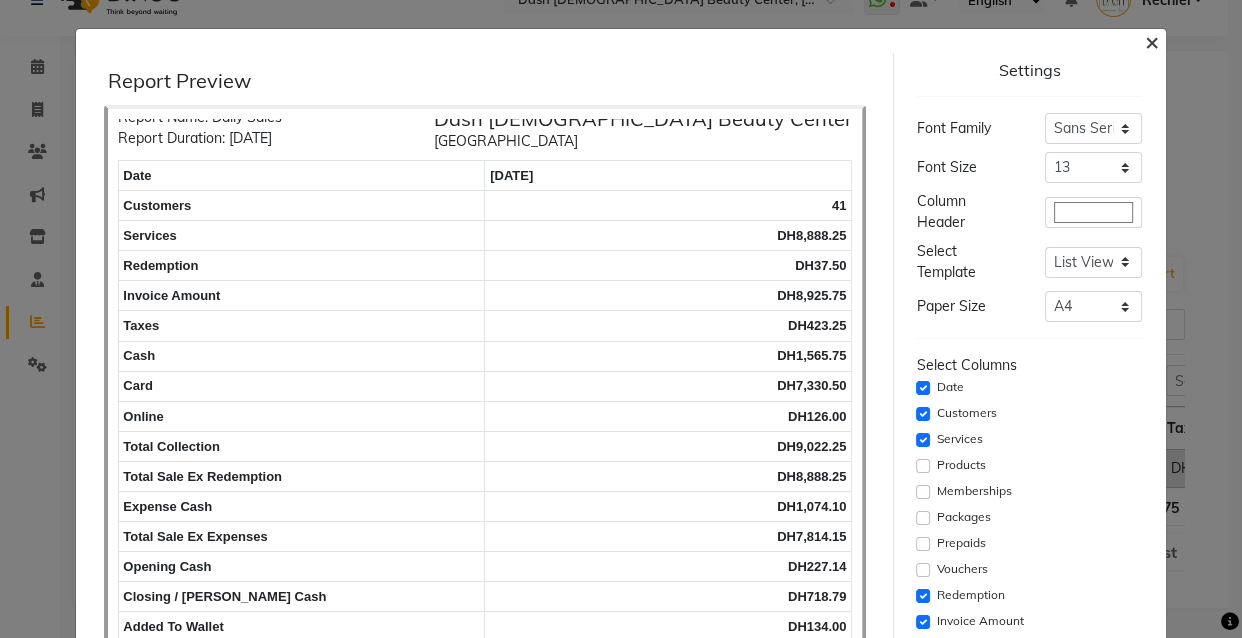 click on "×" 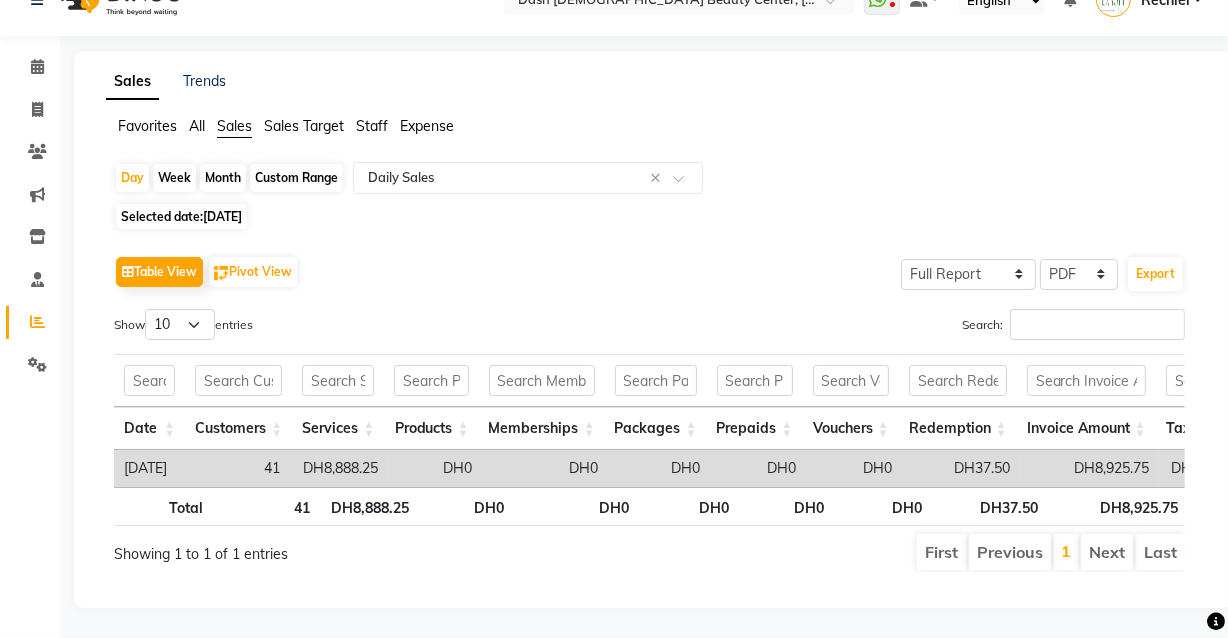 click on "Expense" 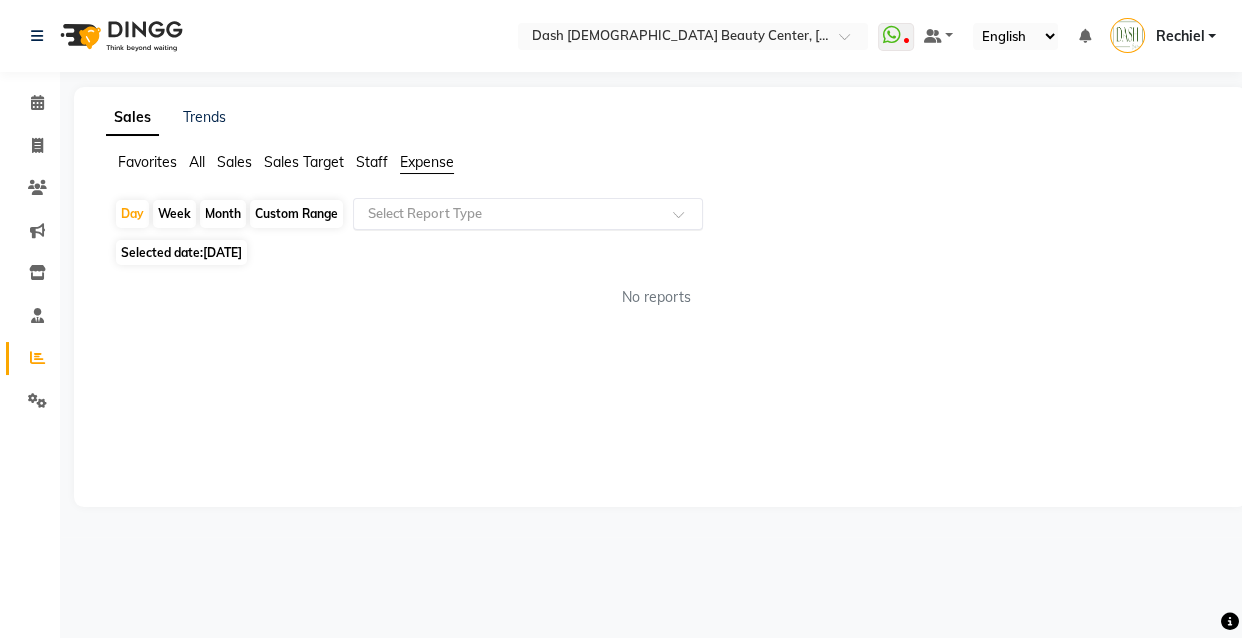 click 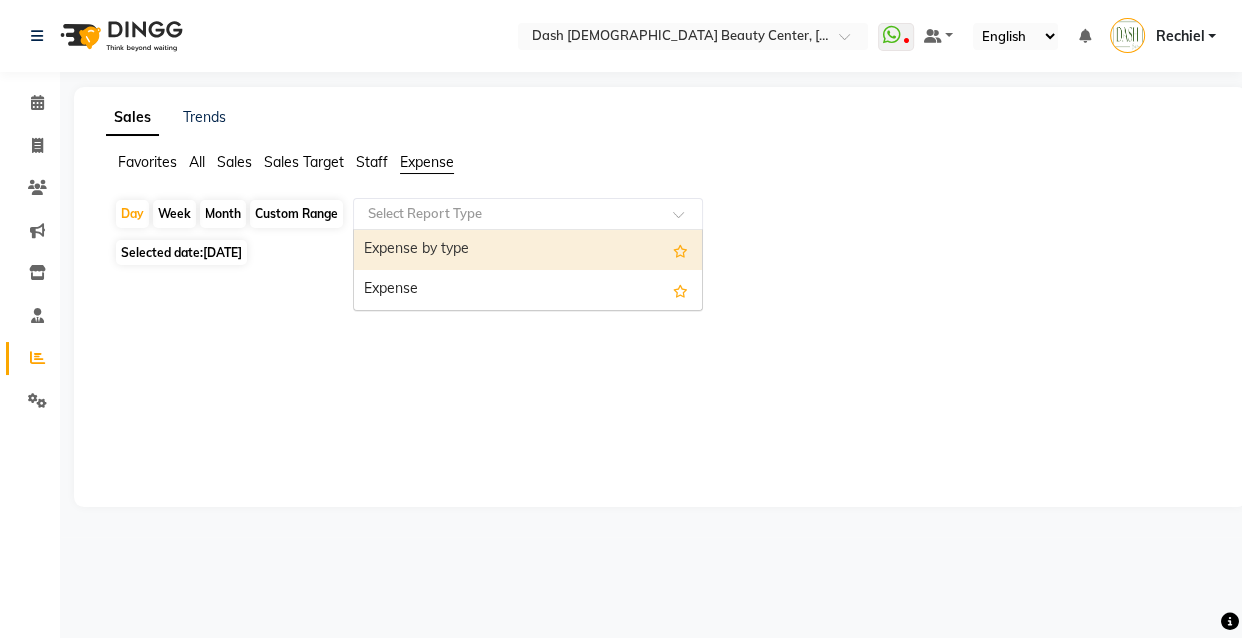 click on "Expense" at bounding box center (528, 290) 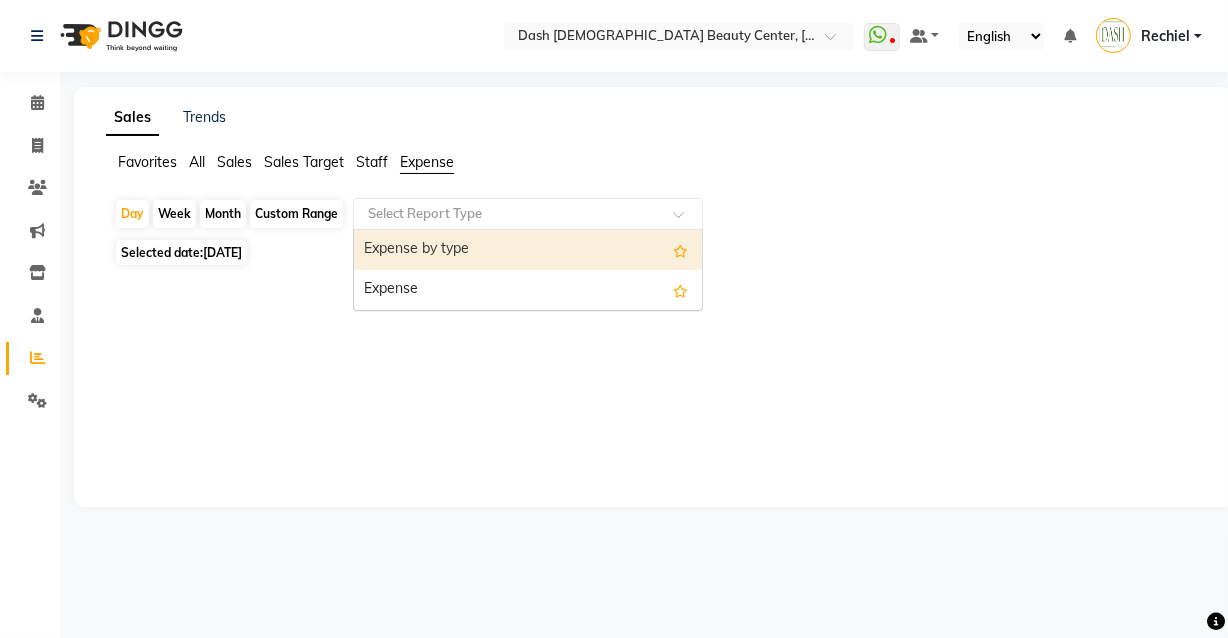 select on "full_report" 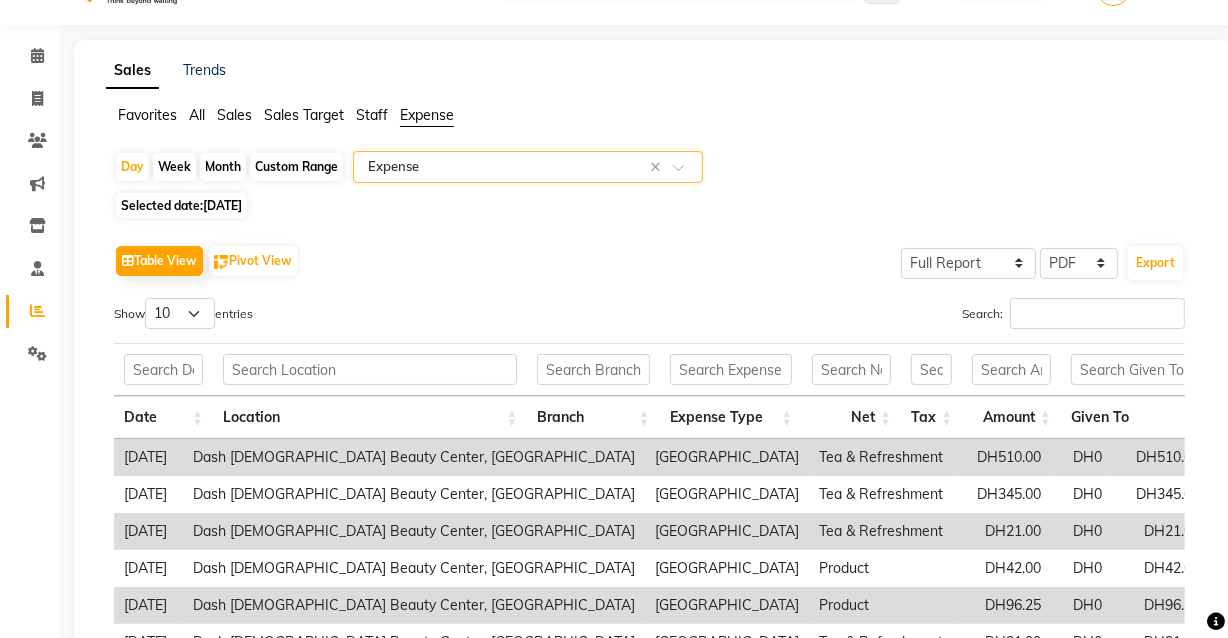 scroll, scrollTop: 57, scrollLeft: 0, axis: vertical 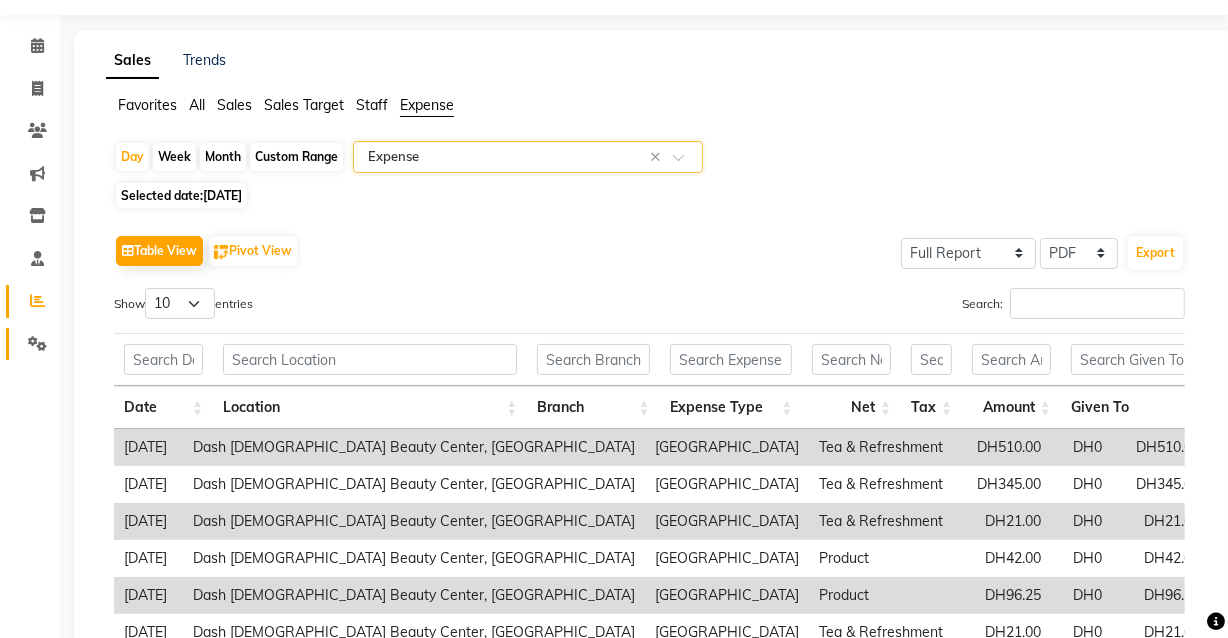 click 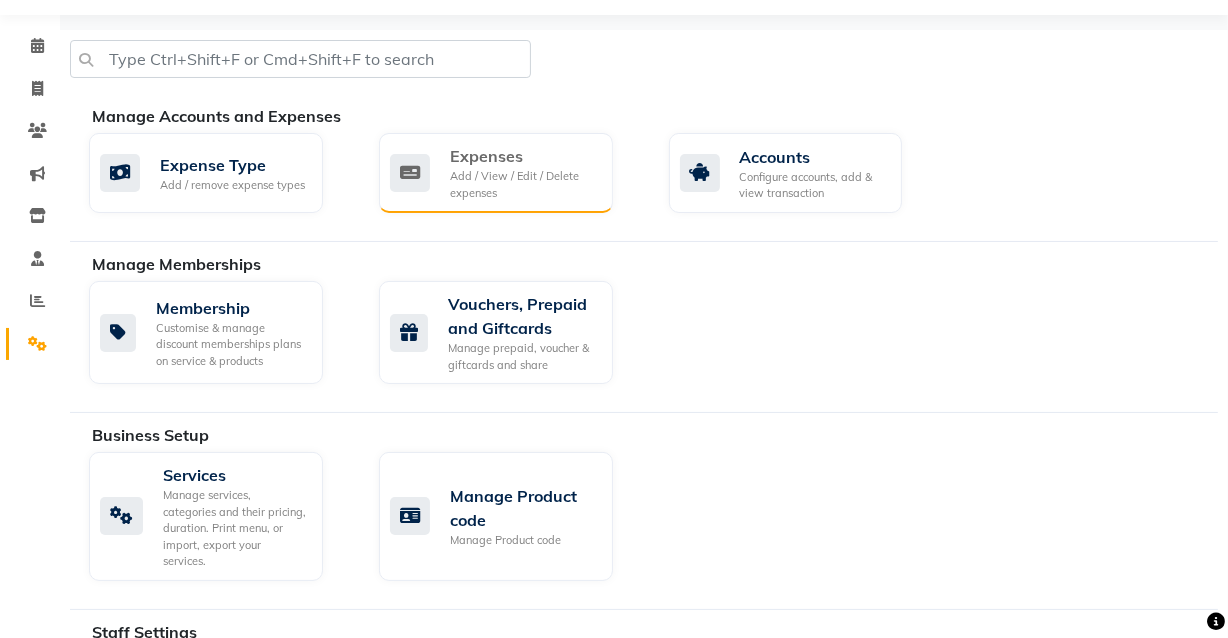 click on "Expenses" 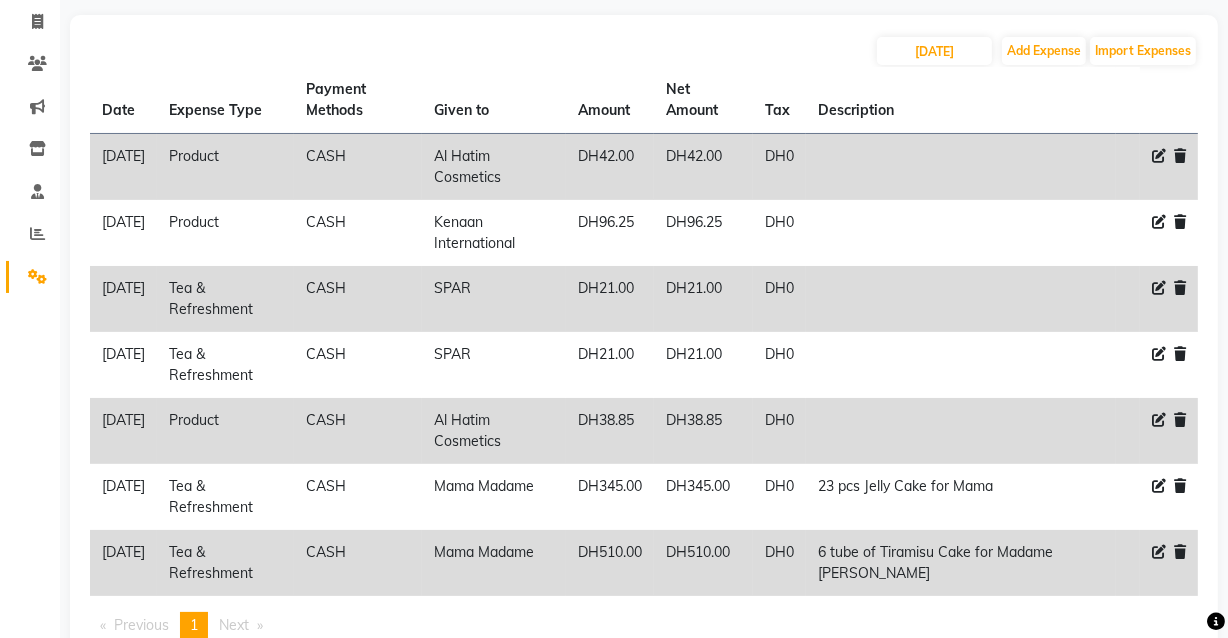 scroll, scrollTop: 0, scrollLeft: 0, axis: both 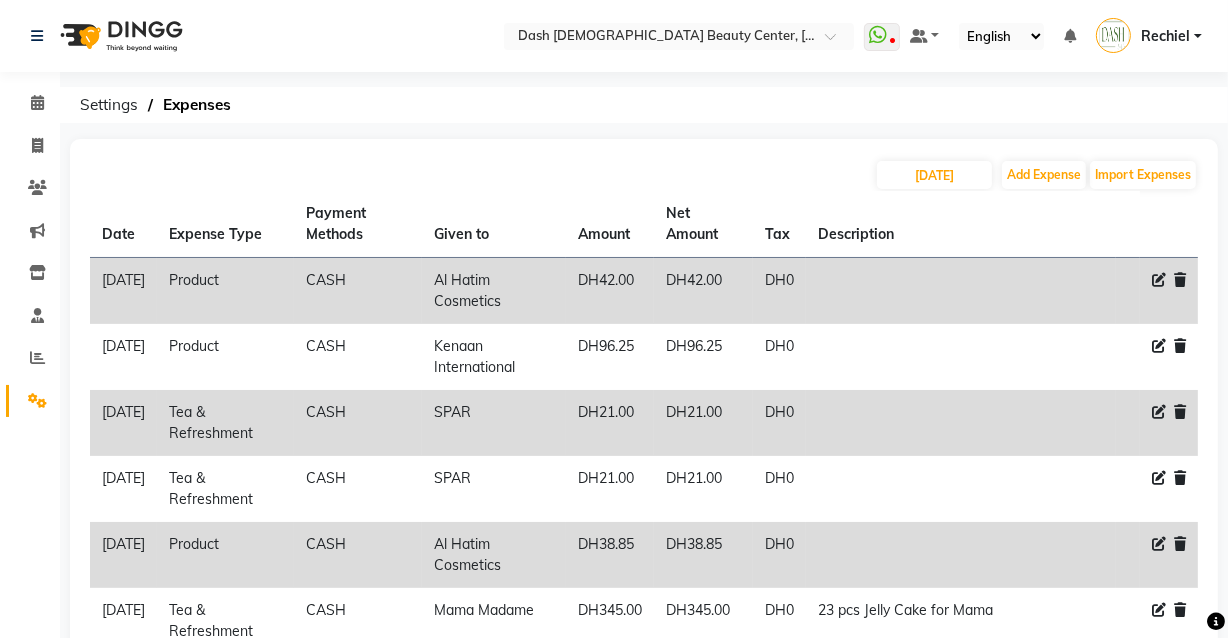 click on "10-07-2025 Add Expense Import Expenses Date Expense Type Payment Methods Given to Amount Net Amount Tax Description  10-07-2025   Product   CASH   Al Hatim Cosmetics   DH42.00  DH42.00 DH0     10-07-2025   Product   CASH   Kenaan International   DH96.25  DH96.25 DH0     10-07-2025   Tea & Refreshment   CASH   SPAR   DH21.00  DH21.00 DH0     10-07-2025   Tea & Refreshment   CASH   SPAR   DH21.00  DH21.00 DH0     10-07-2025   Product   CASH   Al Hatim Cosmetics   DH38.85  DH38.85 DH0     10-07-2025   Tea & Refreshment   CASH   Mama Madame   DH345.00  DH345.00 DH0  23 pcs Jelly Cake for Mama   10-07-2025   Tea & Refreshment   CASH   Mama Madame   DH510.00  DH510.00 DH0  6 tube of Tiramisu Cake for Madame Hamda   Previous  page  1 / 1  You're on page  1  Next  page" 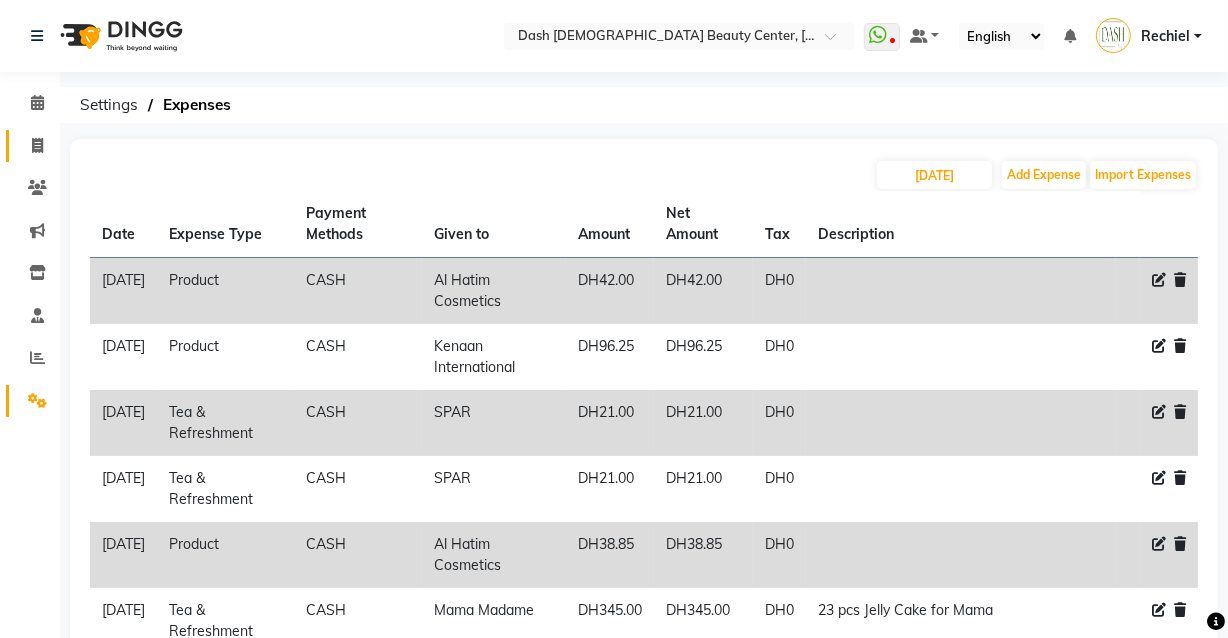 click 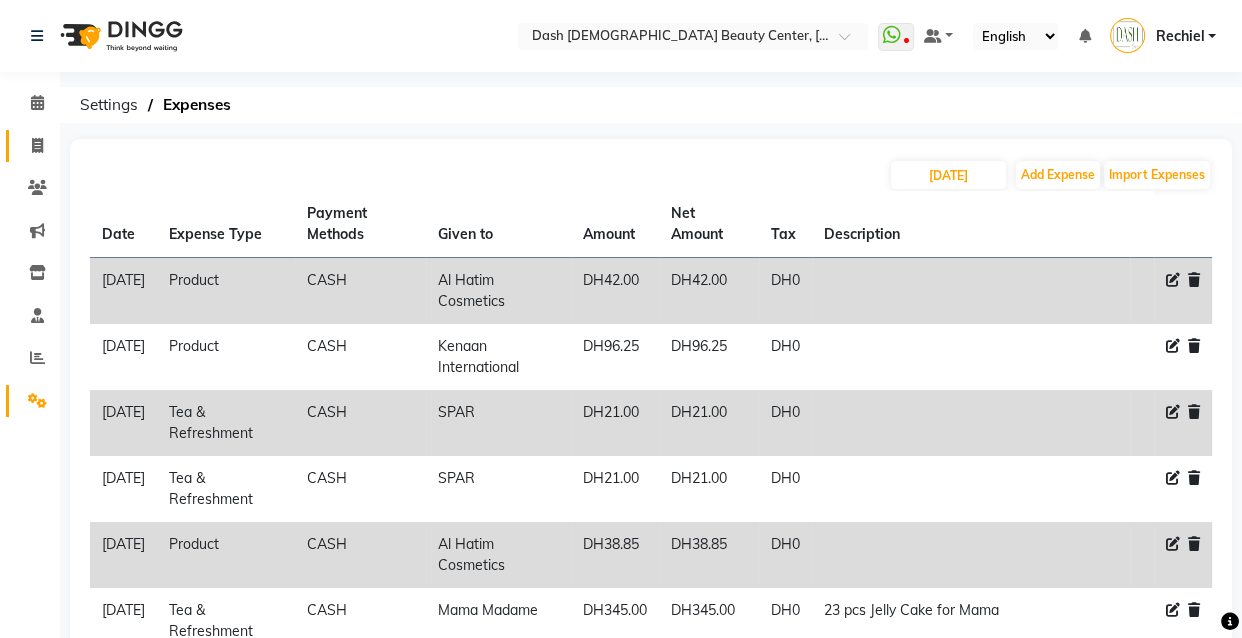 select on "8372" 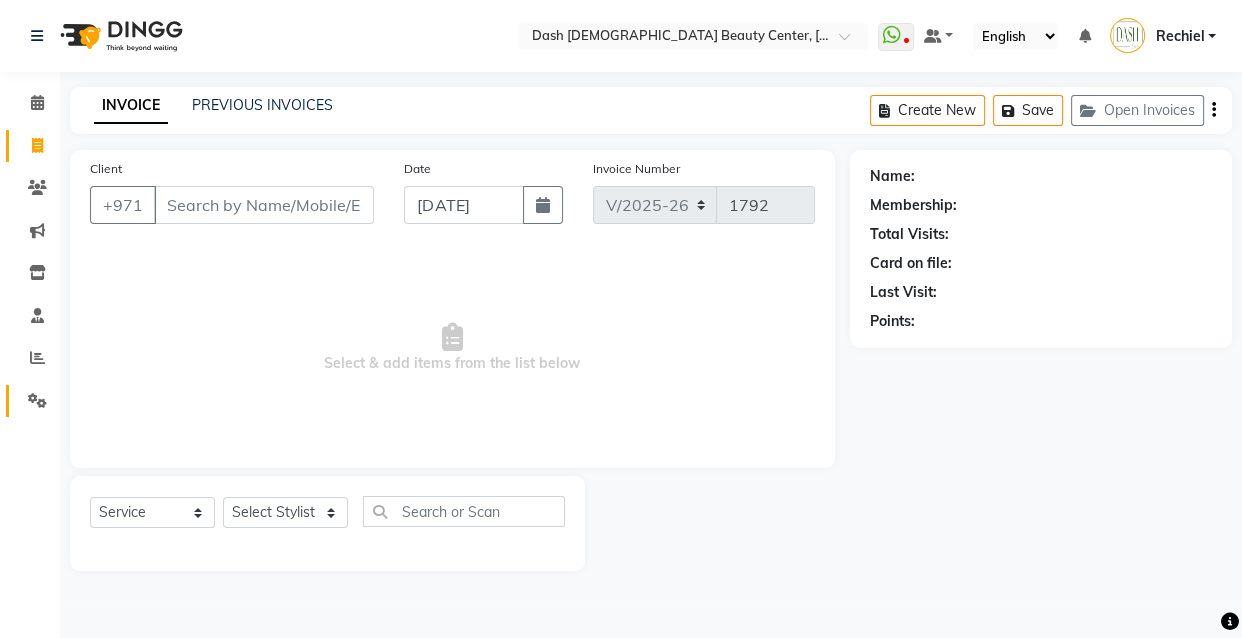 click 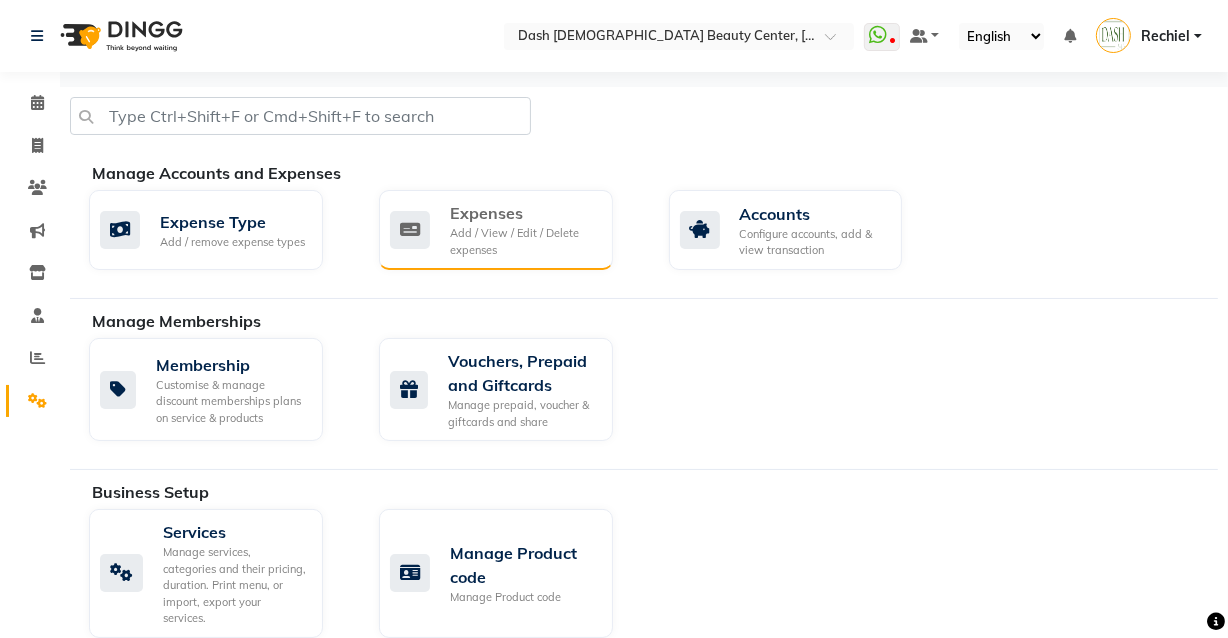 click on "Expenses" 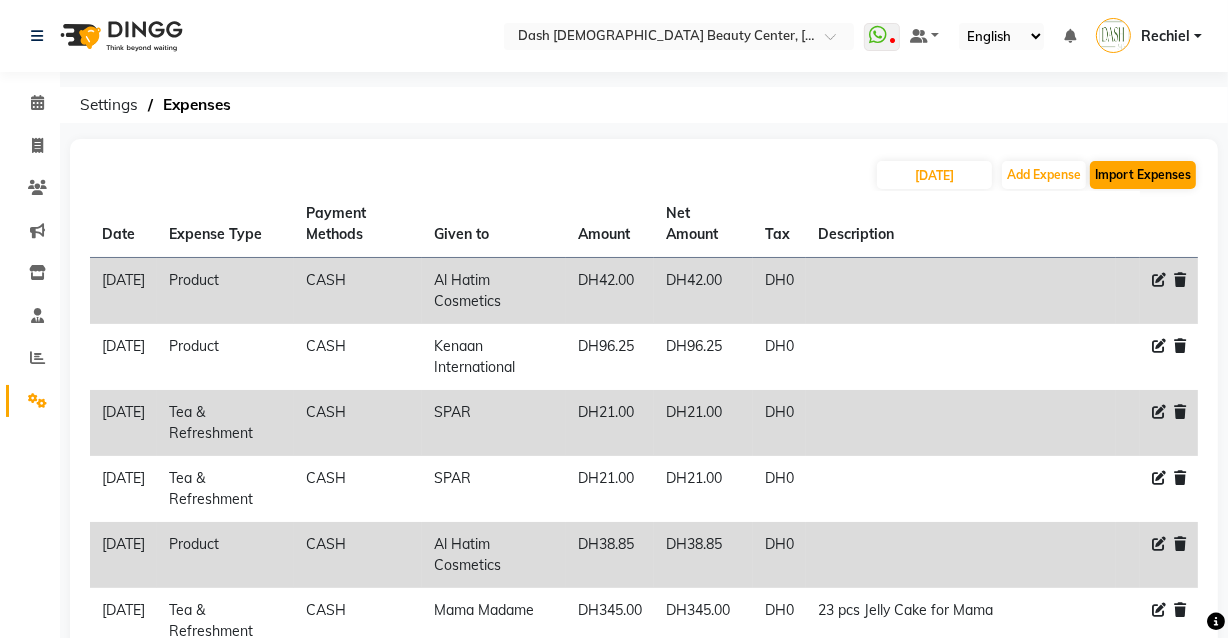 click on "Import Expenses" 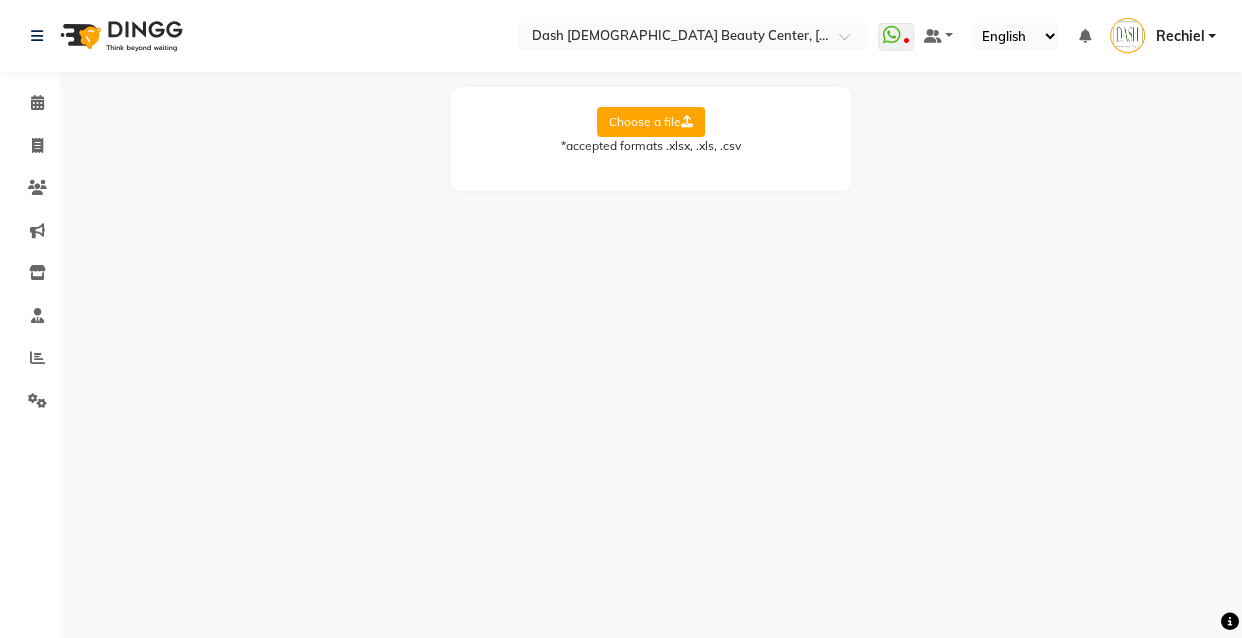 click on "Choose a file" 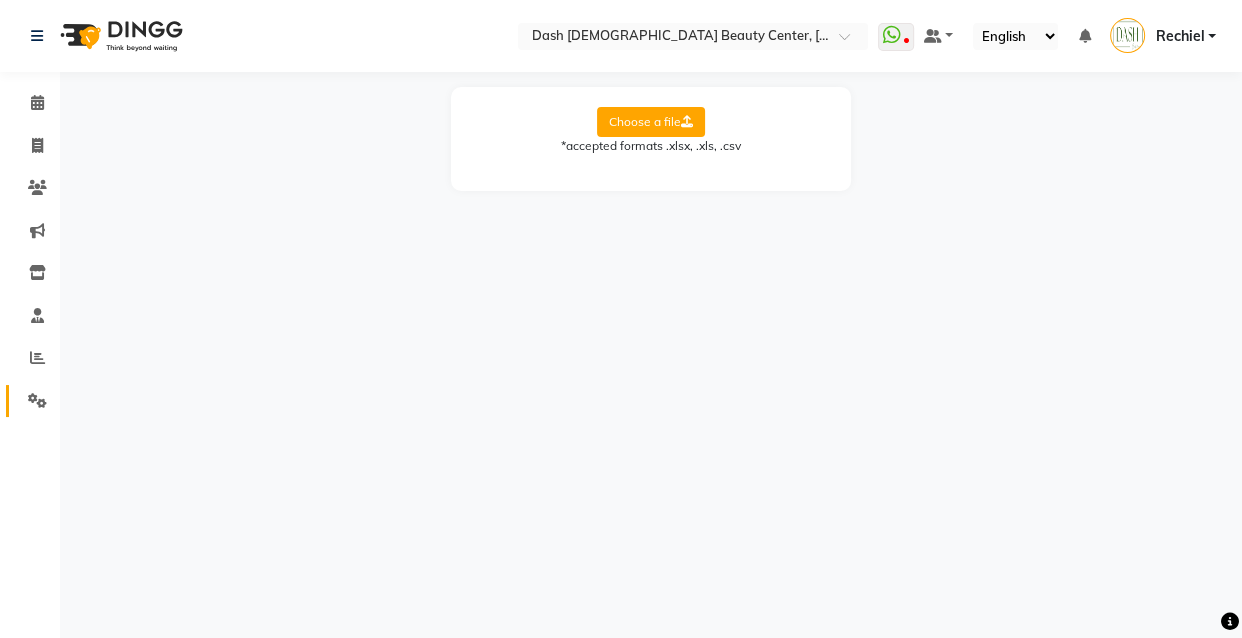 click on "Settings" 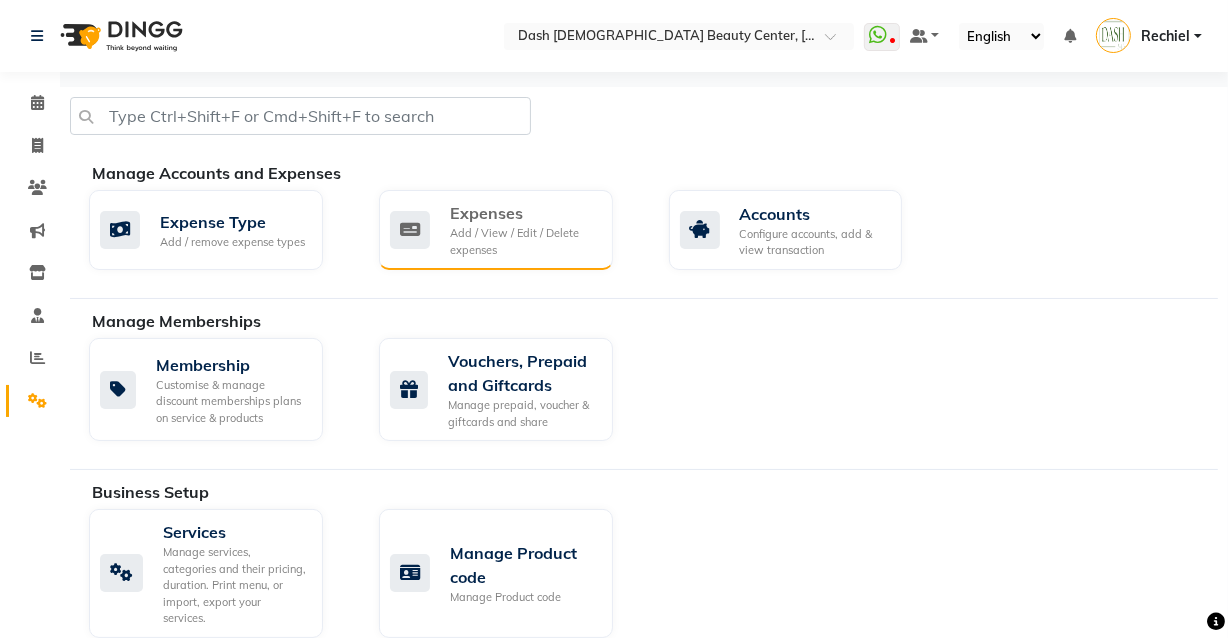 click on "Add / View / Edit / Delete expenses" 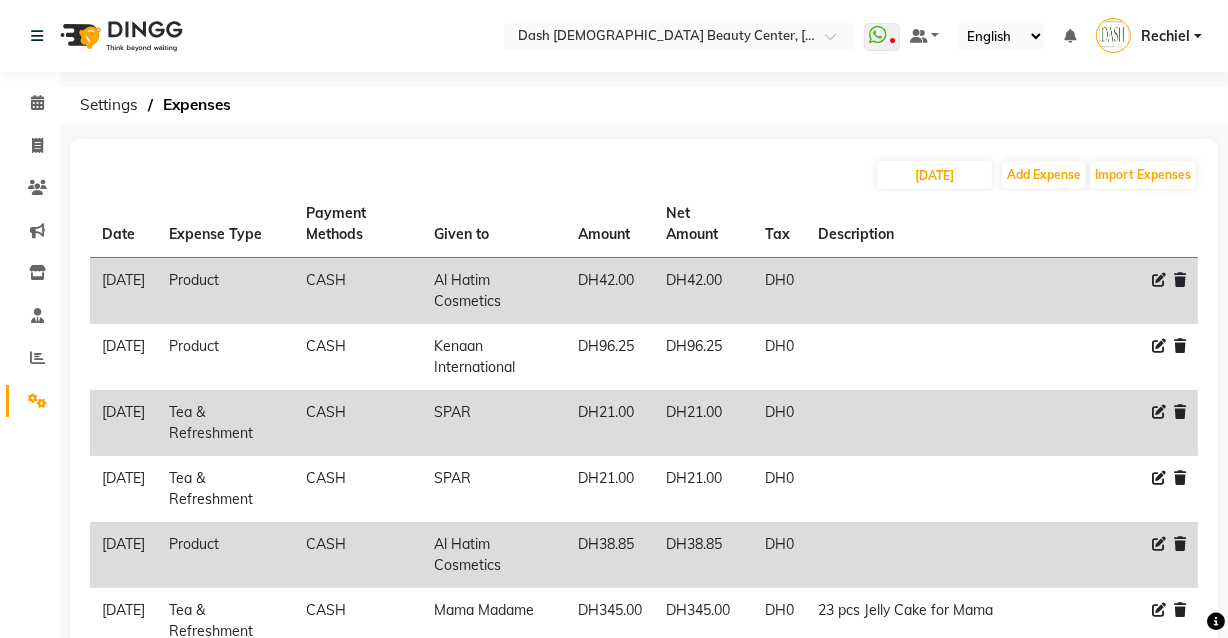 click 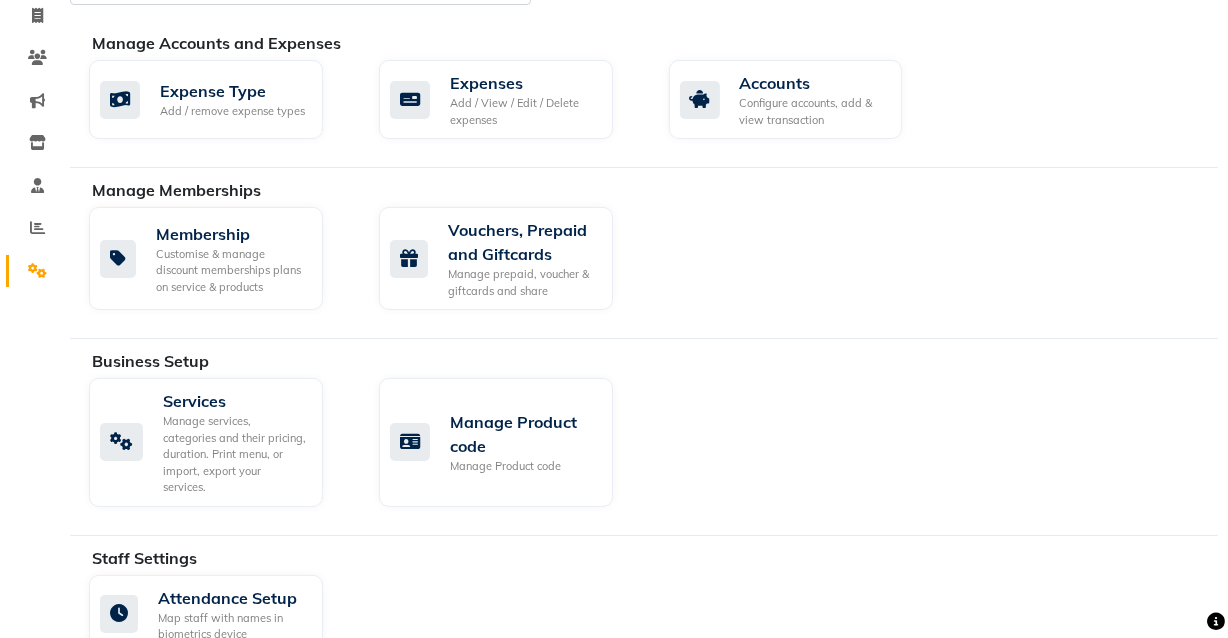 scroll, scrollTop: 118, scrollLeft: 0, axis: vertical 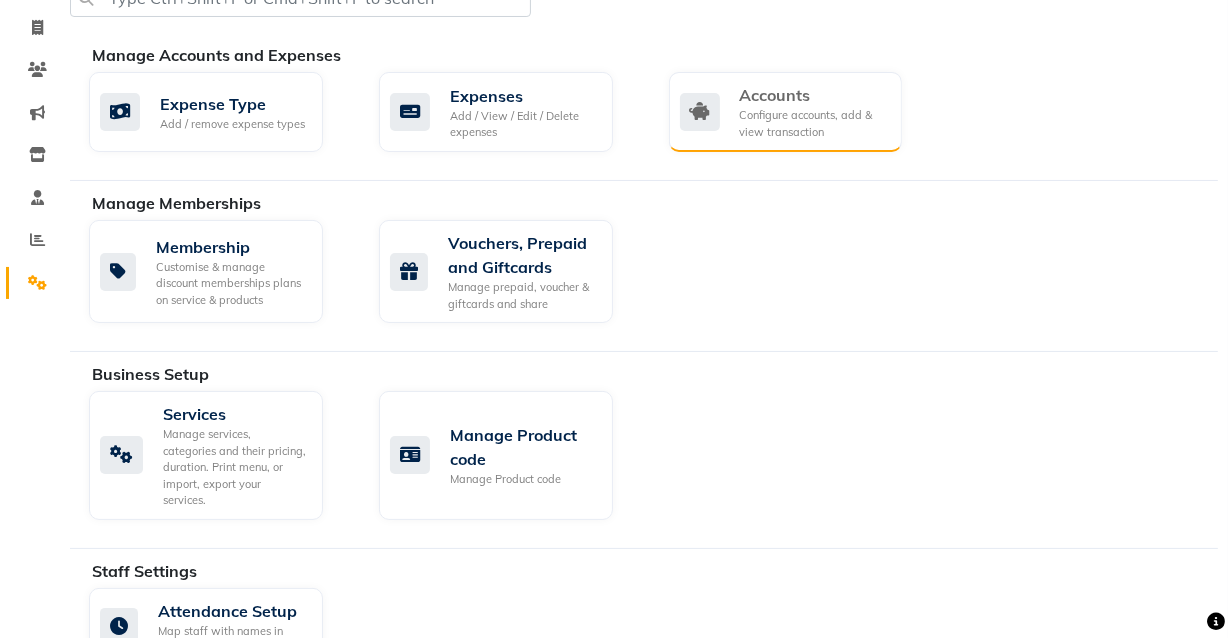 click on "Accounts Configure accounts, add & view transaction" 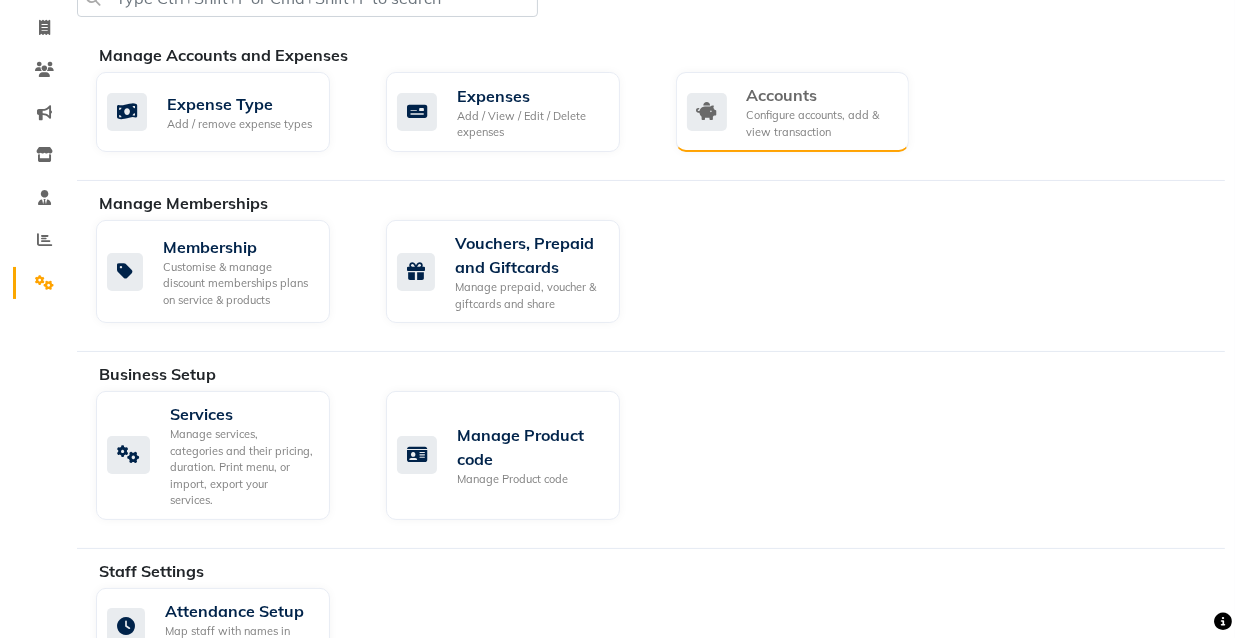 scroll, scrollTop: 0, scrollLeft: 0, axis: both 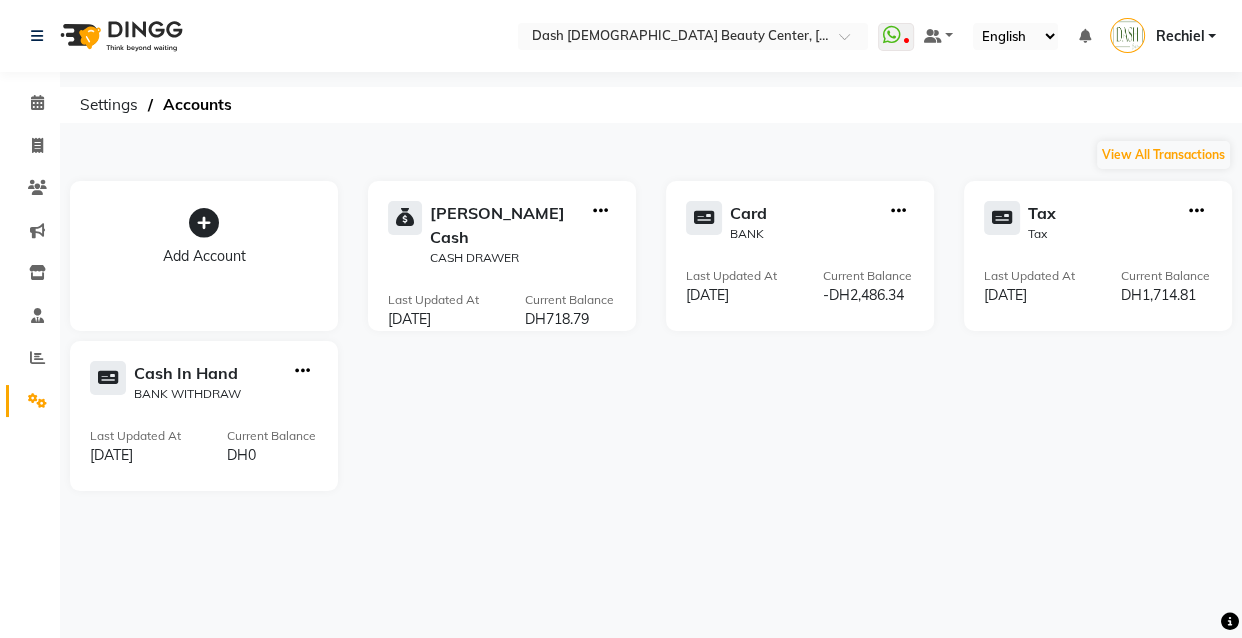 click on "09-07-2025" 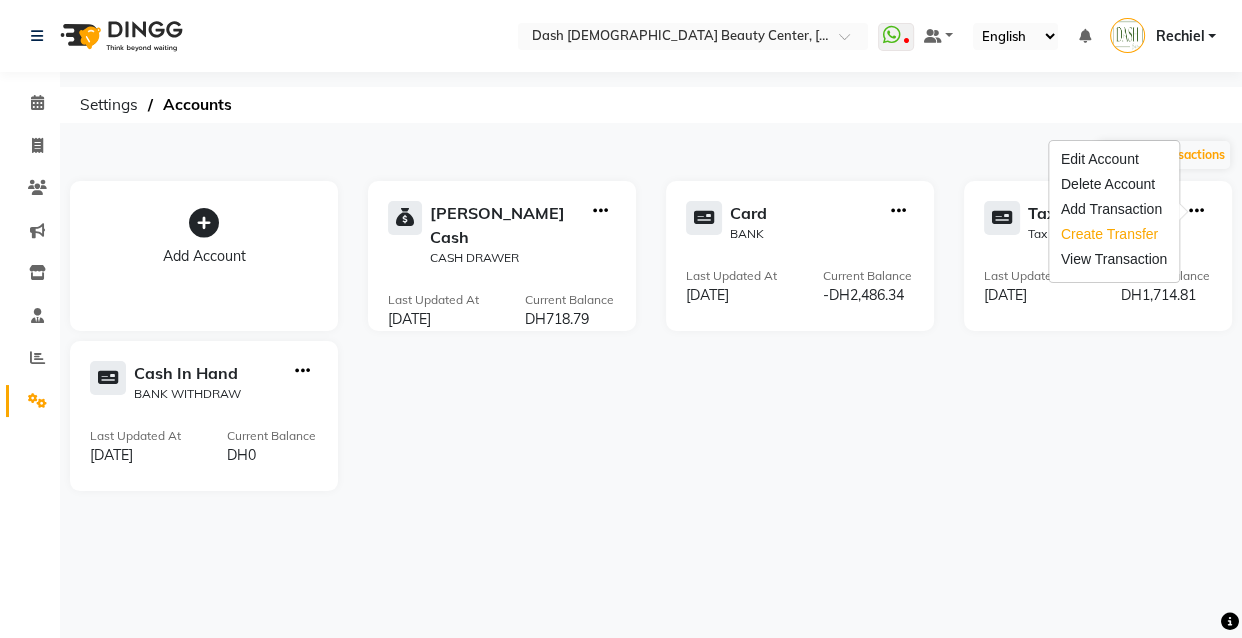 click on "Create Transfer" at bounding box center (1114, 234) 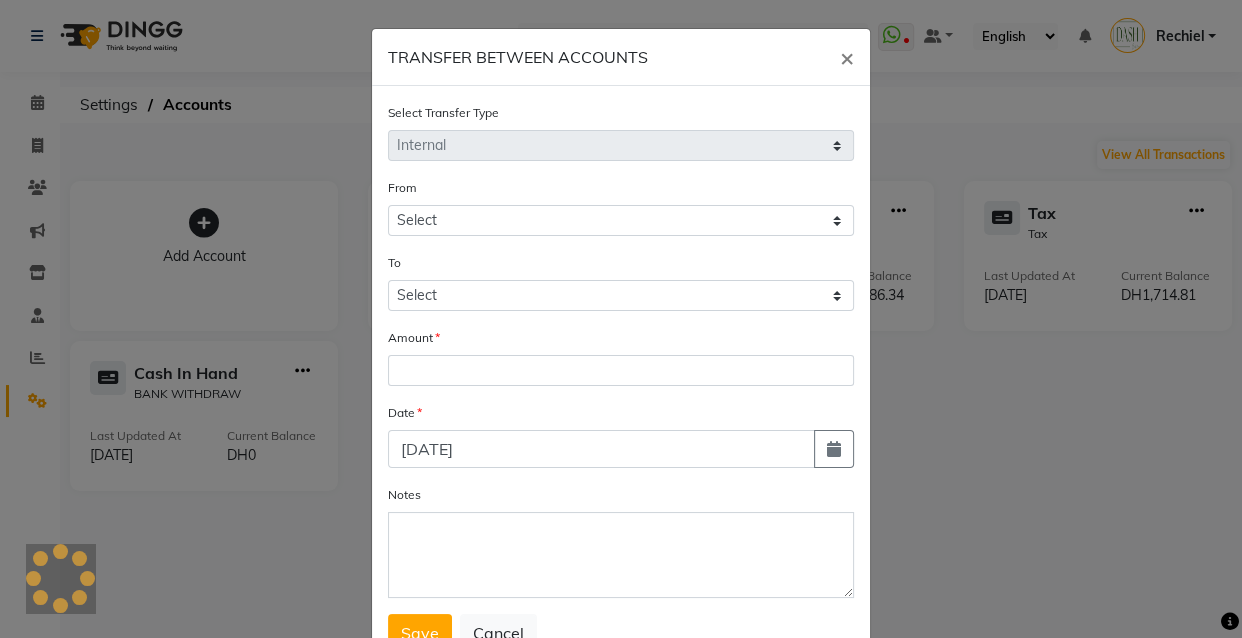 select on "7561" 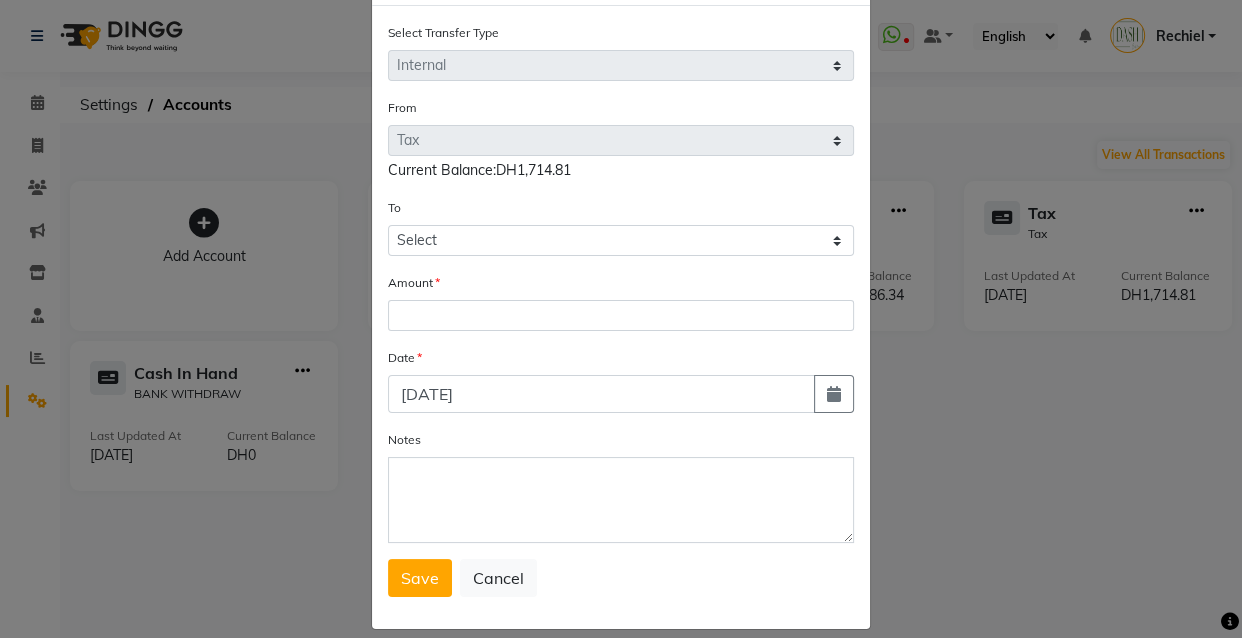 scroll, scrollTop: 80, scrollLeft: 0, axis: vertical 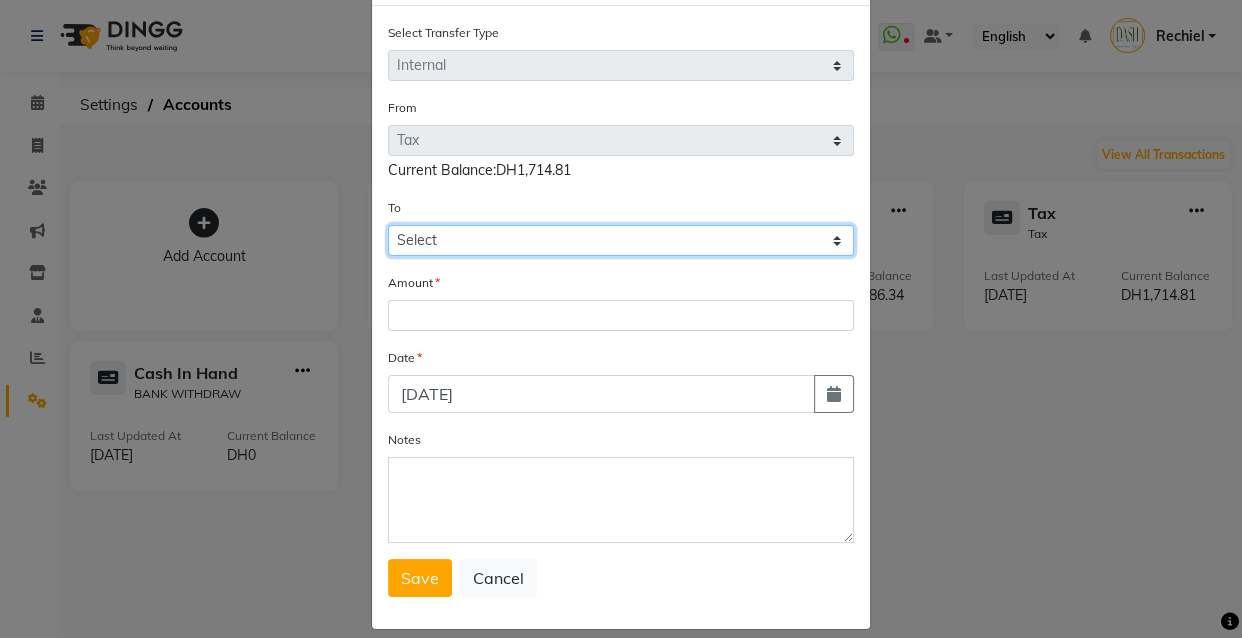 click on "Select Petty Cash Card Tax Cash In Hand" 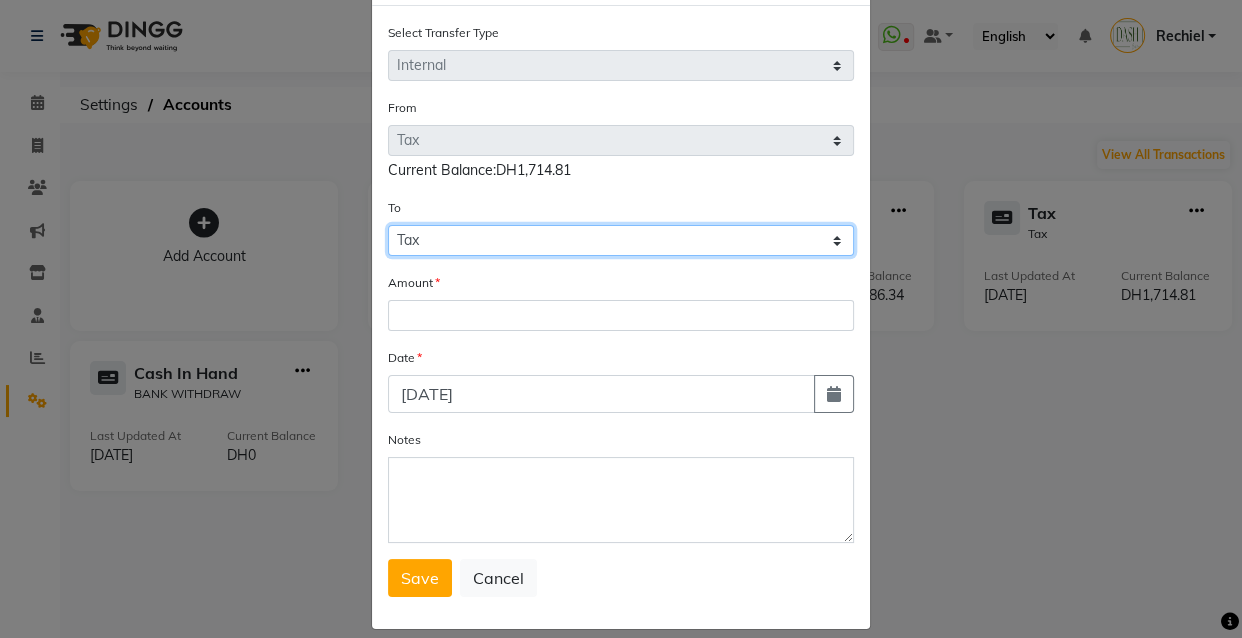 click on "Select Petty Cash Card Tax Cash In Hand" 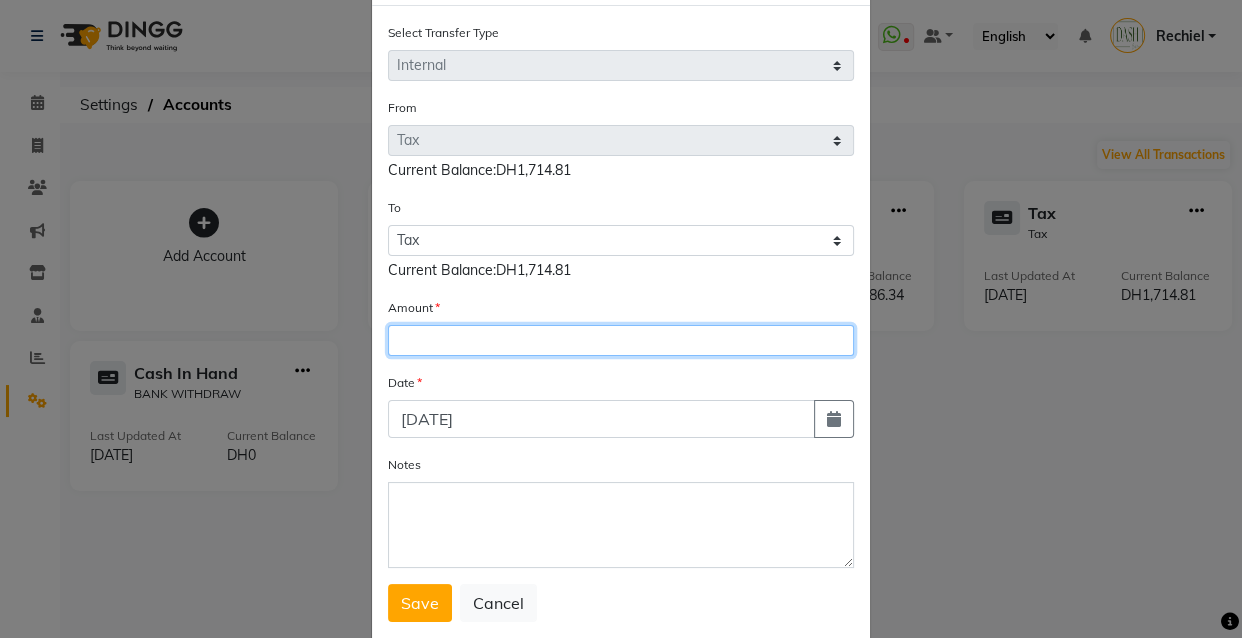 click 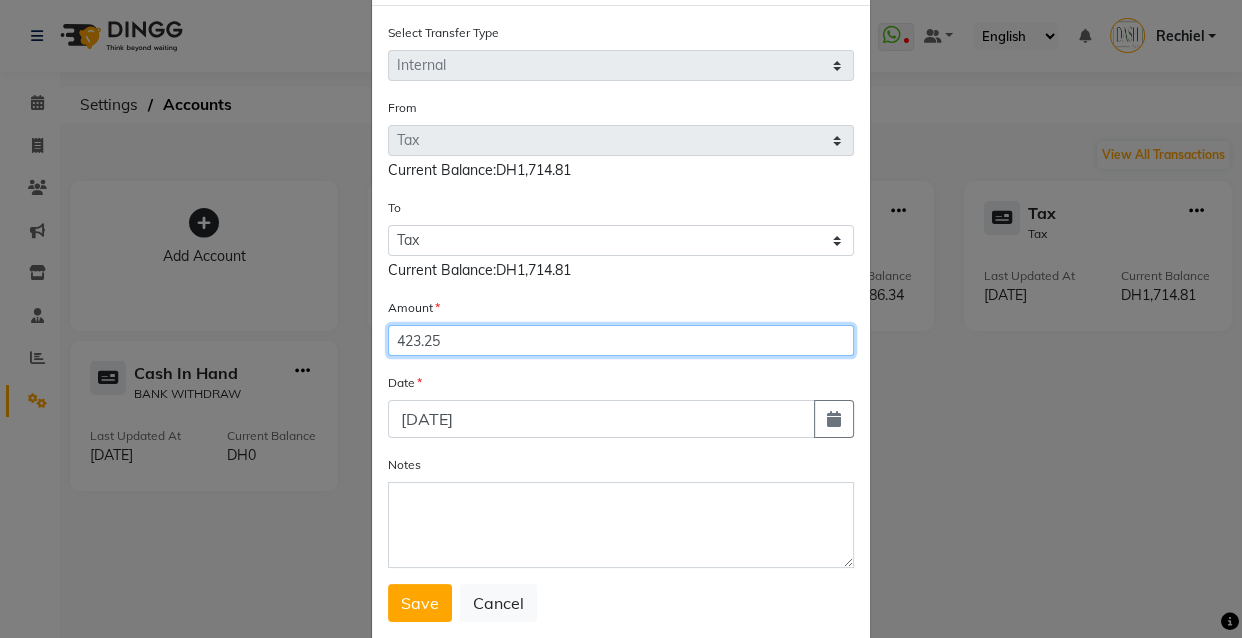 scroll, scrollTop: 128, scrollLeft: 0, axis: vertical 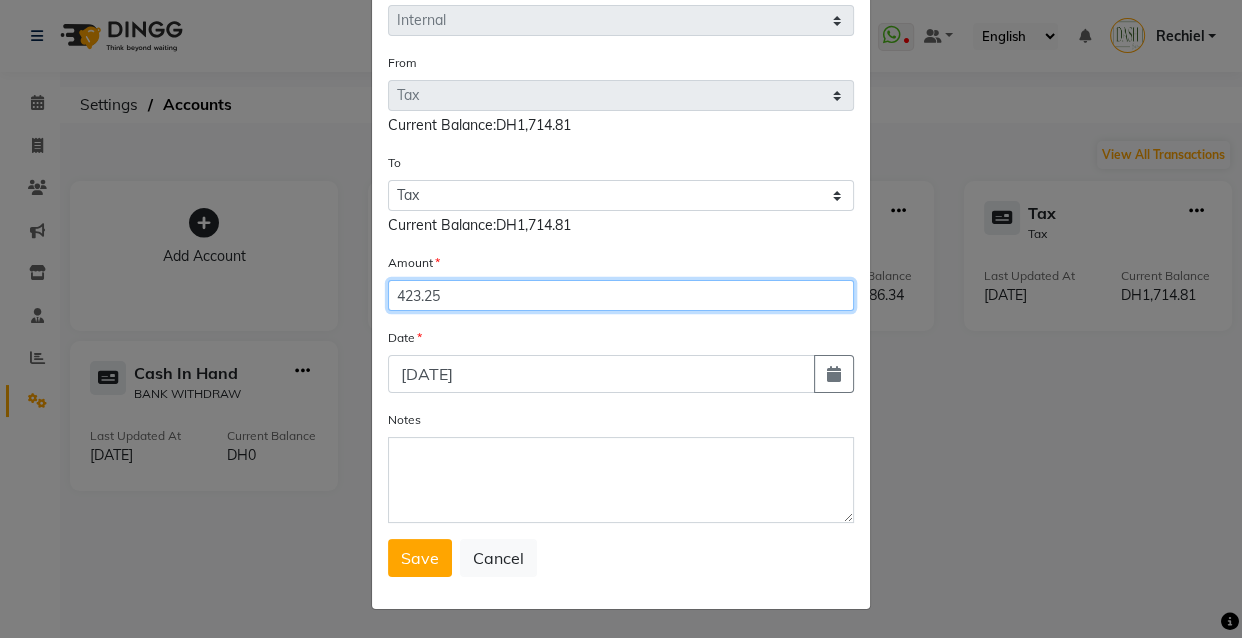 type on "423.25" 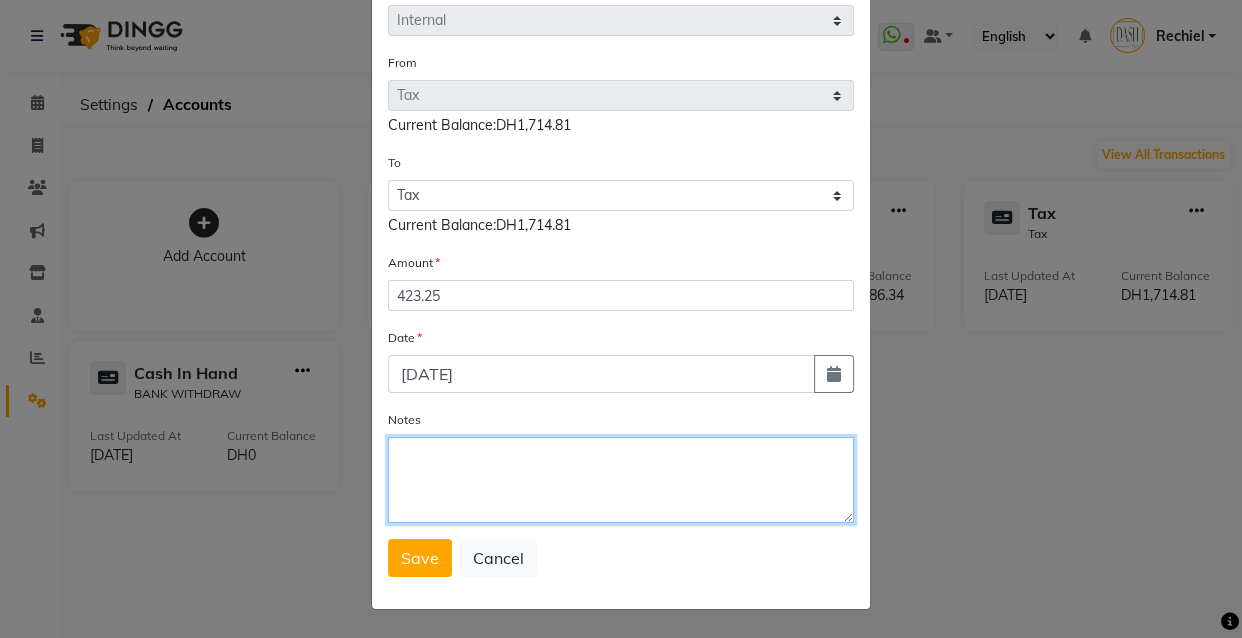 click on "Notes" at bounding box center (621, 480) 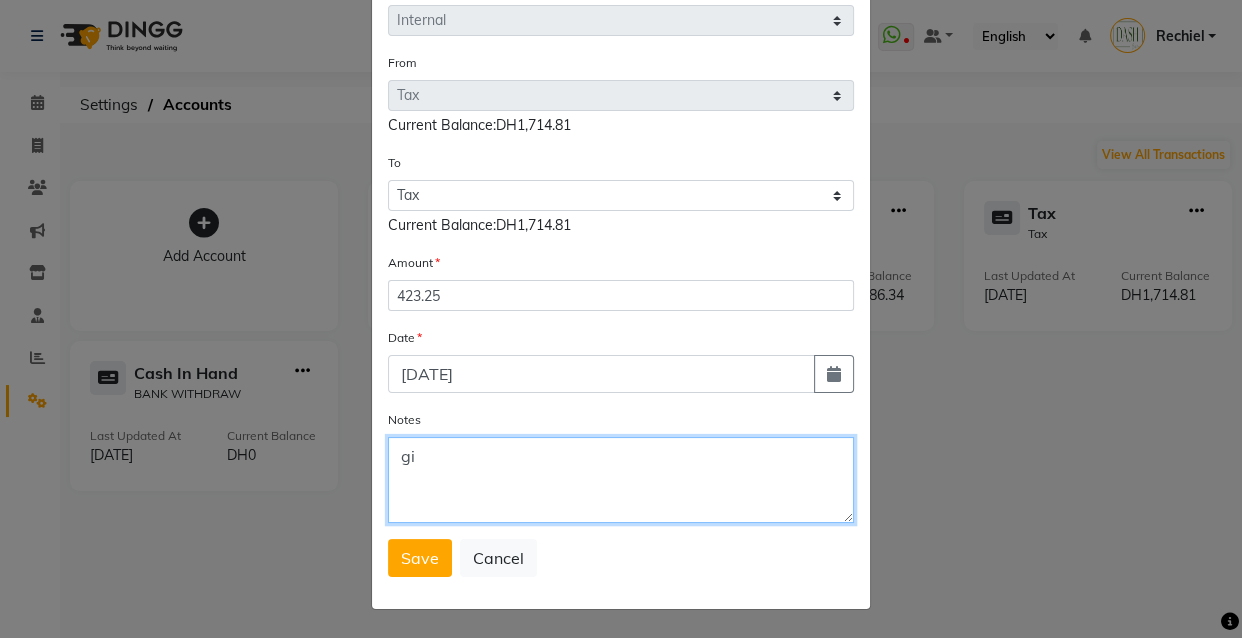 type on "g" 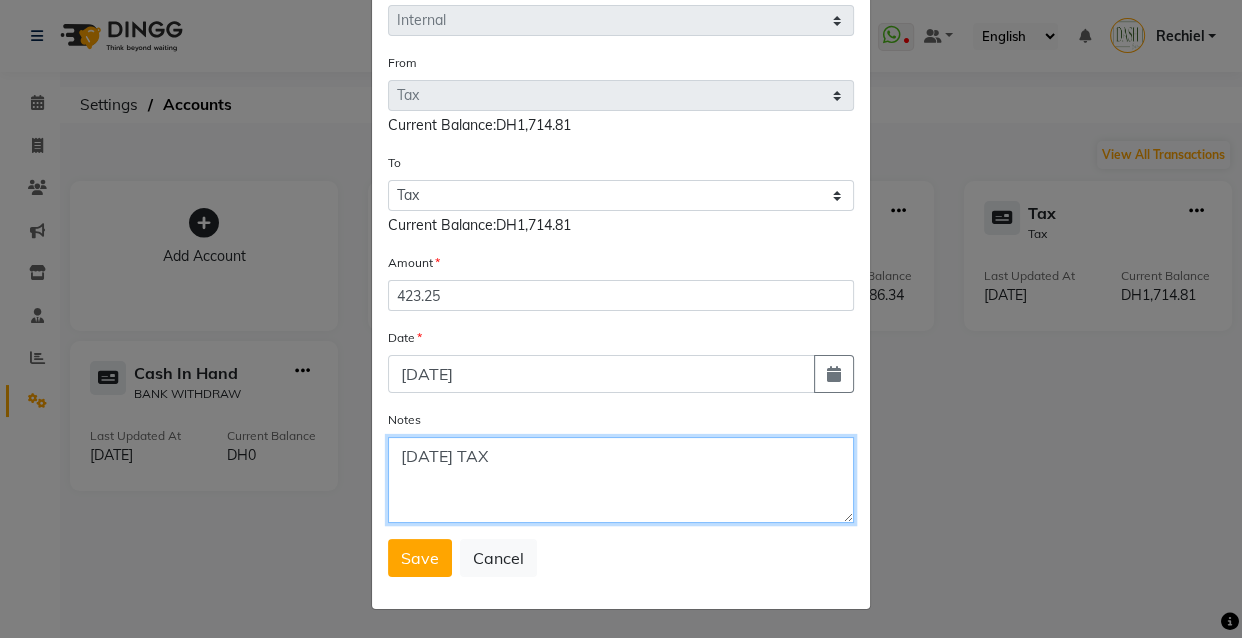 type on "July 10, 2025 TAX" 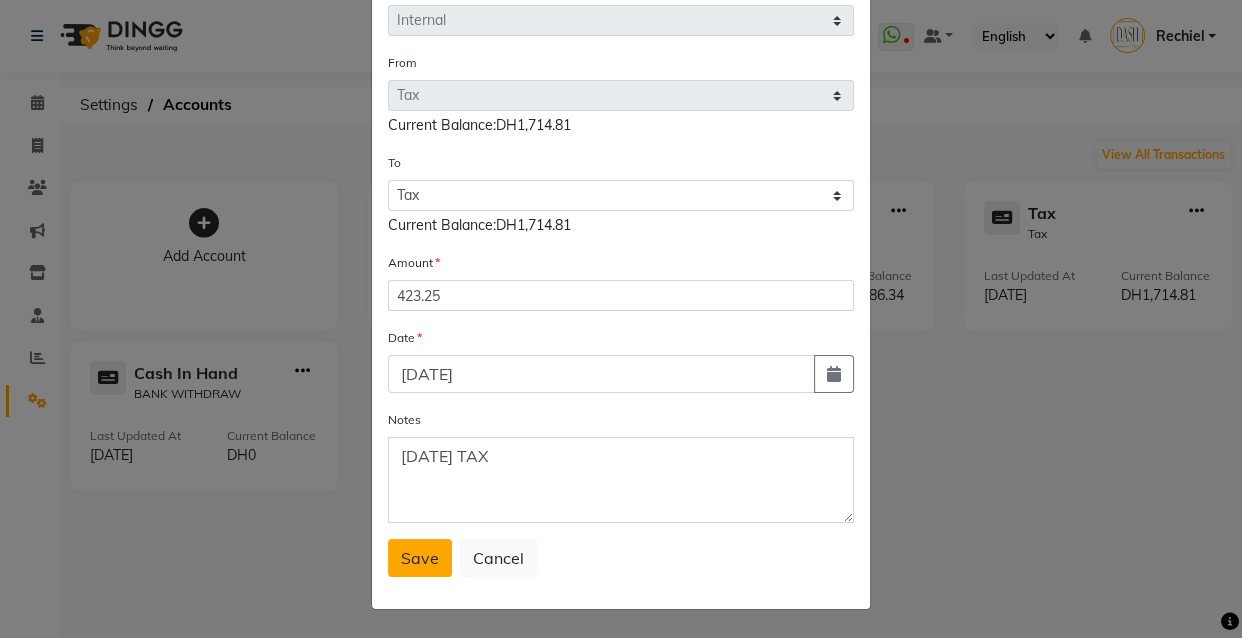 click on "Save" at bounding box center (420, 558) 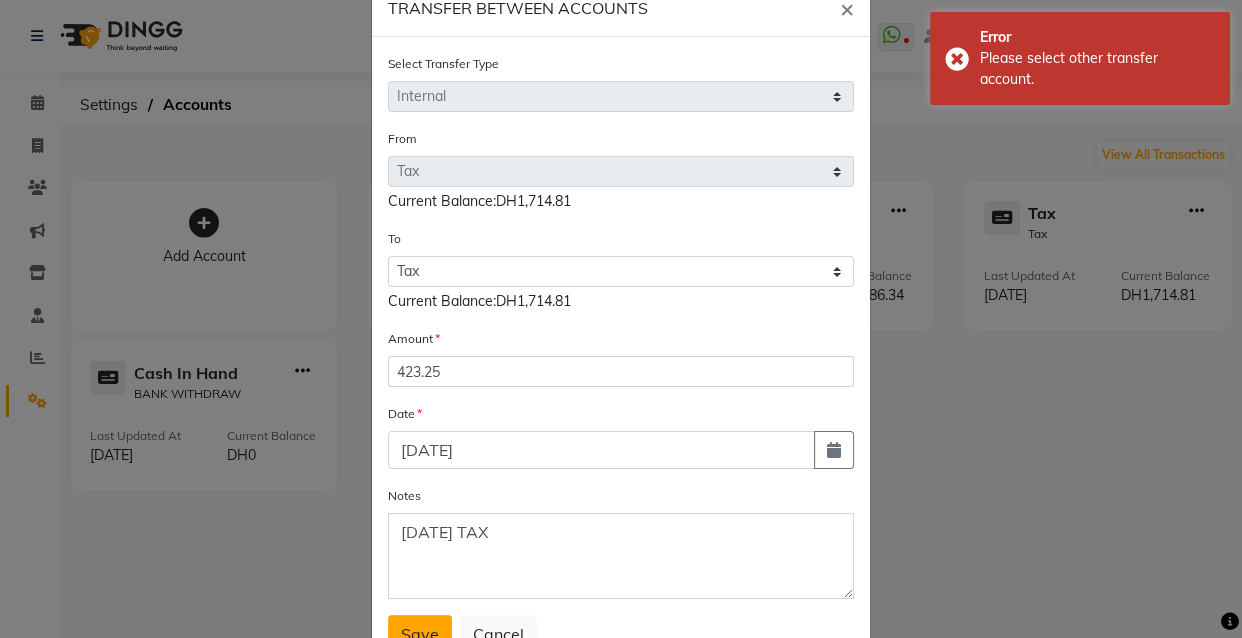 scroll, scrollTop: 50, scrollLeft: 0, axis: vertical 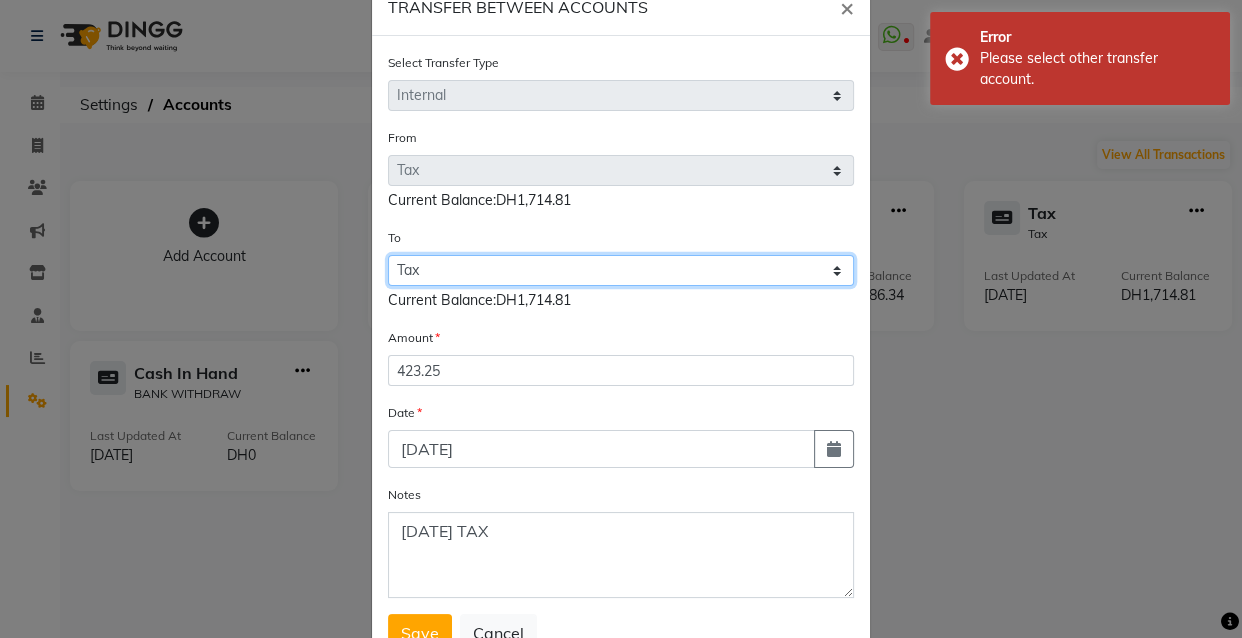 click on "Select Petty Cash Card Tax Cash In Hand" 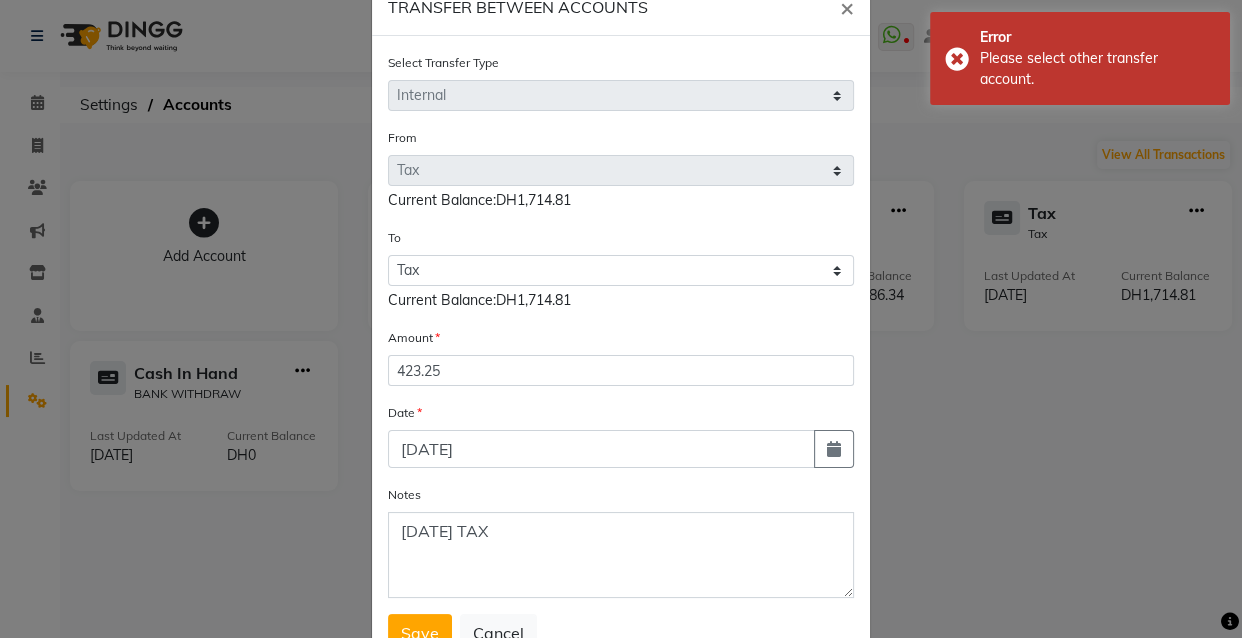 click on "TRANSFER BETWEEN ACCOUNTS × Select Transfer Type Select Direct Internal From Select Petty Cash Card Tax Cash In Hand  Current Balance:DH1,714.81 To Select Petty Cash Card Tax Cash In Hand Current Balance:DH1,714.81 Amount 423.25 Date 10-07-2025 Notes July 10, 2025 TAX  Save   Cancel" 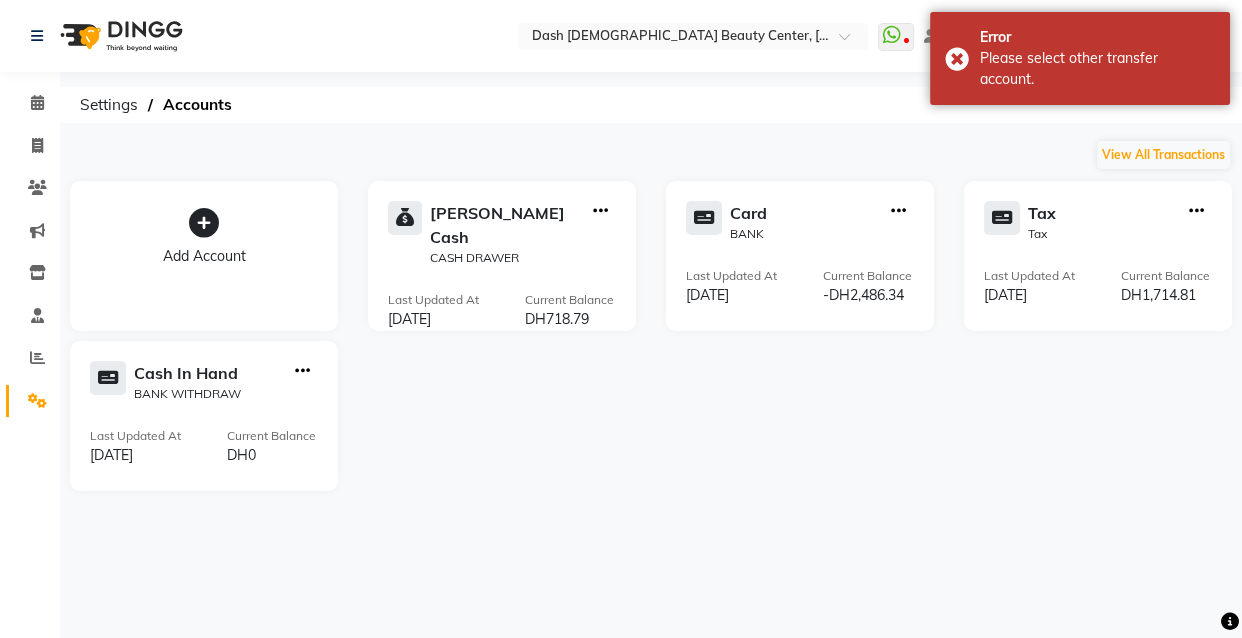click 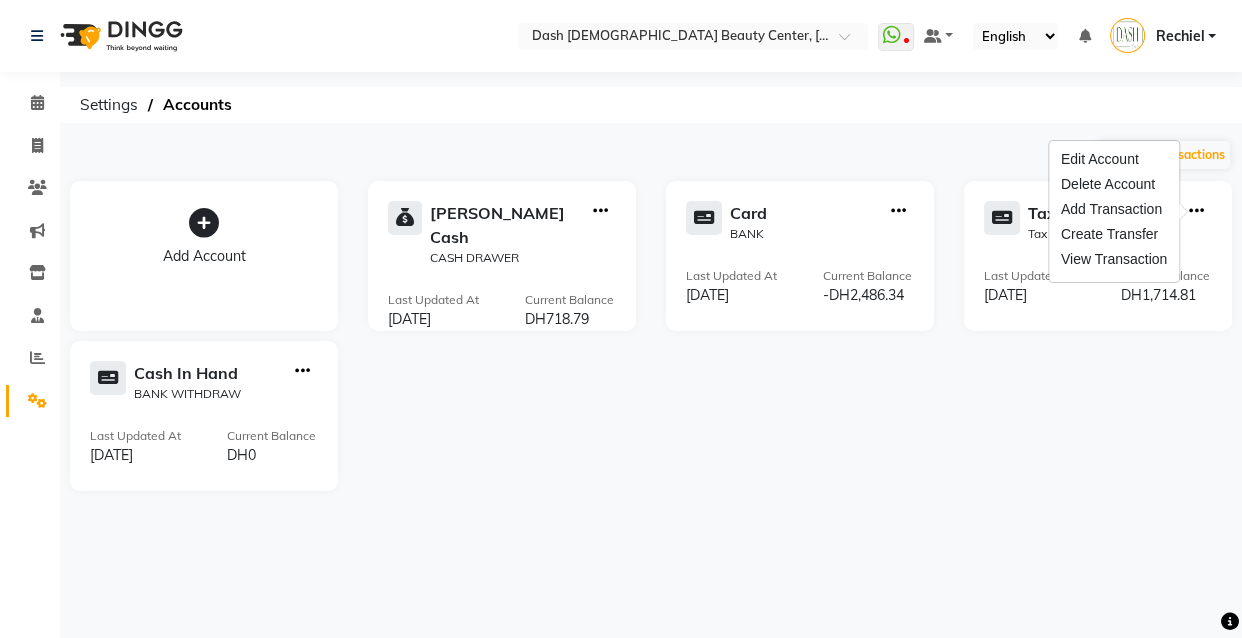 click on "Add Account Petty Cash  CASH DRAWER Last Updated At  10-07-2025 Current Balance  DH718.79 Card  BANK Last Updated At  08-07-2025 Current Balance  -DH2,486.34 Tax  Tax Last Updated At  09-07-2025 Current Balance  DH1,714.81 Cash In Hand  BANK WITHDRAW Last Updated At  03-06-2025 Current Balance  DH0" 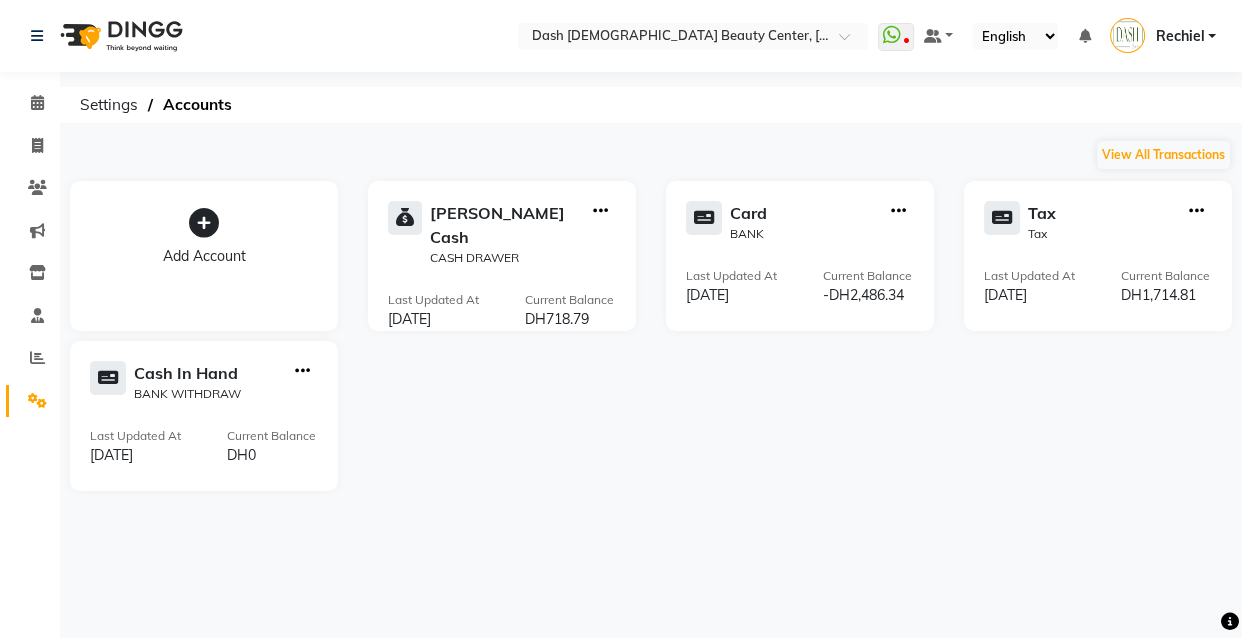 click 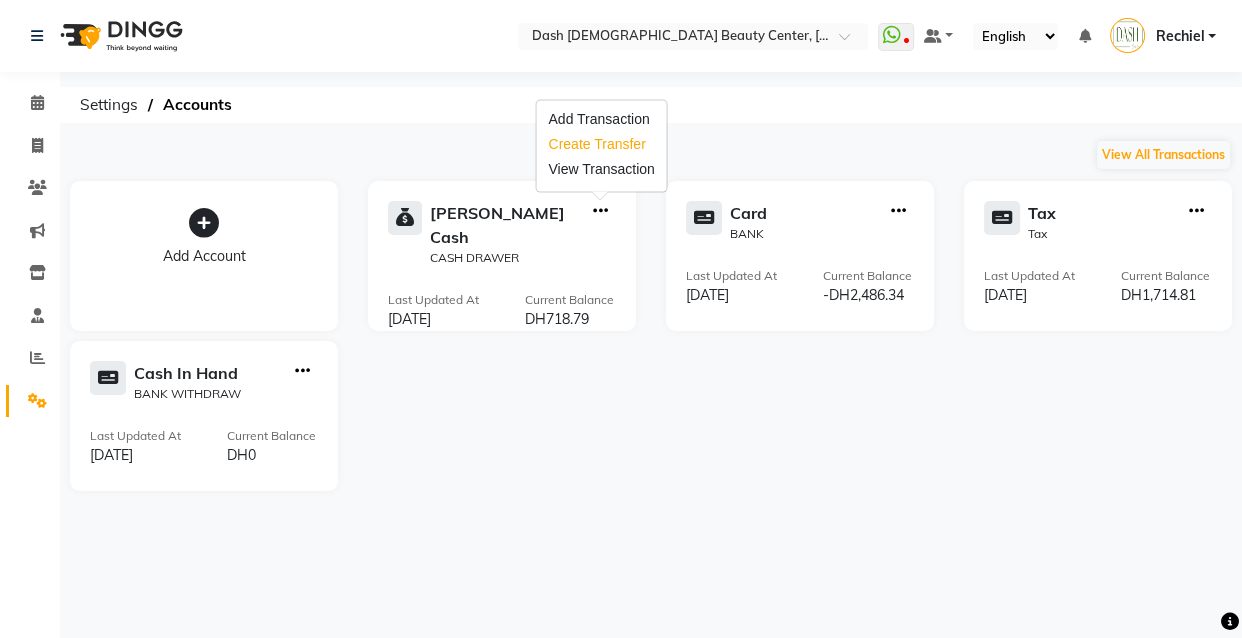 click on "Create Transfer" at bounding box center [601, 144] 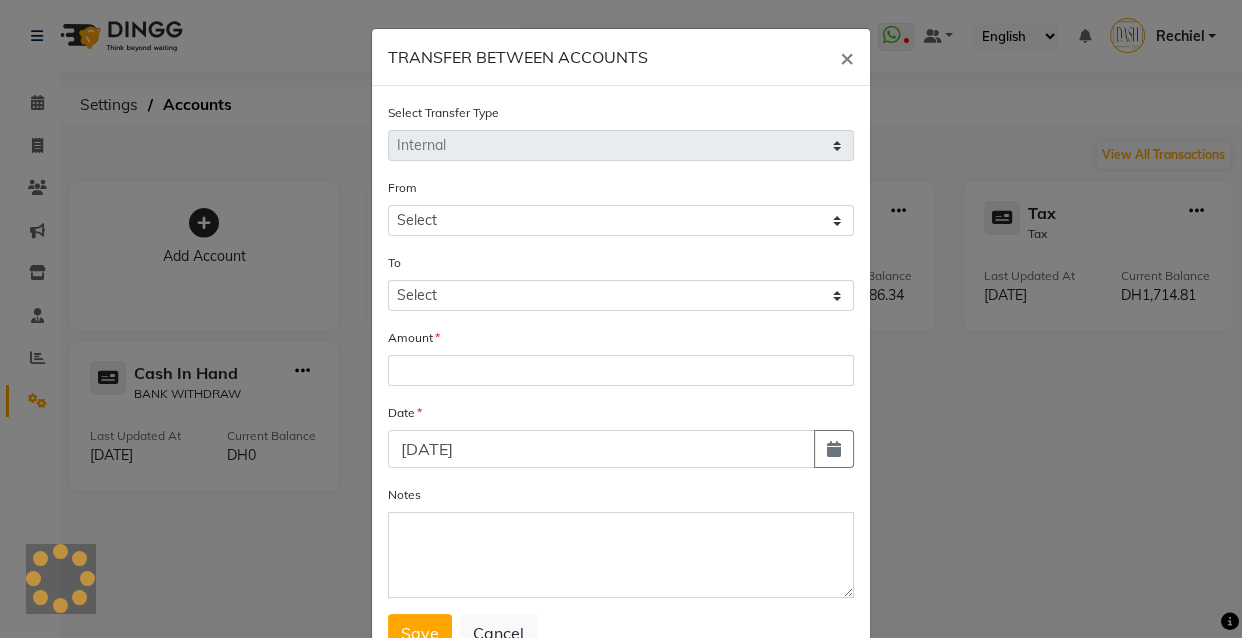 select on "7494" 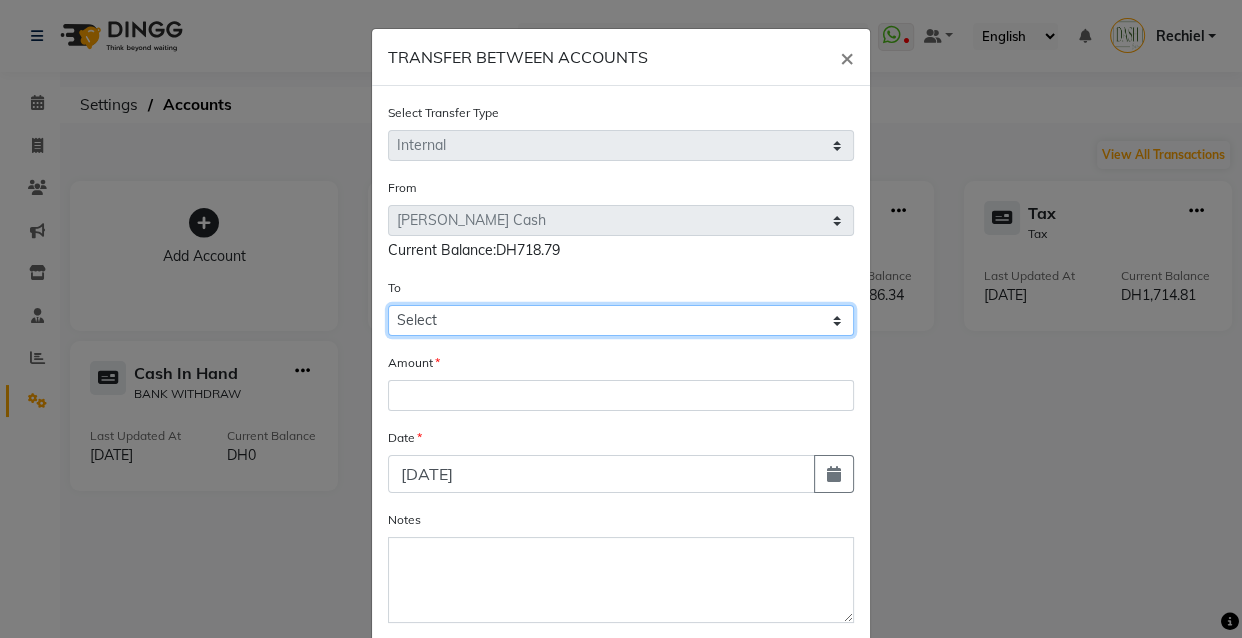click on "Select Petty Cash Card Tax Cash In Hand" 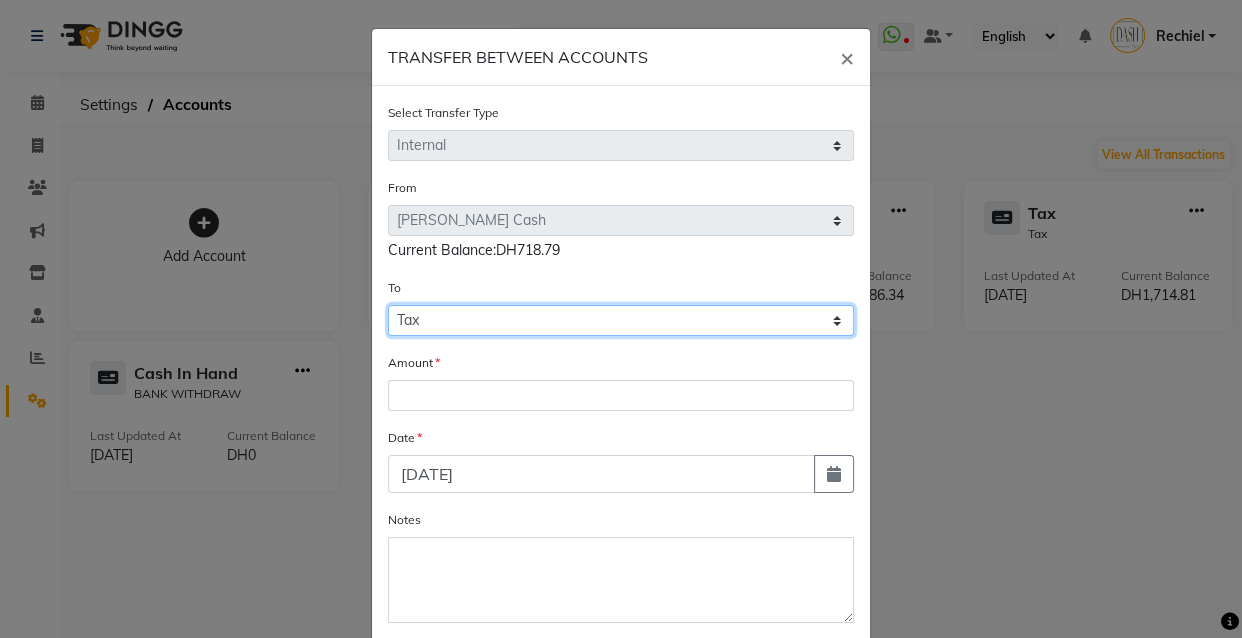 click on "Select Petty Cash Card Tax Cash In Hand" 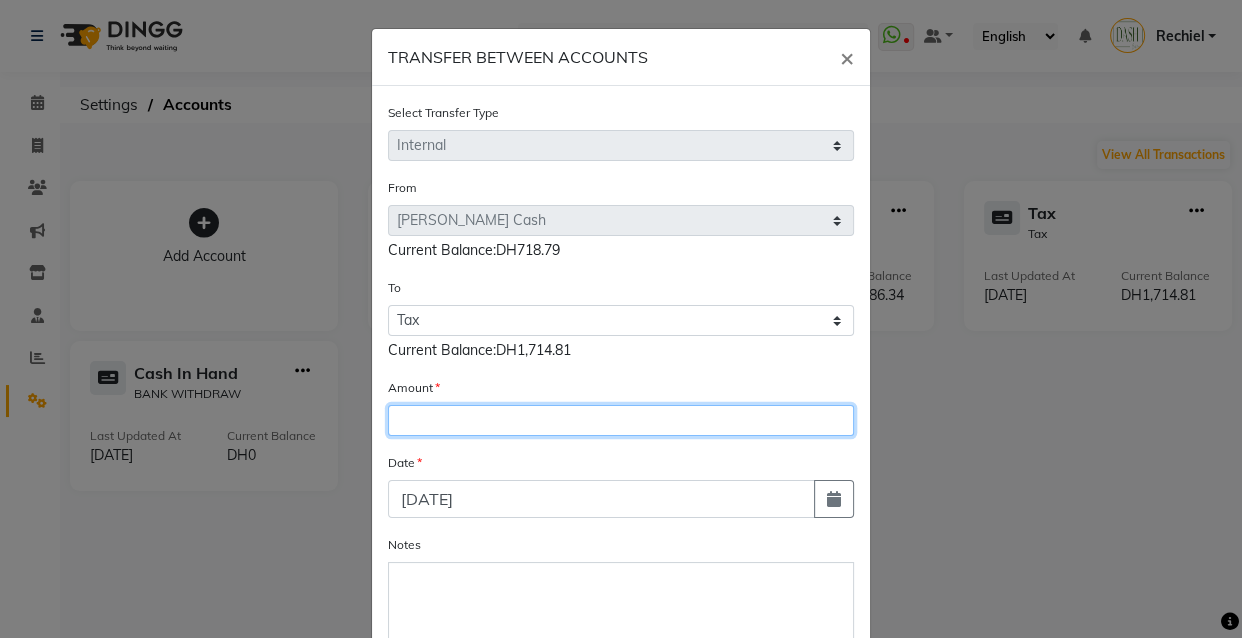 click 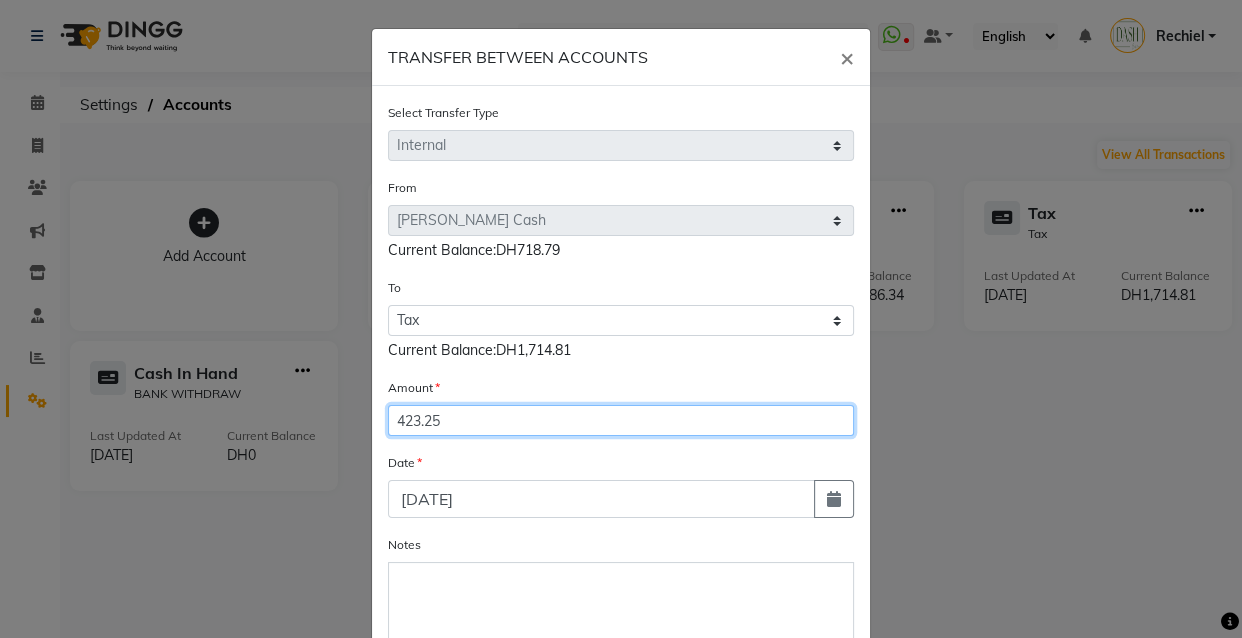 type on "423.25" 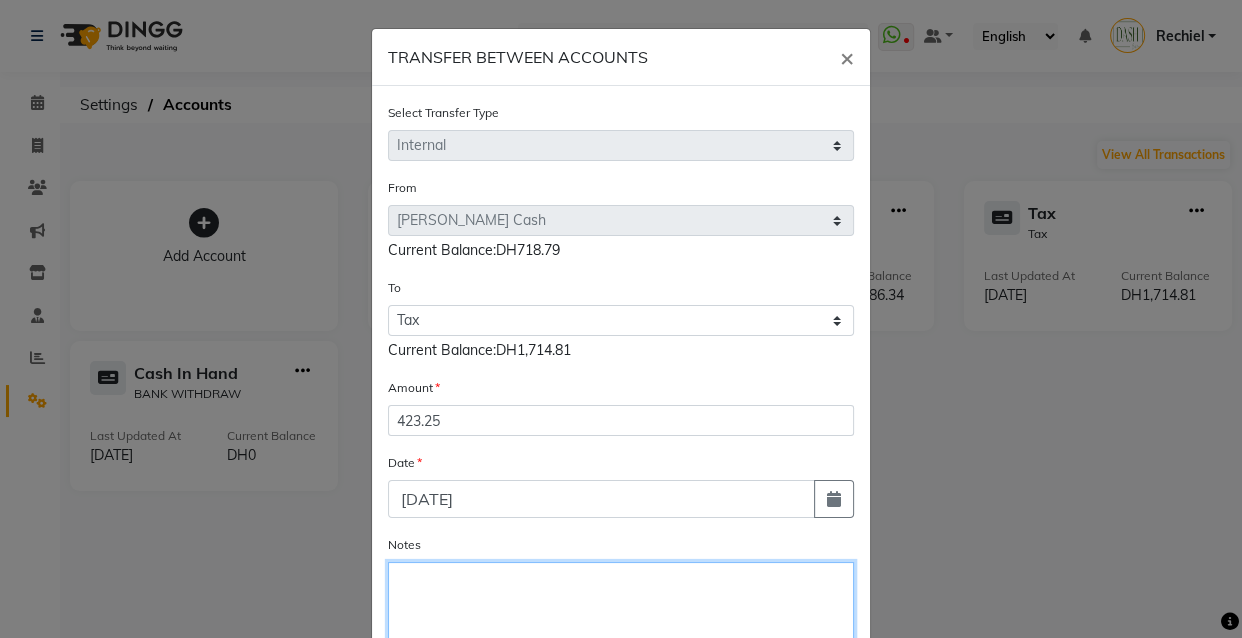 click on "Notes" at bounding box center [621, 605] 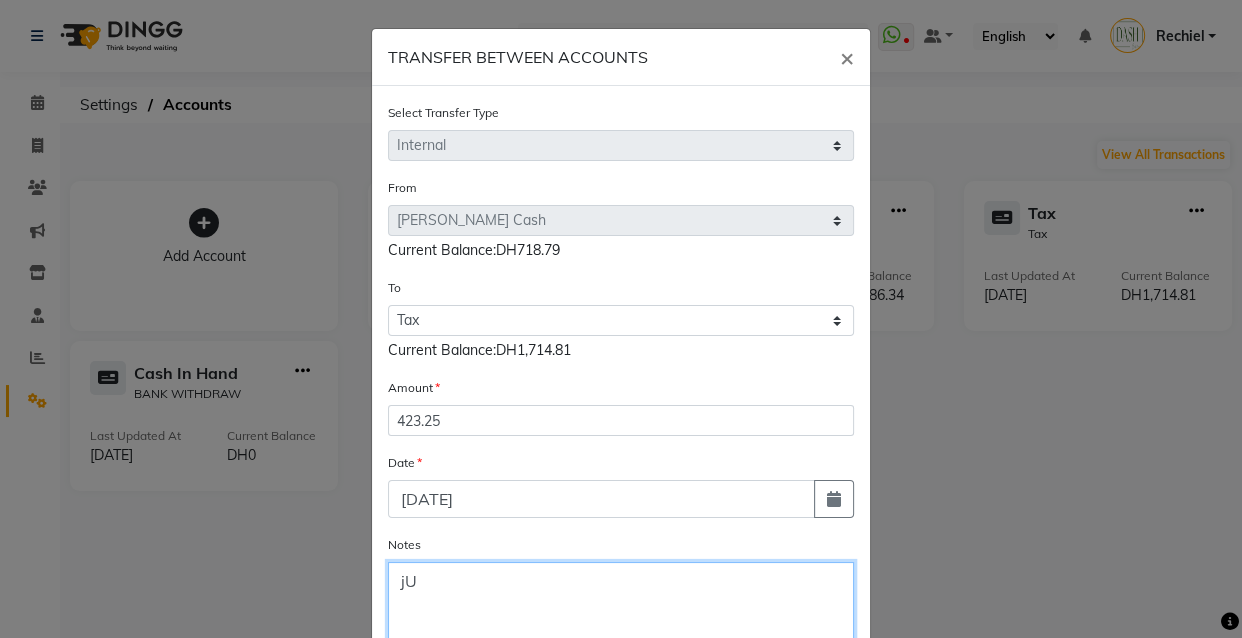 type on "j" 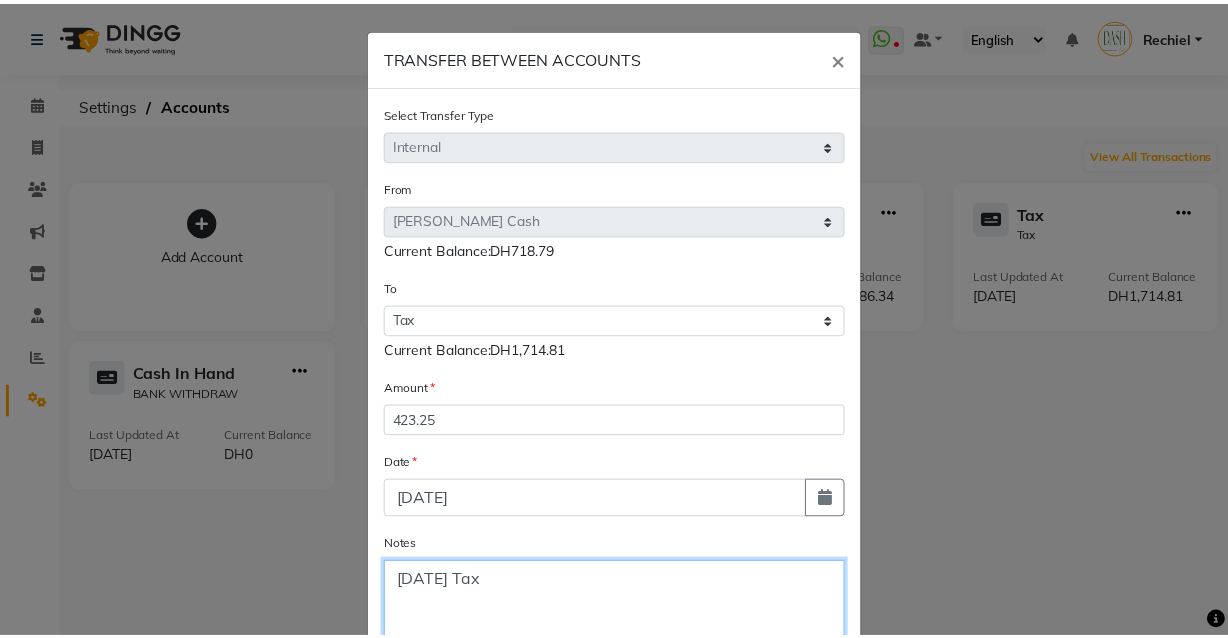scroll, scrollTop: 128, scrollLeft: 0, axis: vertical 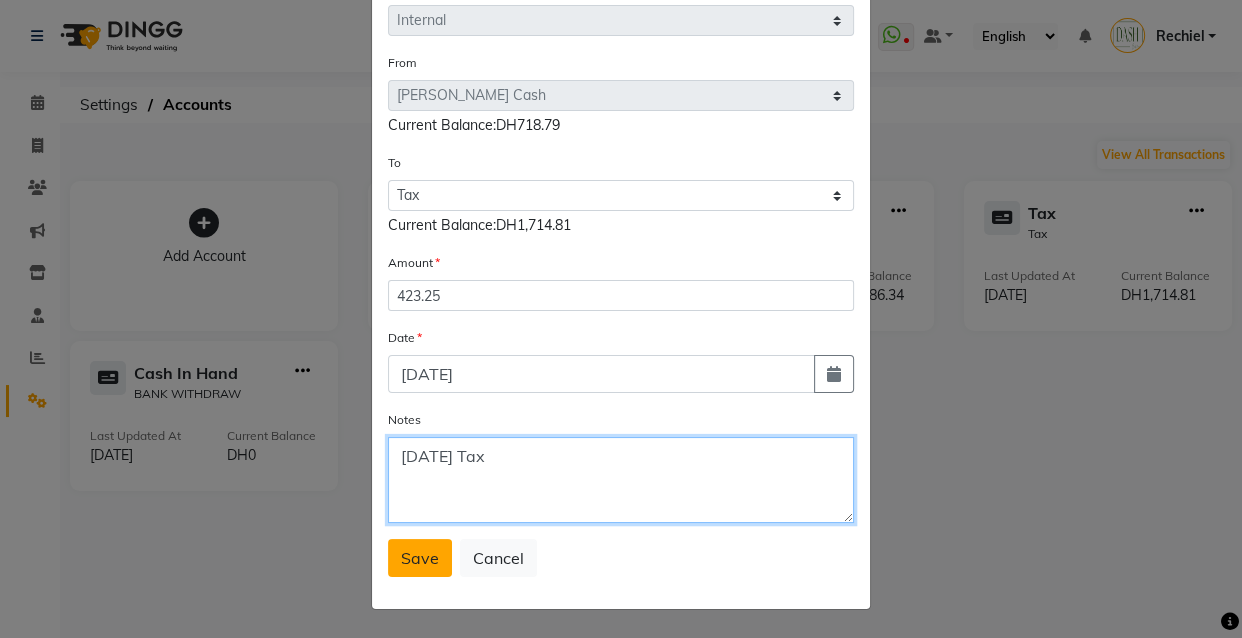 type on "July 10 2025 Tax" 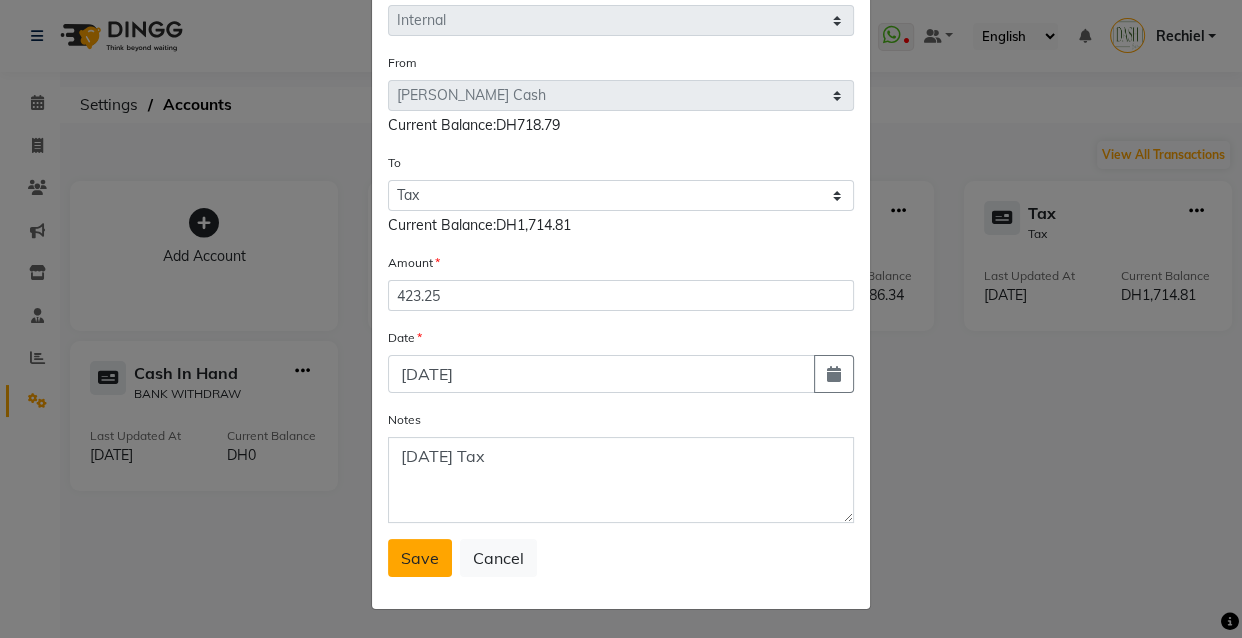 click on "Save" at bounding box center (420, 558) 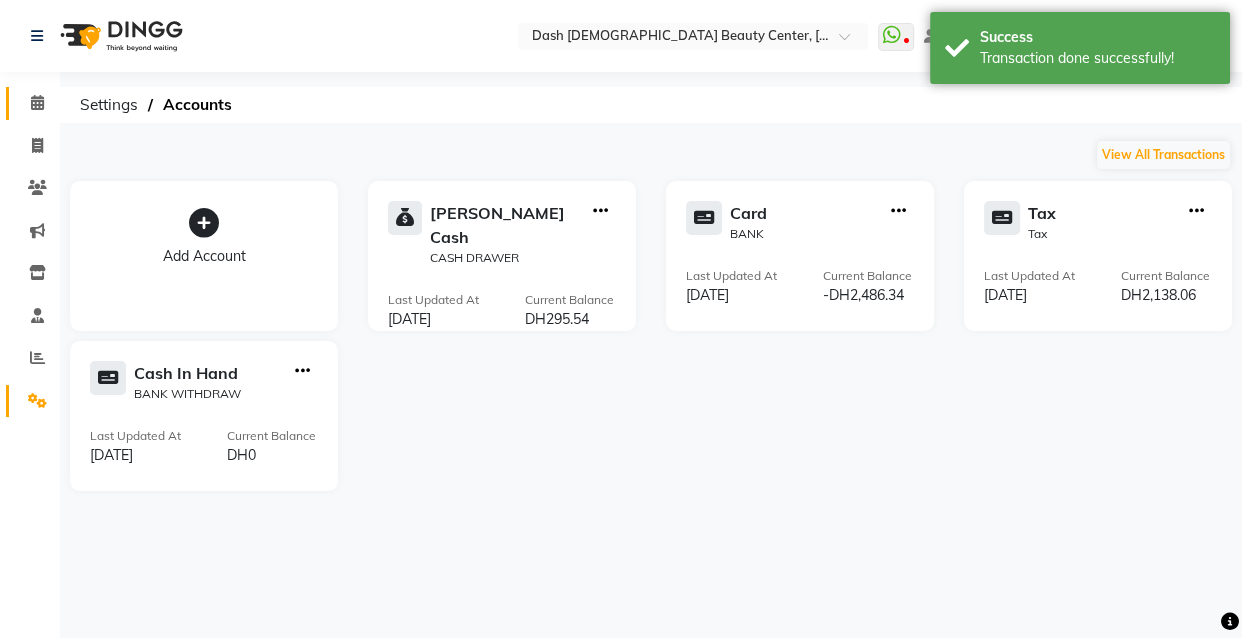 click 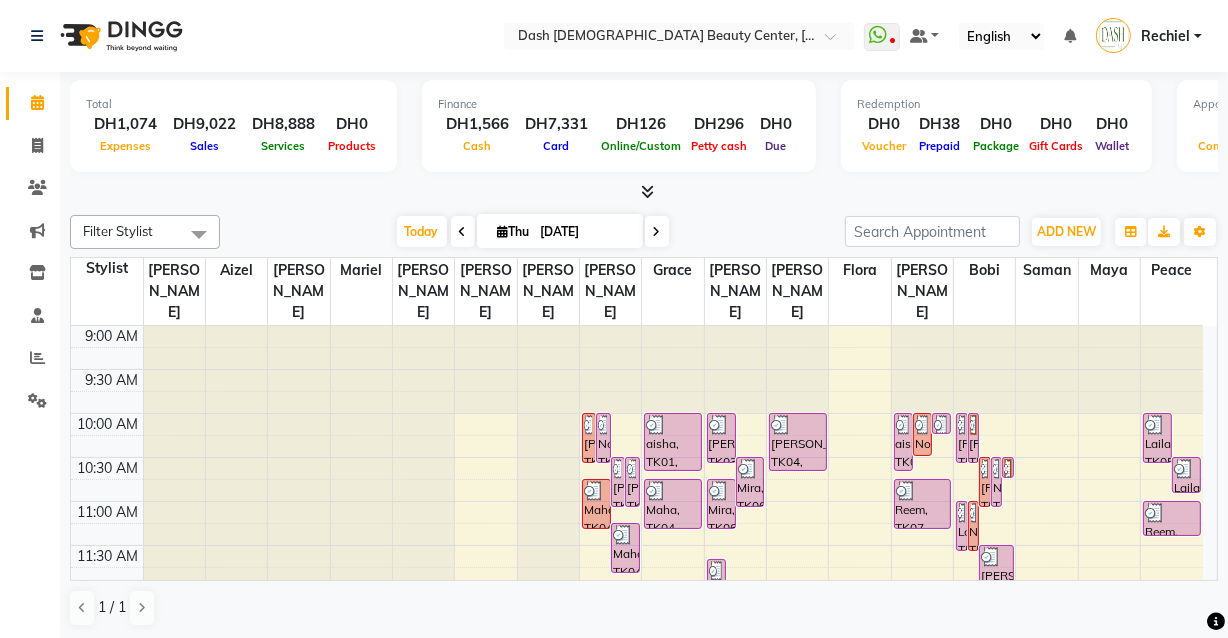 click on "Success" at bounding box center (1083, 37) 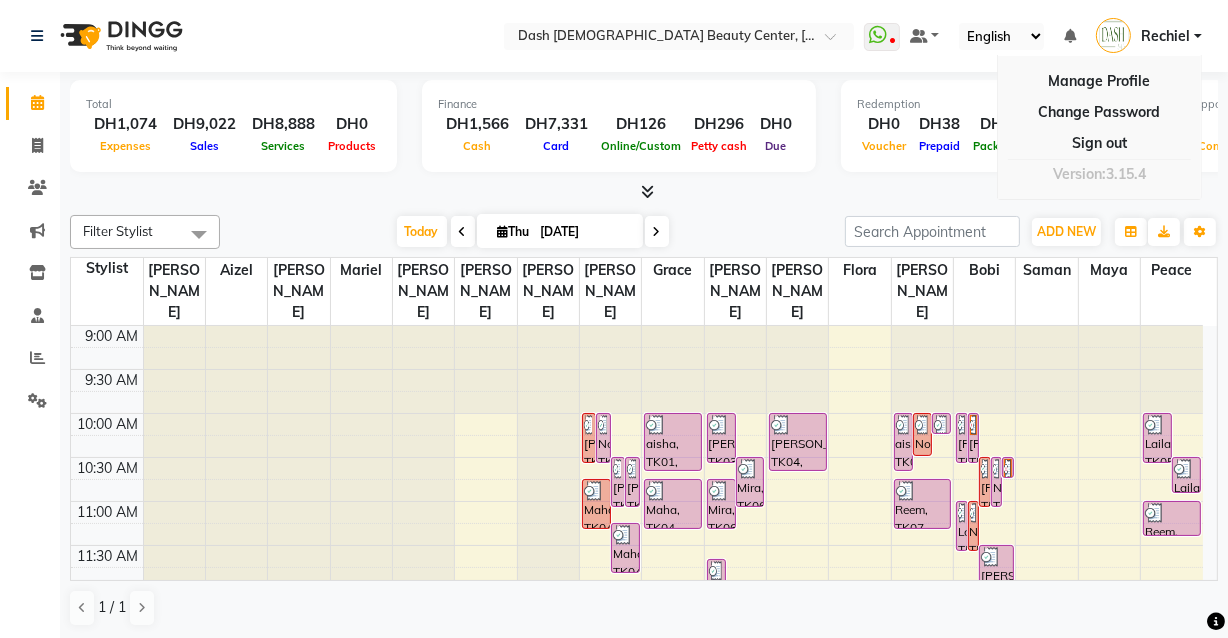 click on "Filter Stylist Select All Aizel Angelina Anna Bobi Edlyn Flora Grace Janine Jelyn Mariel Maya Nancy Nilam Peace Rose Marie Saman Talina Today  Thu 10-07-2025 Toggle Dropdown Add Appointment Add Invoice Add Expense Add Client Add Transaction Toggle Dropdown Add Appointment Add Invoice Add Expense Add Client ADD NEW Toggle Dropdown Add Appointment Add Invoice Add Expense Add Client Add Transaction Filter Stylist Select All Aizel Angelina Anna Bobi Edlyn Flora Grace Janine Jelyn Mariel Maya Nancy Nilam Peace Rose Marie Saman Talina Group By  Staff View   Room View  View as Vertical  Vertical - Week View  Horizontal  Horizontal - Week View  List  Toggle Dropdown Calendar Settings Manage Tags   Arrange Stylists   Reset Stylists  Full Screen Appointment Form Zoom 100% Staff/Room Display Count 17 Stylist Rose Marie Aizel Jelyn Mariel Angelina Anna Nancy Edlyn Grace Talina Janine Flora Nilam Bobi Saman Maya Peace 9:00 AM 9:30 AM 10:00 AM 10:30 AM 11:00 AM 11:30 AM 12:00 PM 12:30 PM 1:00 PM 1:30 PM 2:00 PM 2:30 PM" 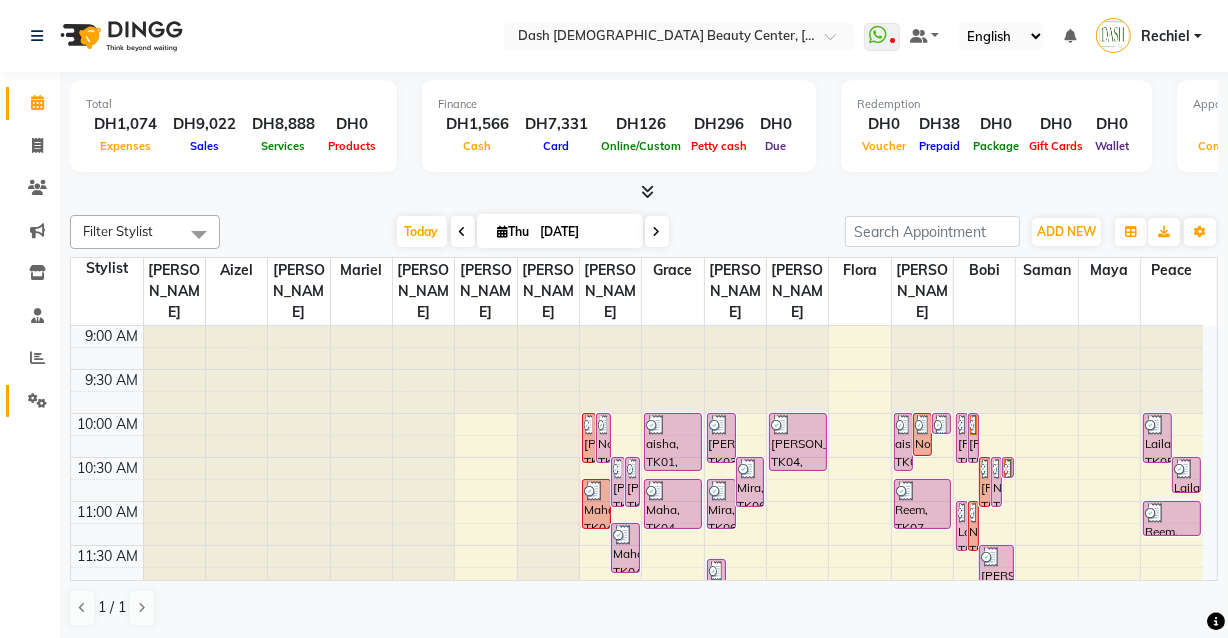 click on "Settings" 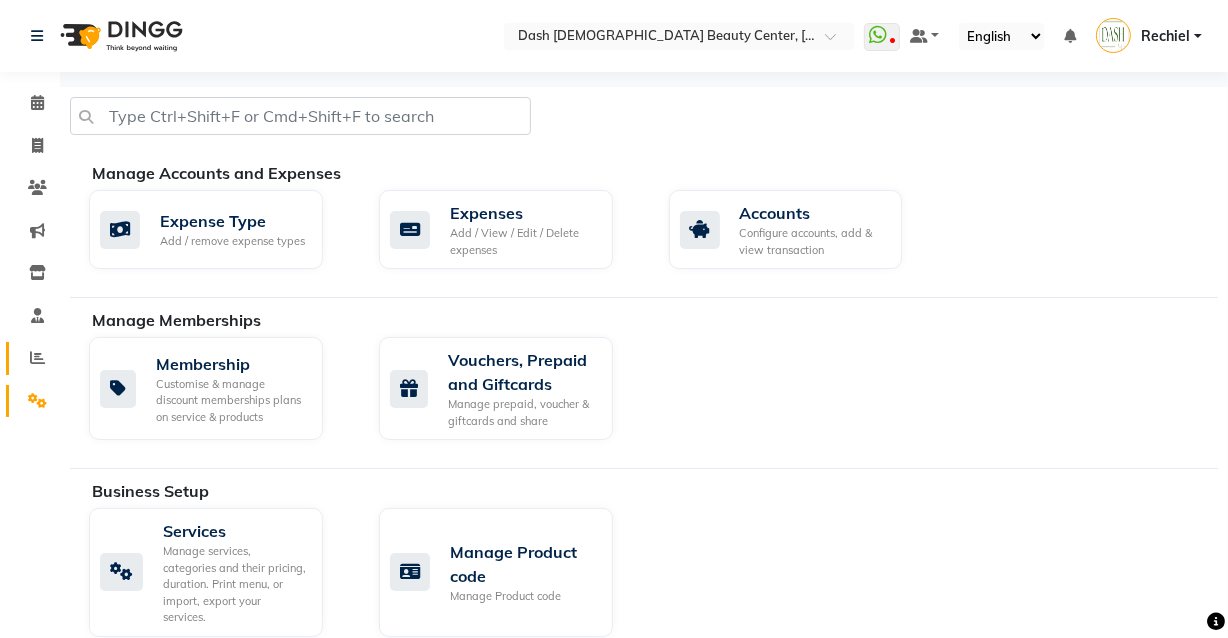 click on "Reports" 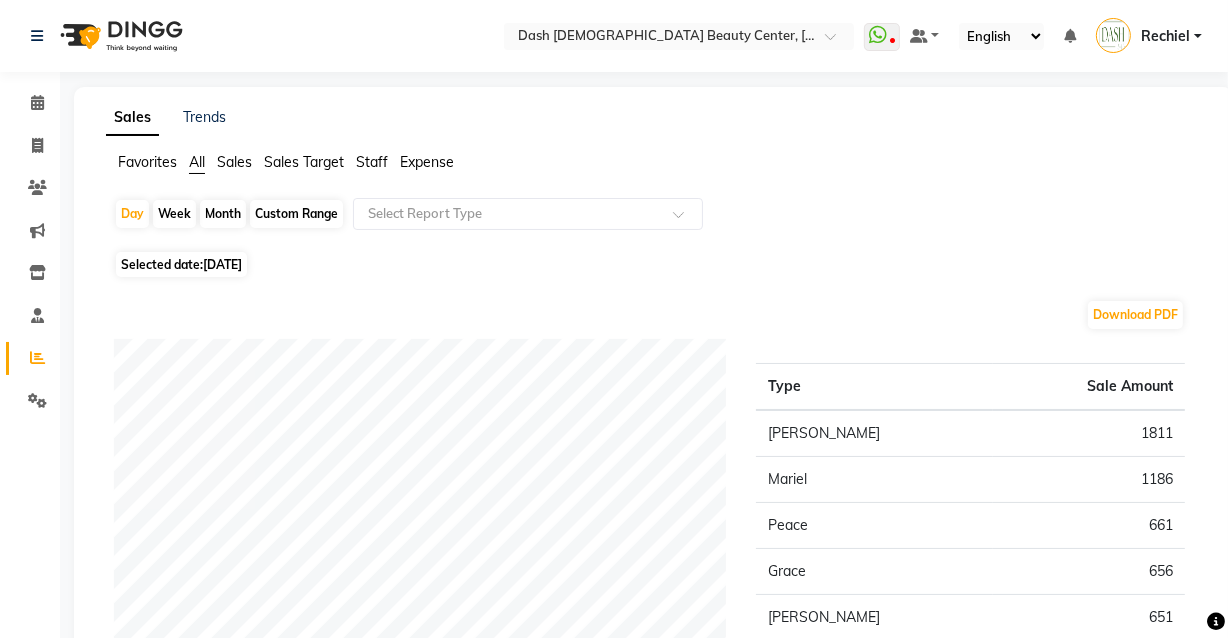 click on "Staff" 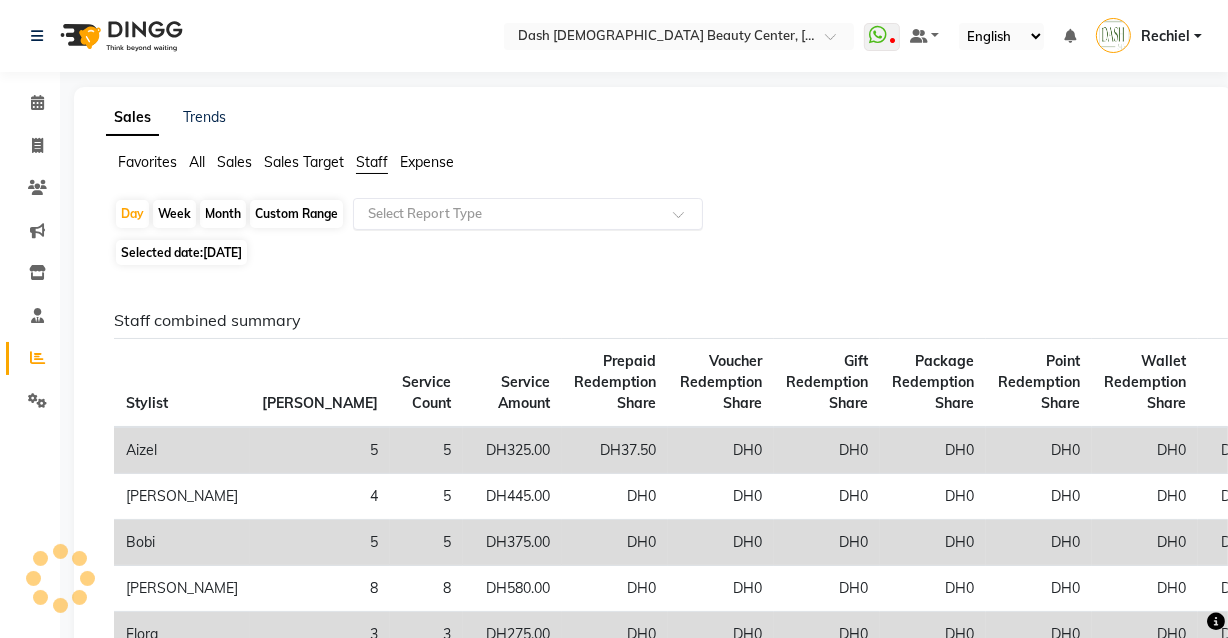 click 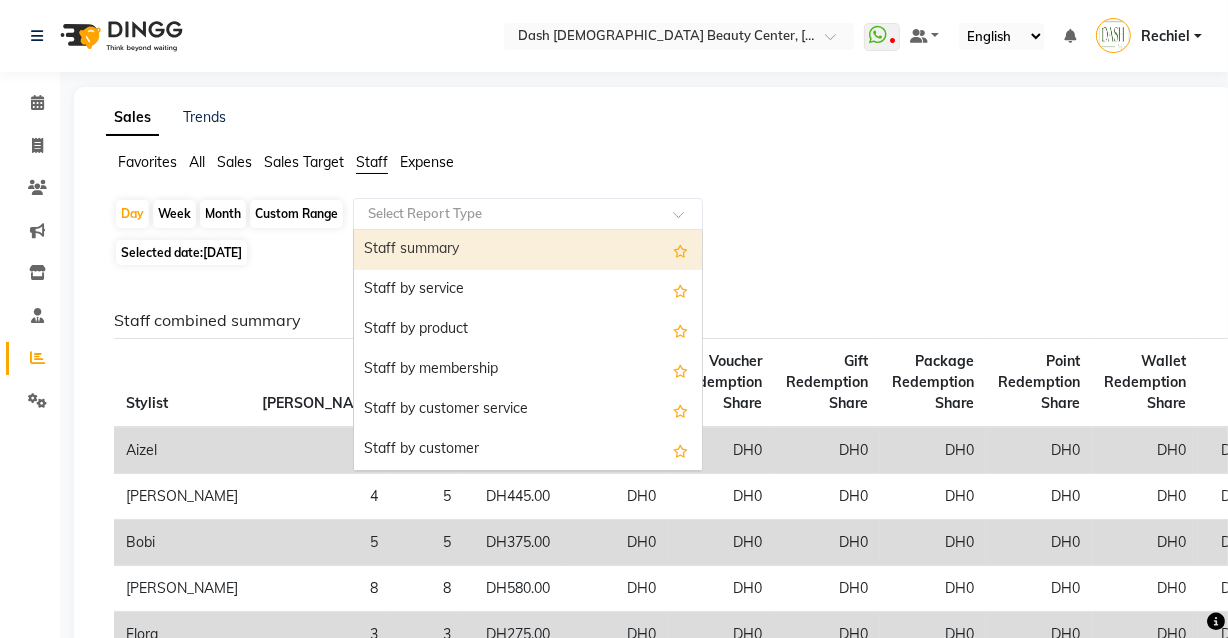 click on "Staff summary" at bounding box center [528, 250] 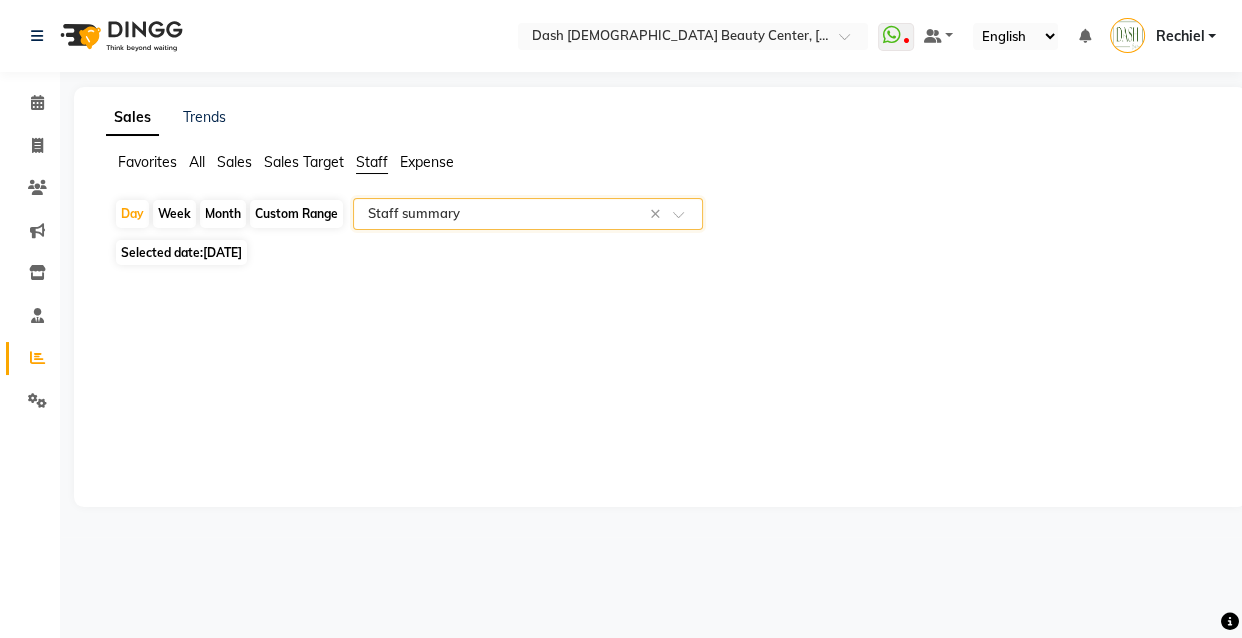 select on "full_report" 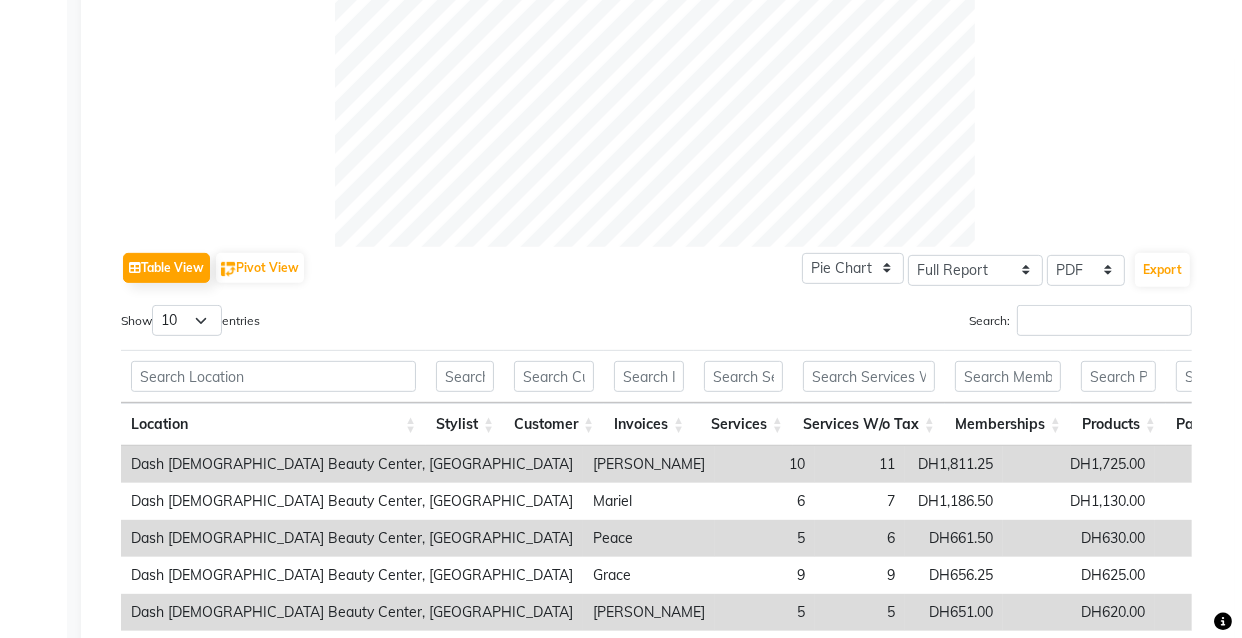 scroll, scrollTop: 678, scrollLeft: 0, axis: vertical 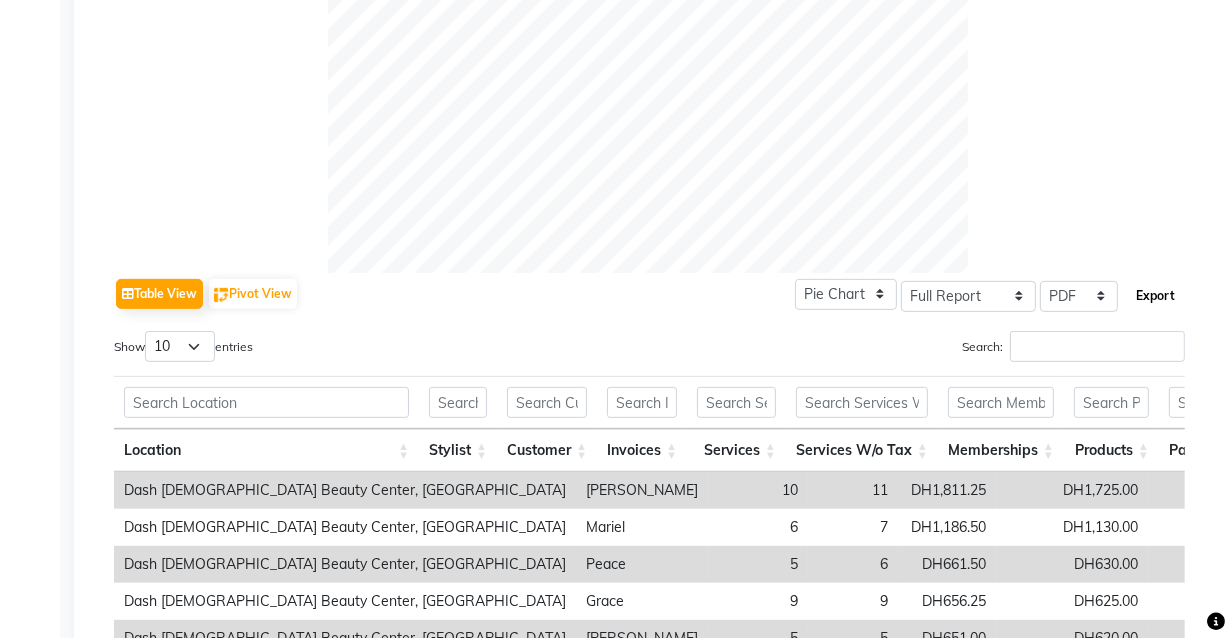 click on "Export" 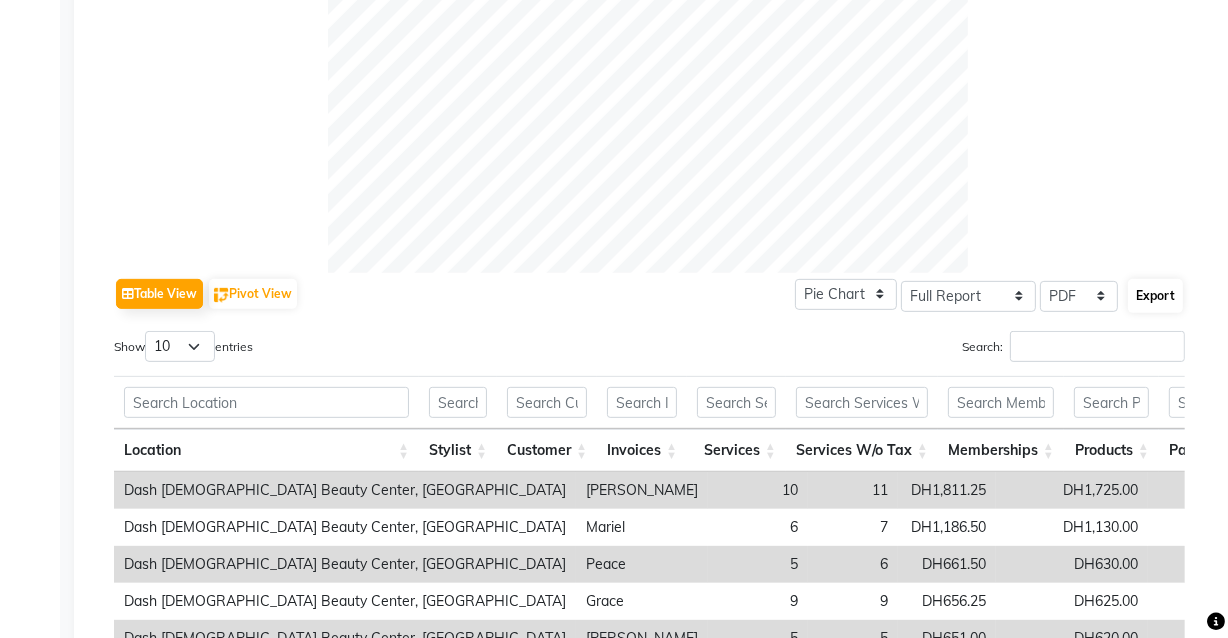 select on "sans-serif" 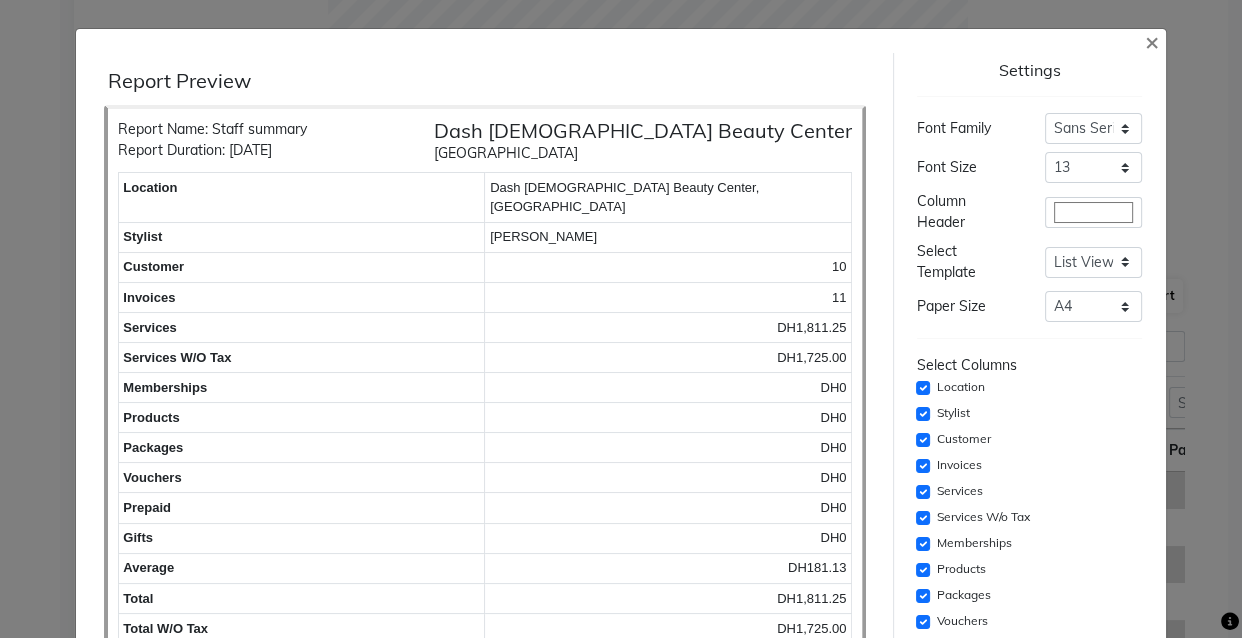 scroll, scrollTop: 160, scrollLeft: 0, axis: vertical 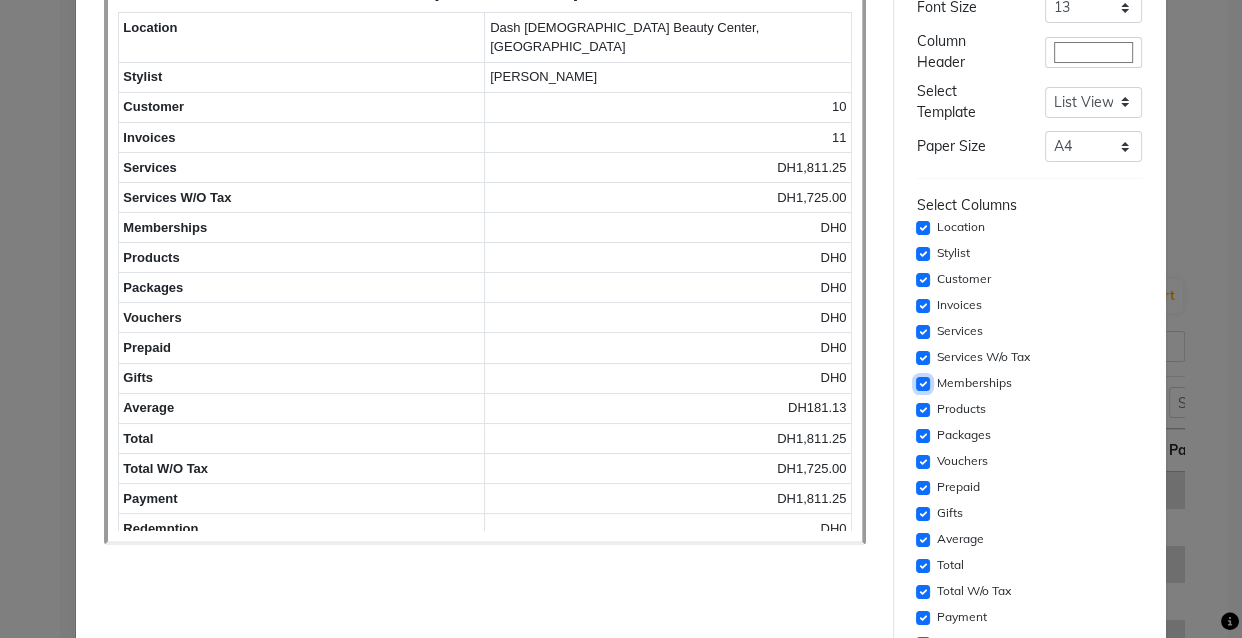 click 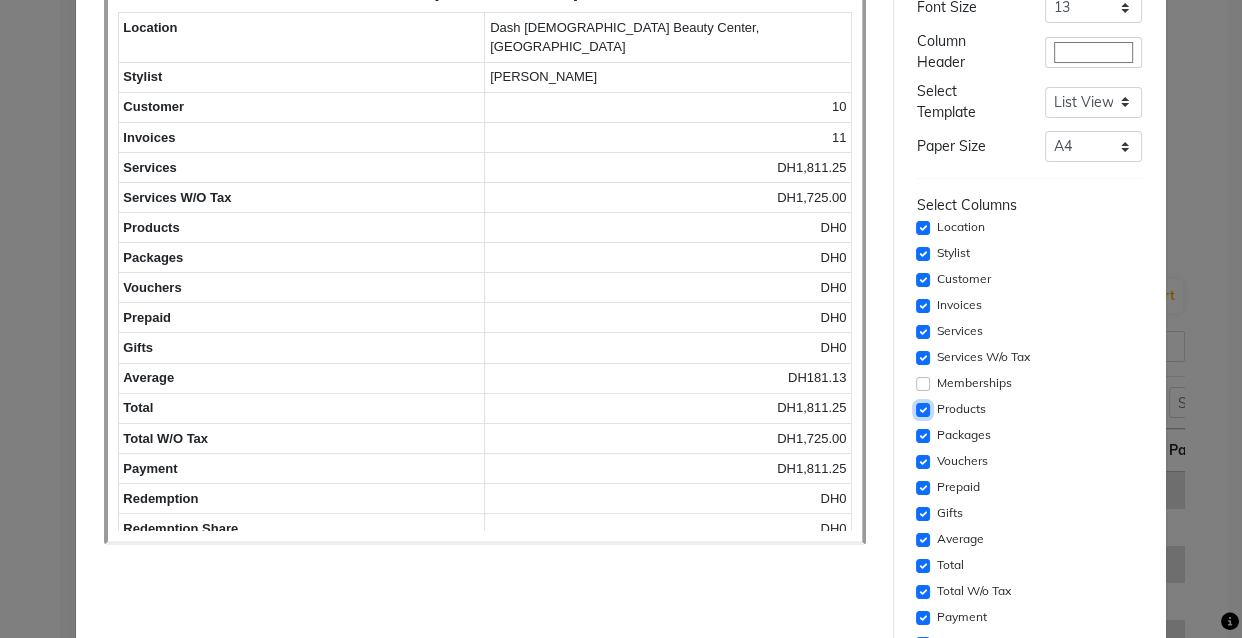 click 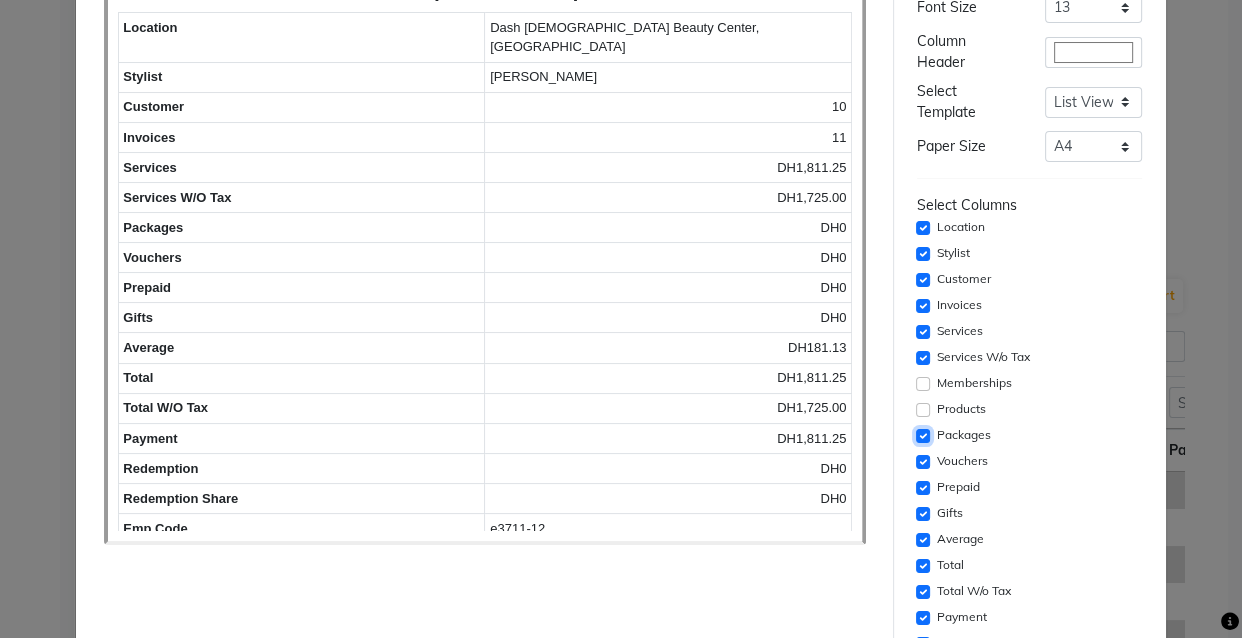 click 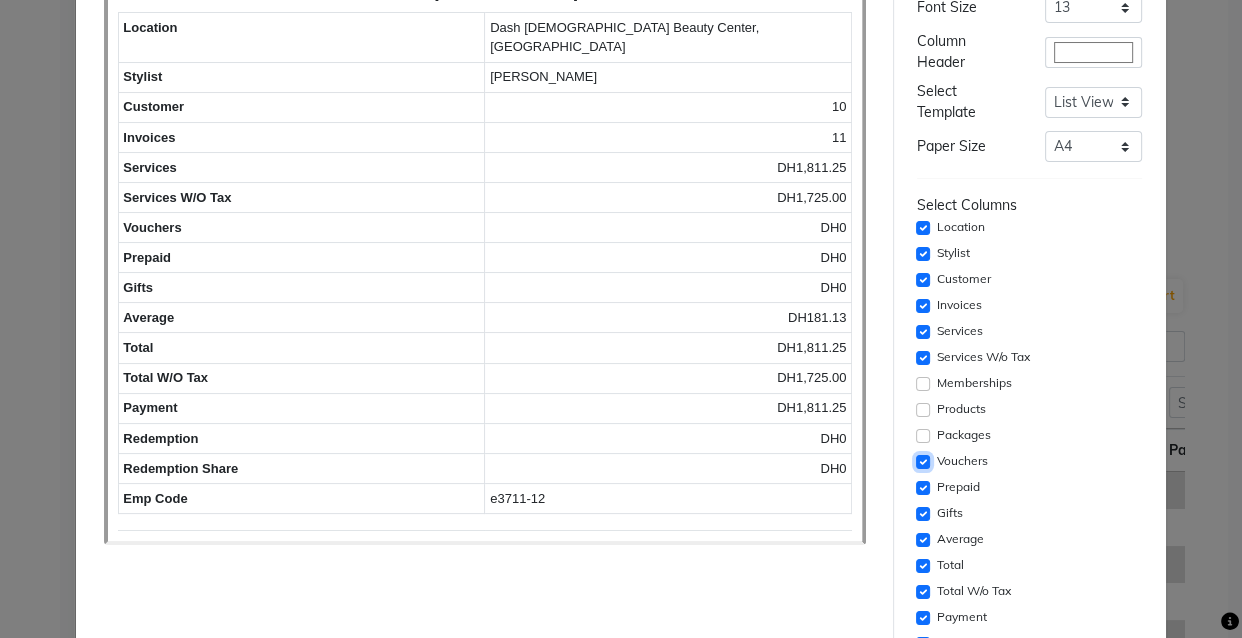 click 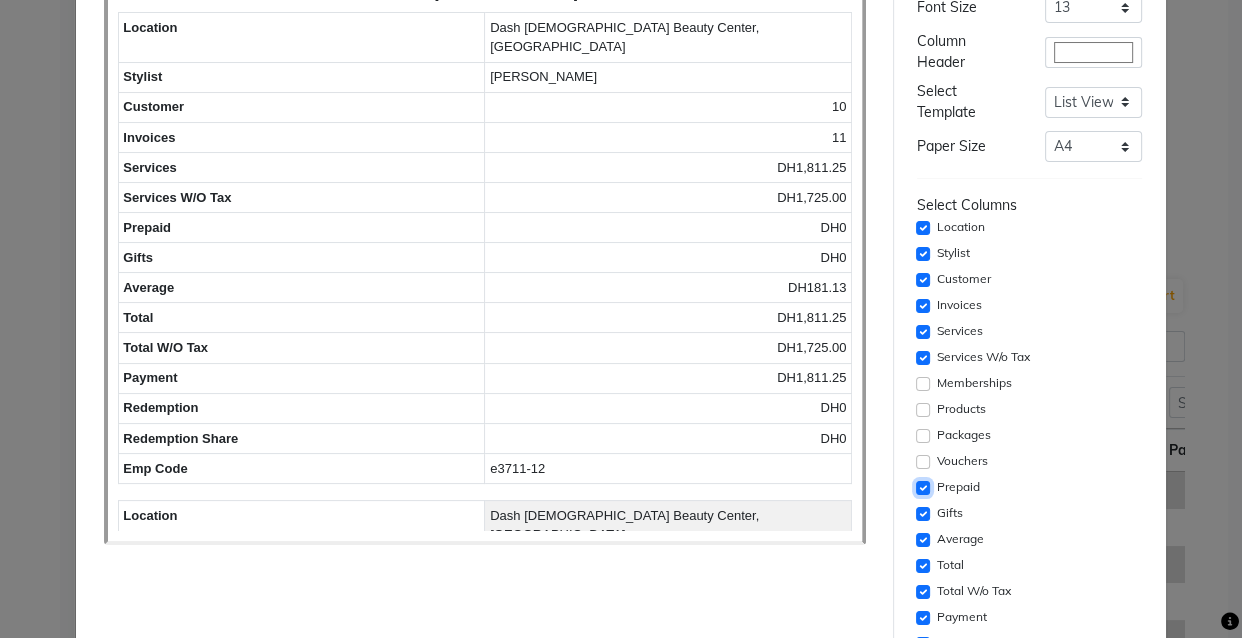 click 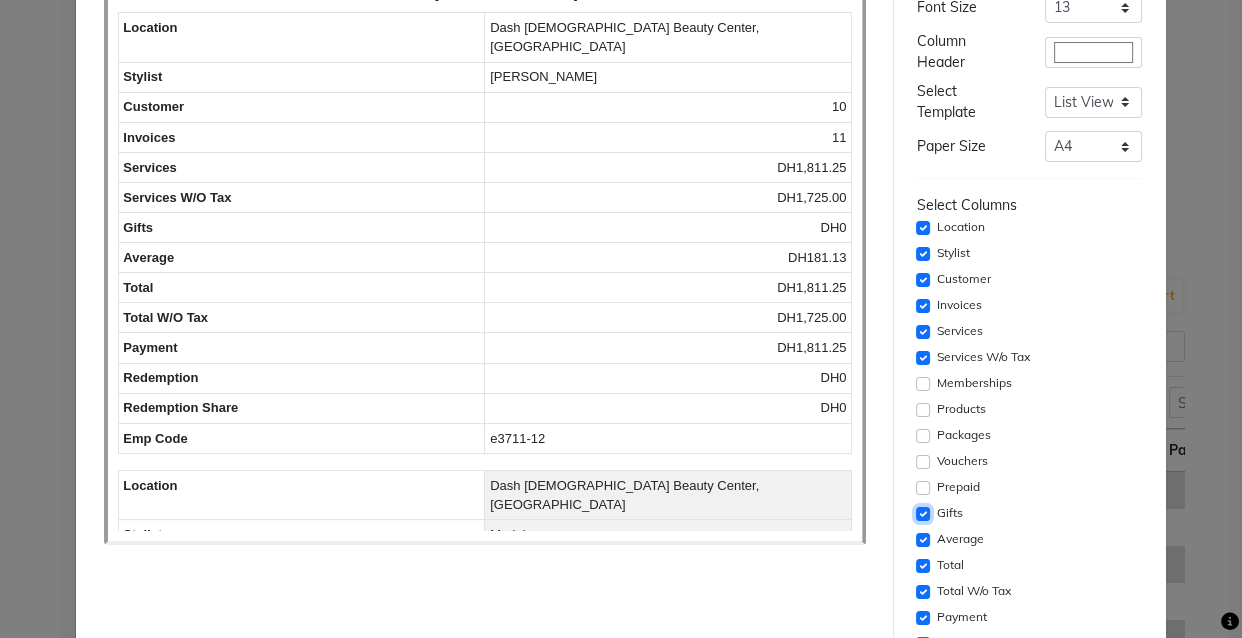 click 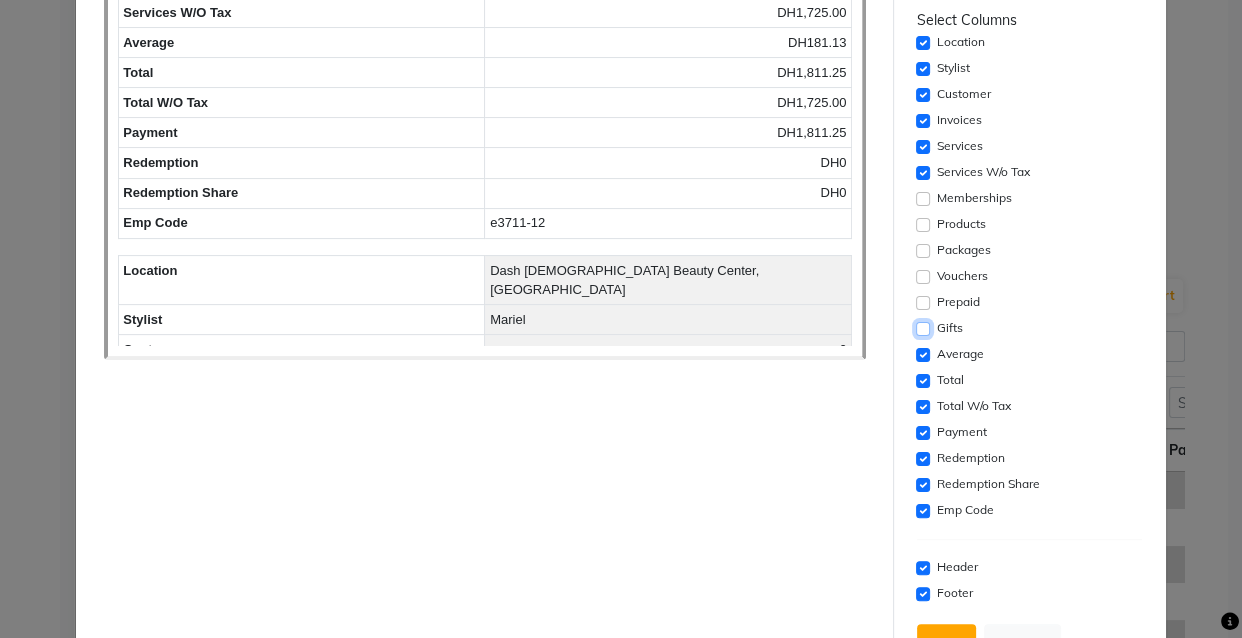 scroll, scrollTop: 363, scrollLeft: 0, axis: vertical 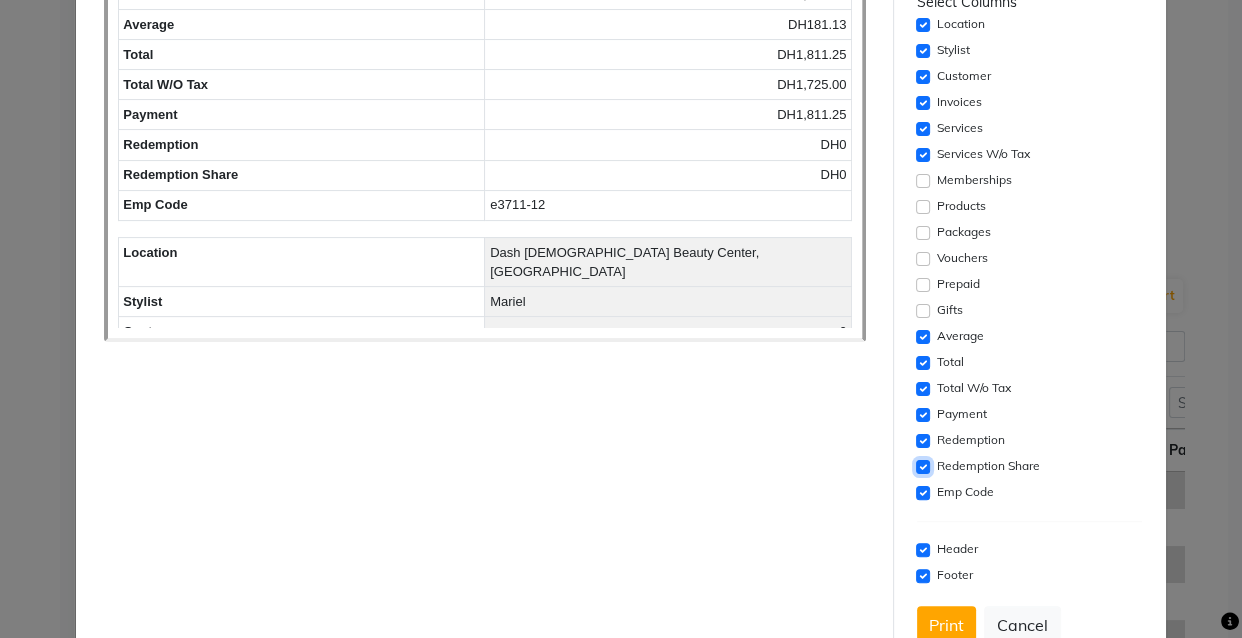 click 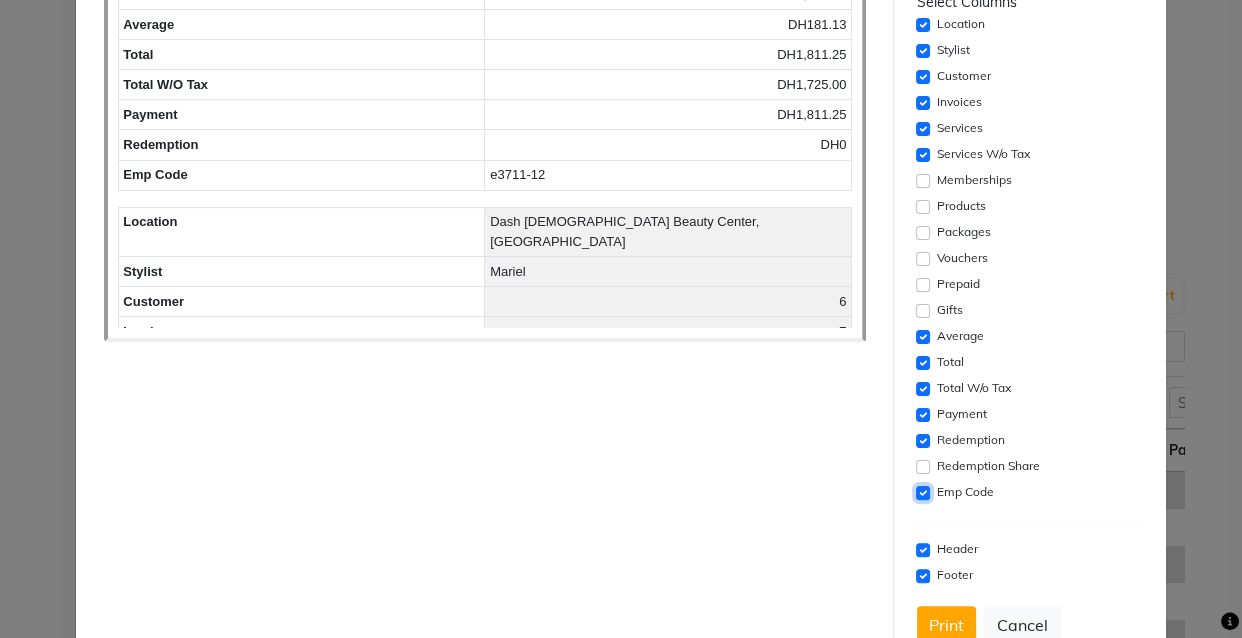 click 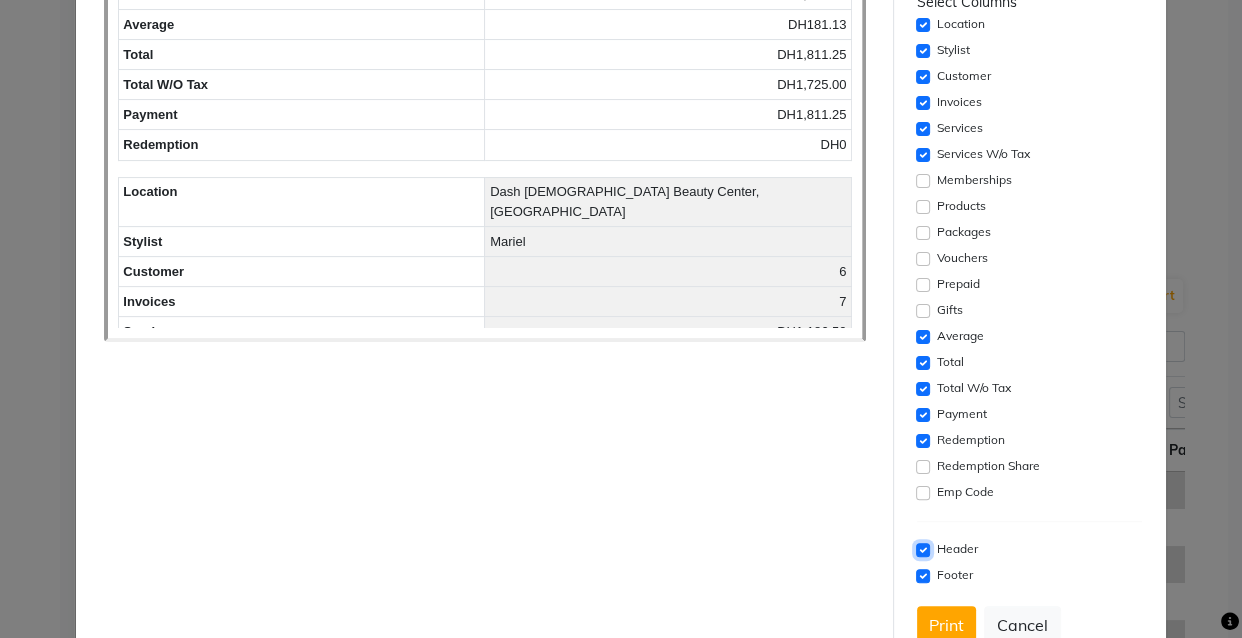click 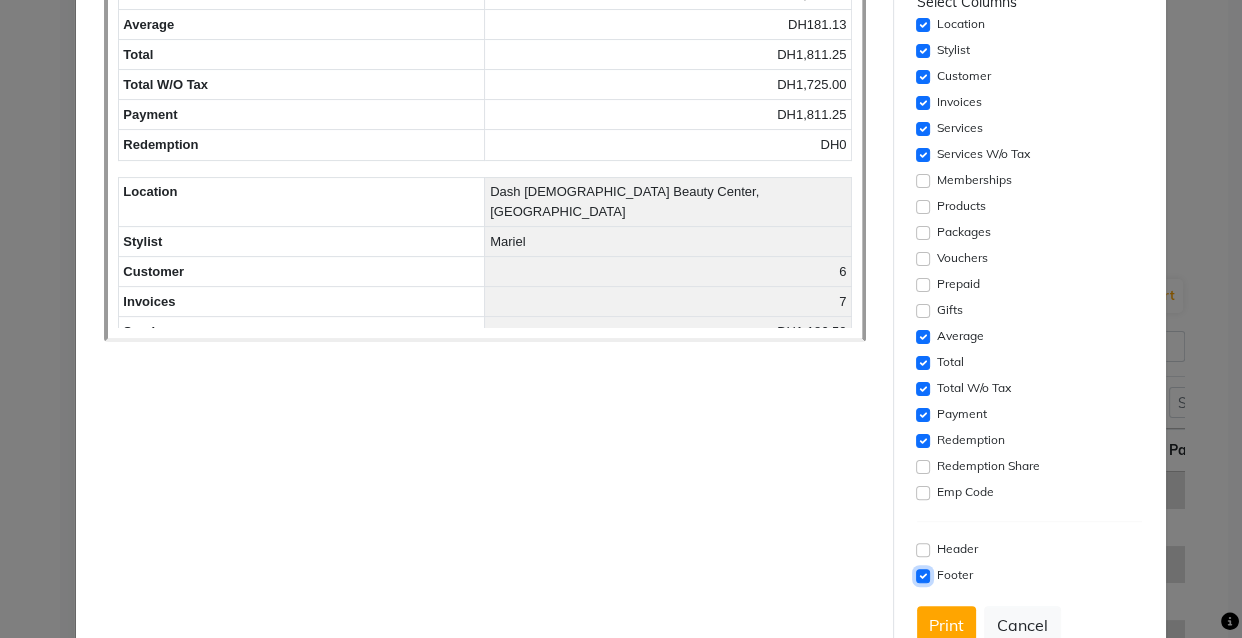click 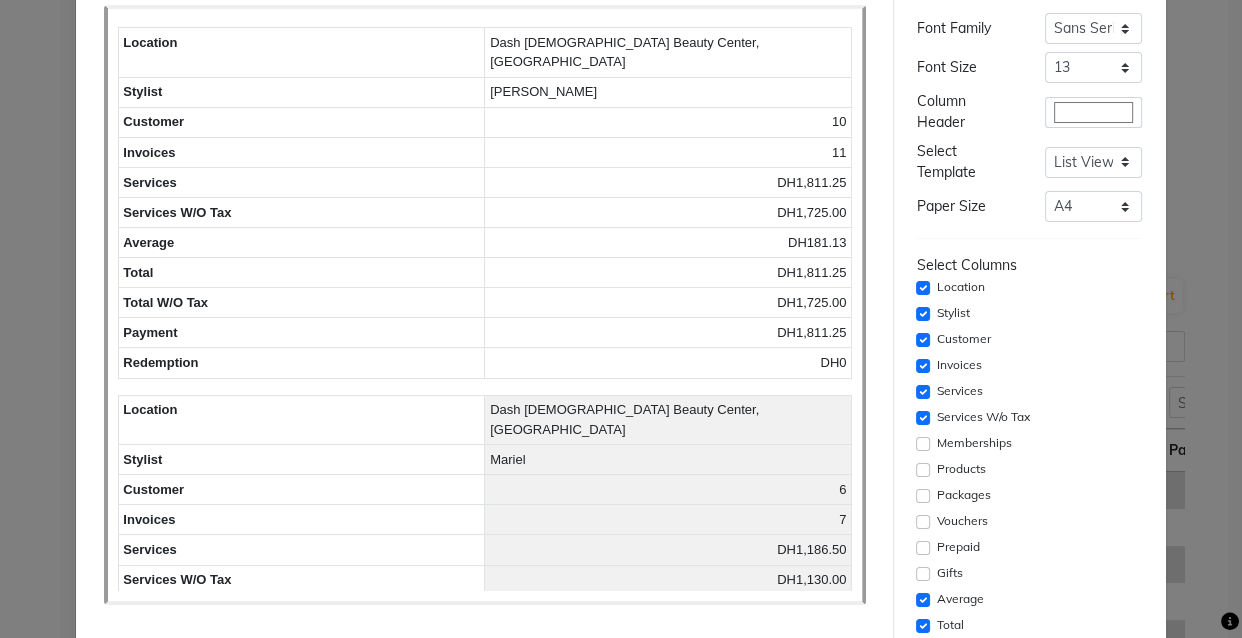 scroll, scrollTop: 93, scrollLeft: 0, axis: vertical 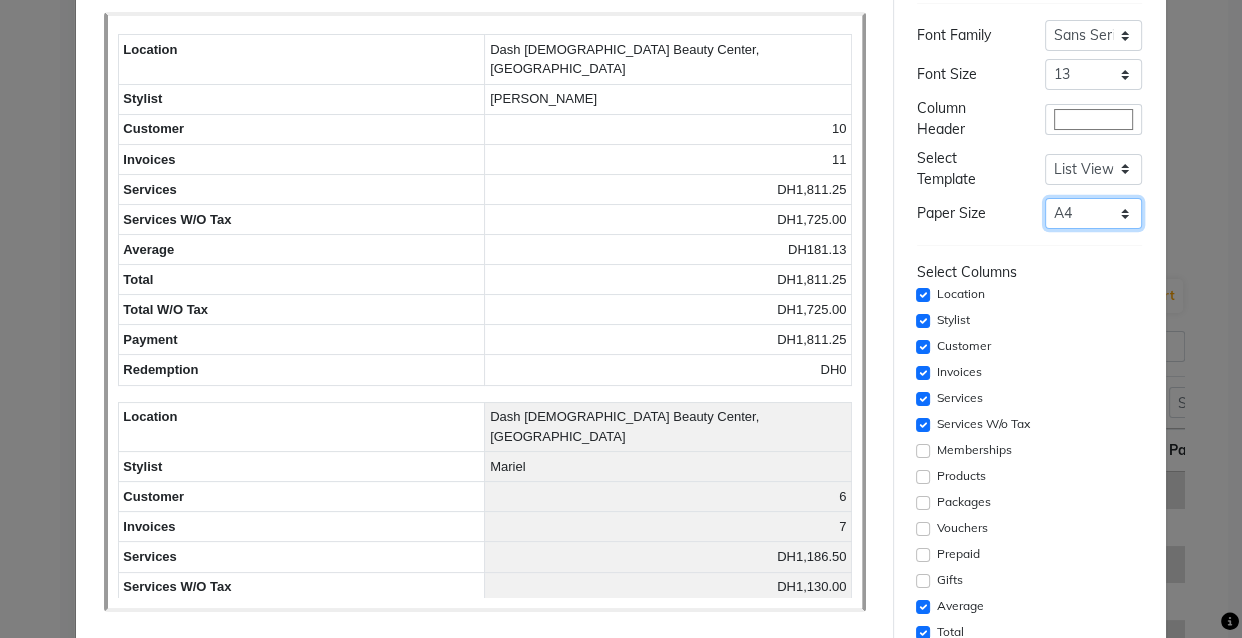 click on "Select A4 A5 A6 A7 Thermal" 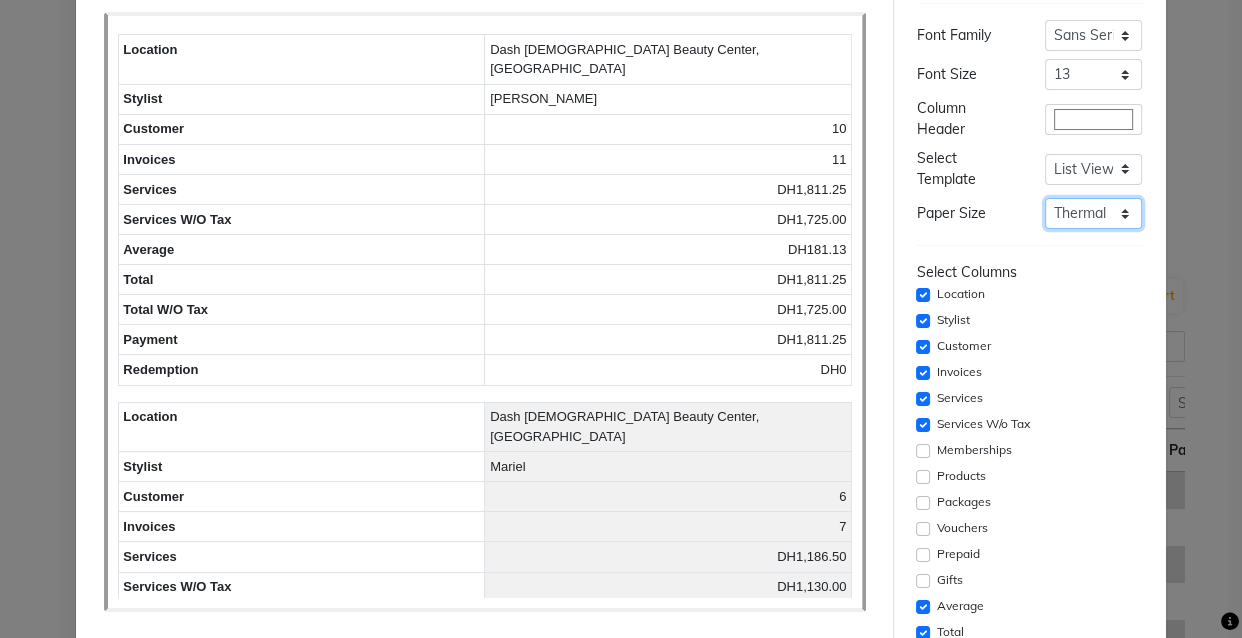 click on "Select A4 A5 A6 A7 Thermal" 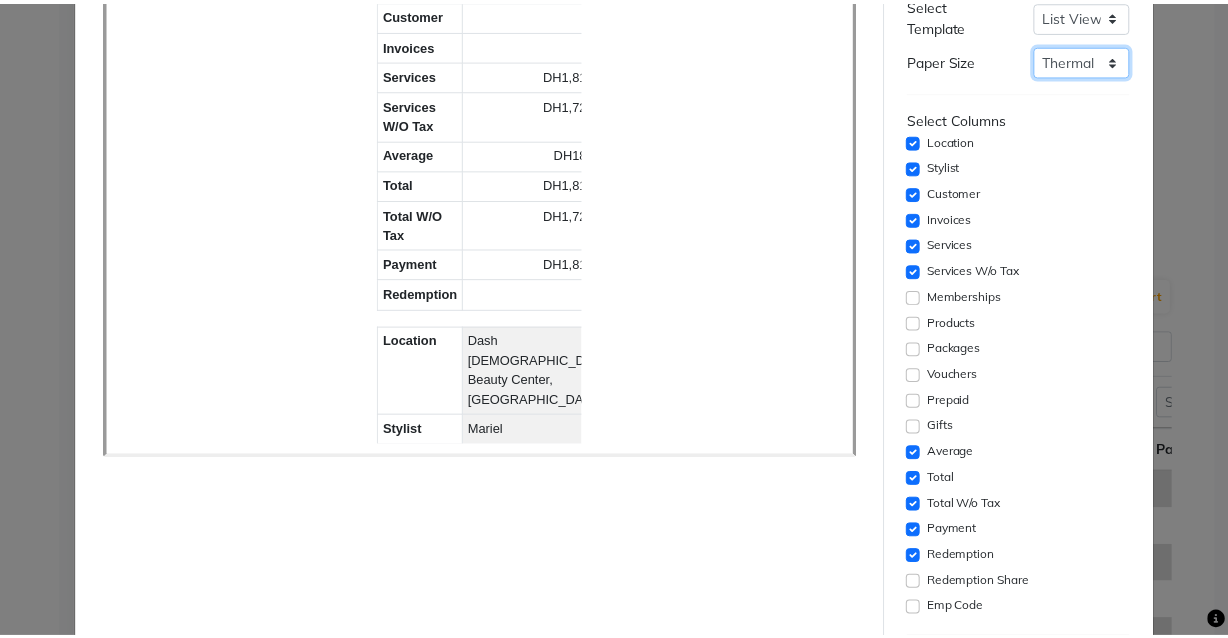 scroll, scrollTop: 420, scrollLeft: 0, axis: vertical 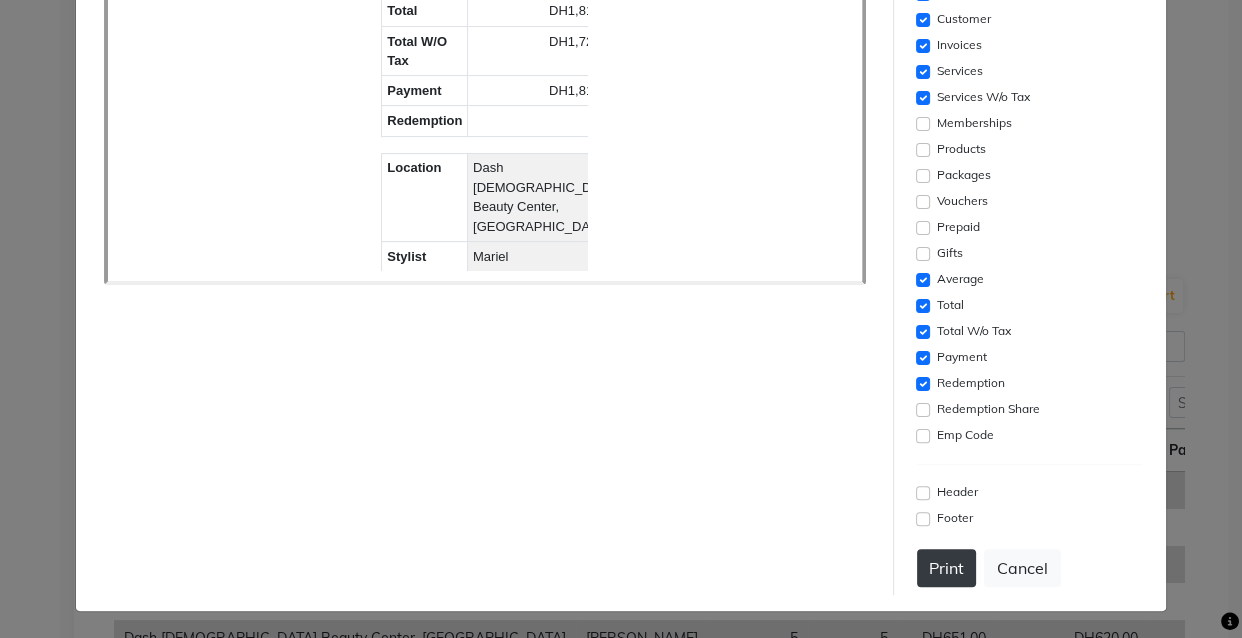 click on "Print" 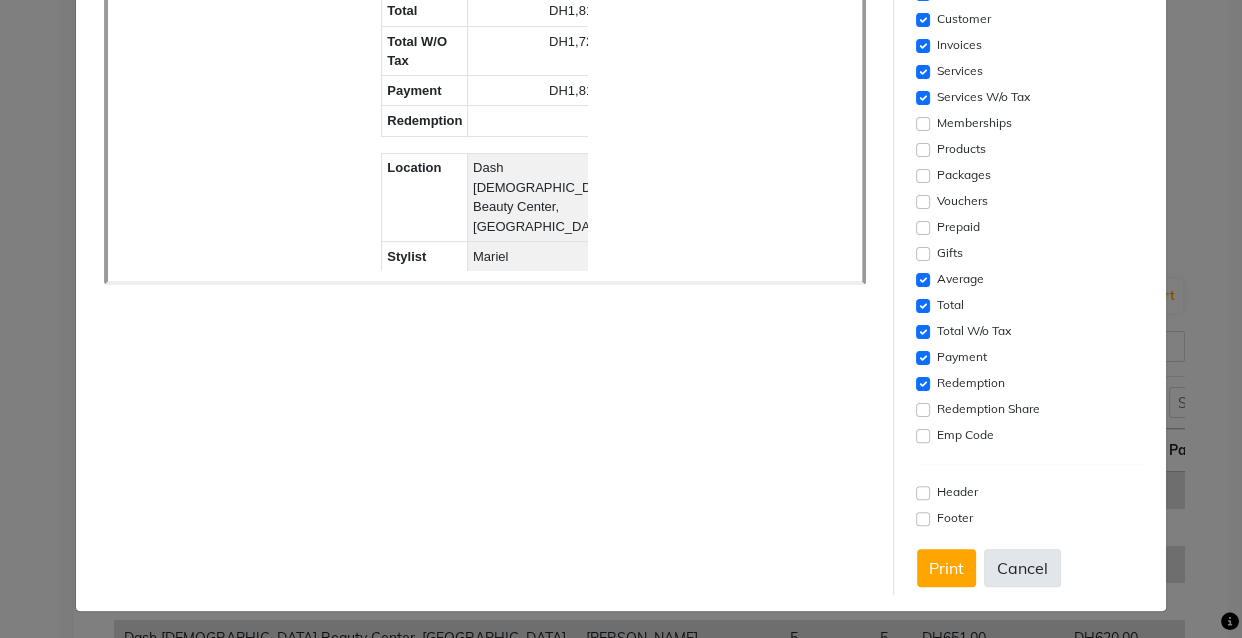 click on "Cancel" 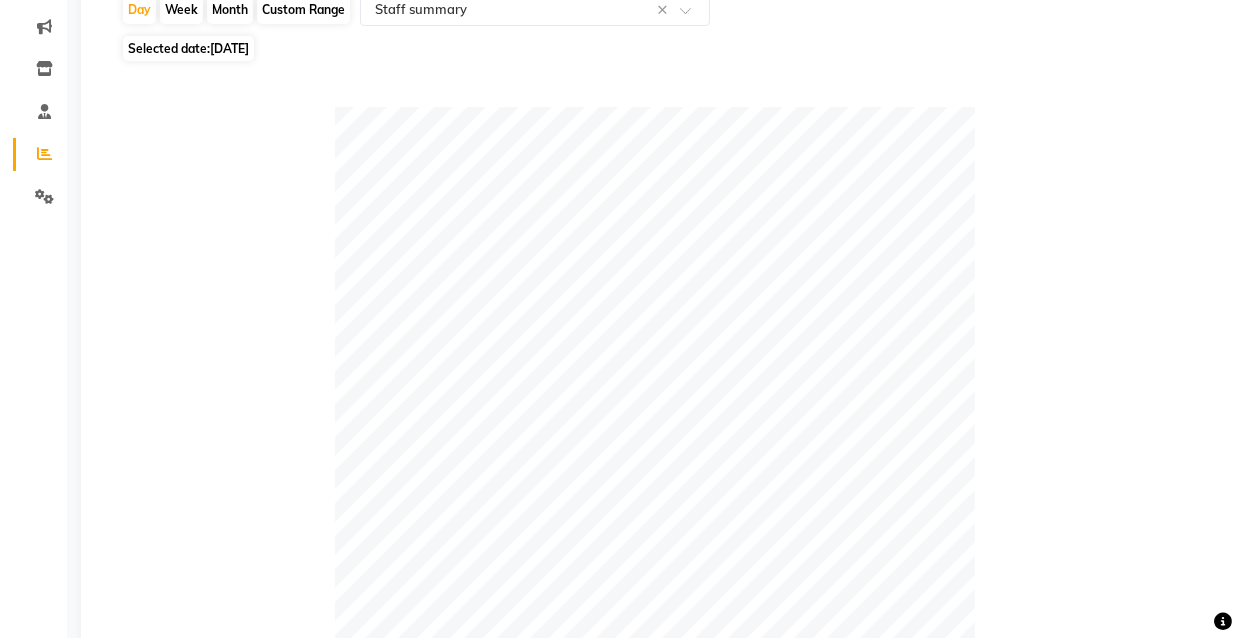 scroll, scrollTop: 0, scrollLeft: 0, axis: both 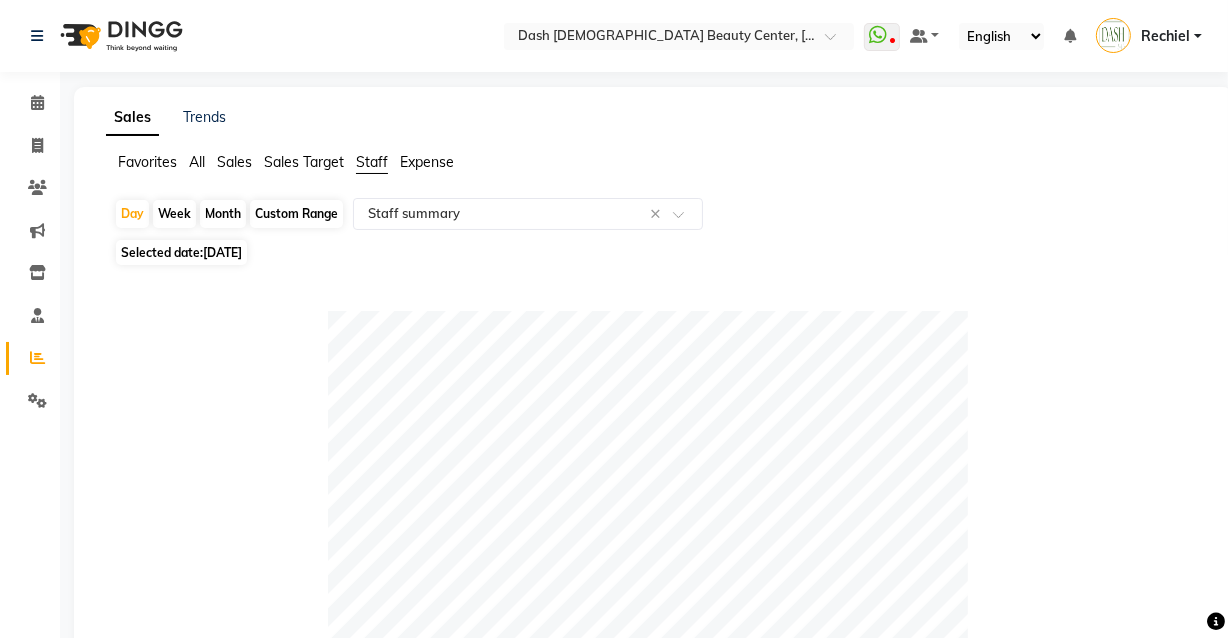 click on "Sales" 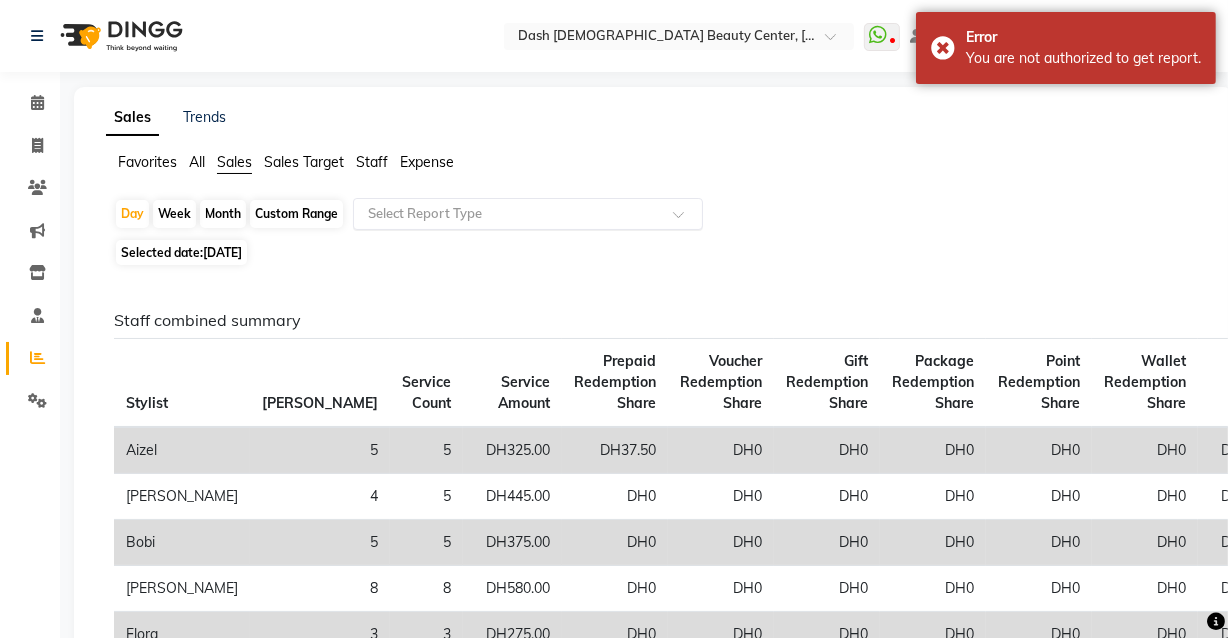 click 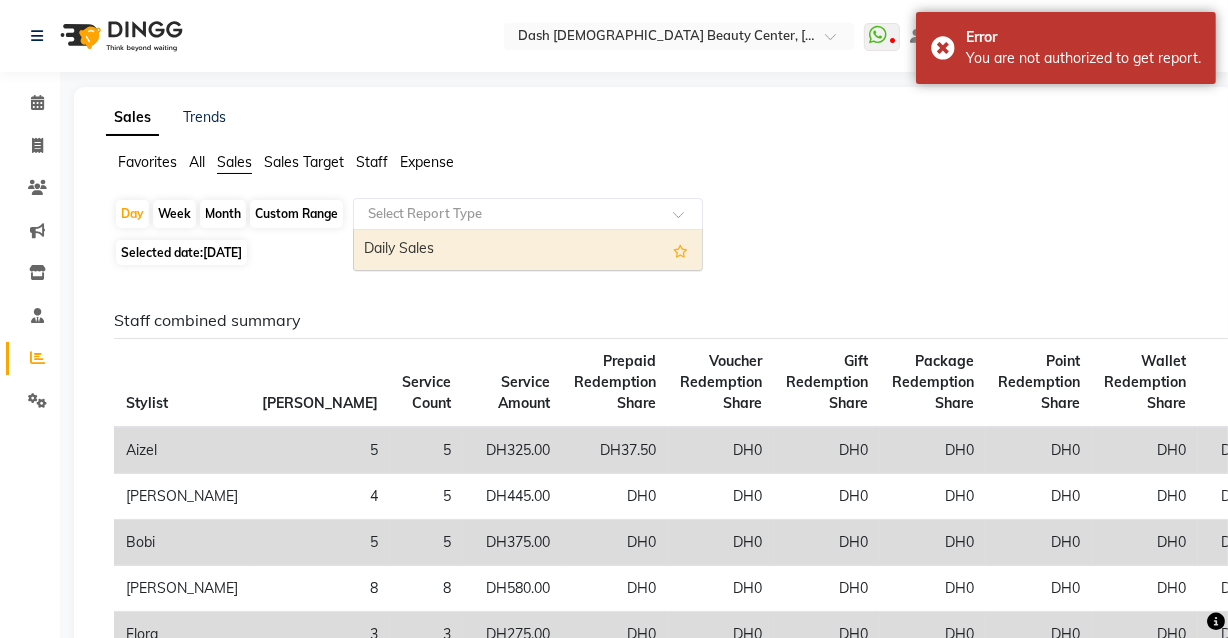 click on "Daily Sales" at bounding box center [528, 250] 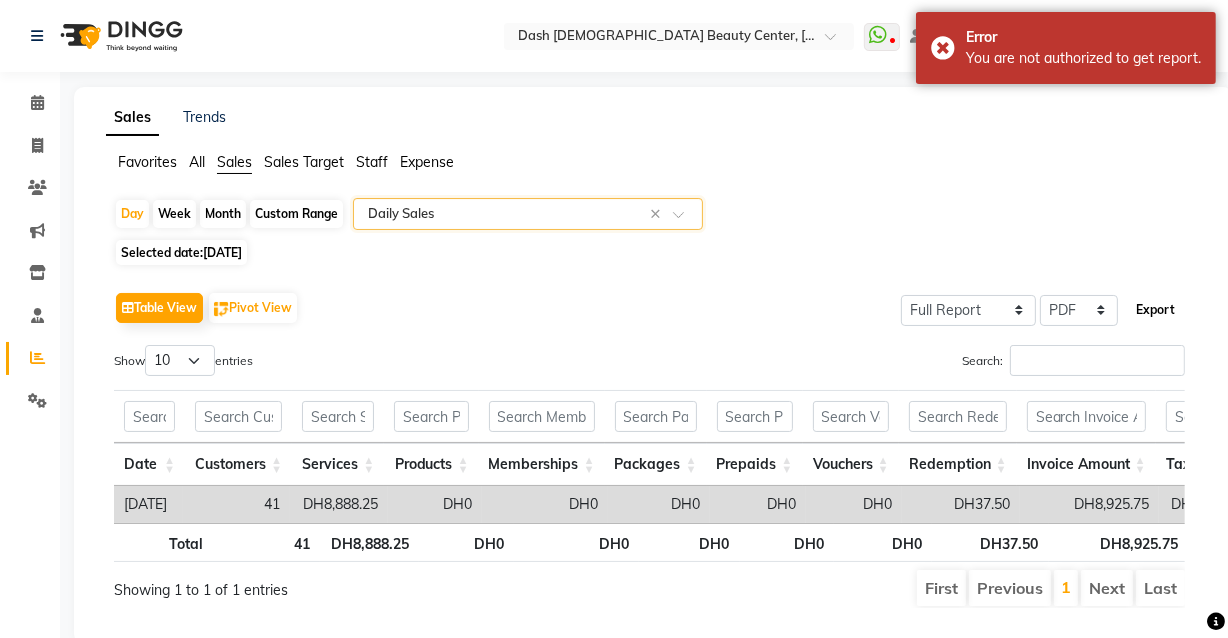 click on "Export" 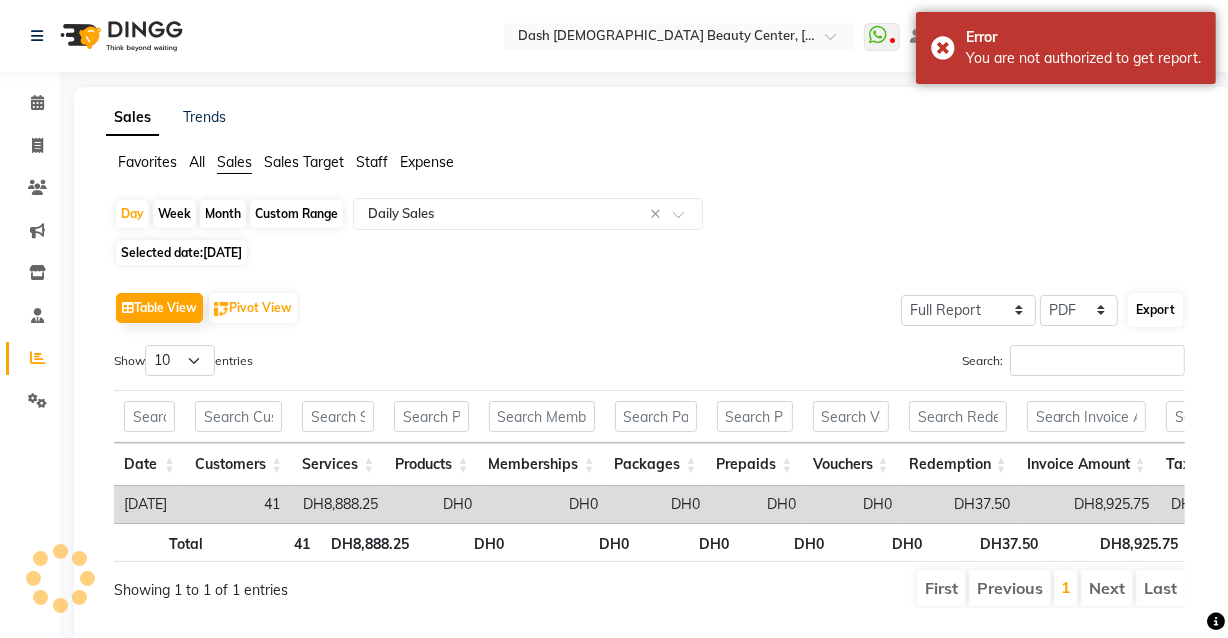 select on "sans-serif" 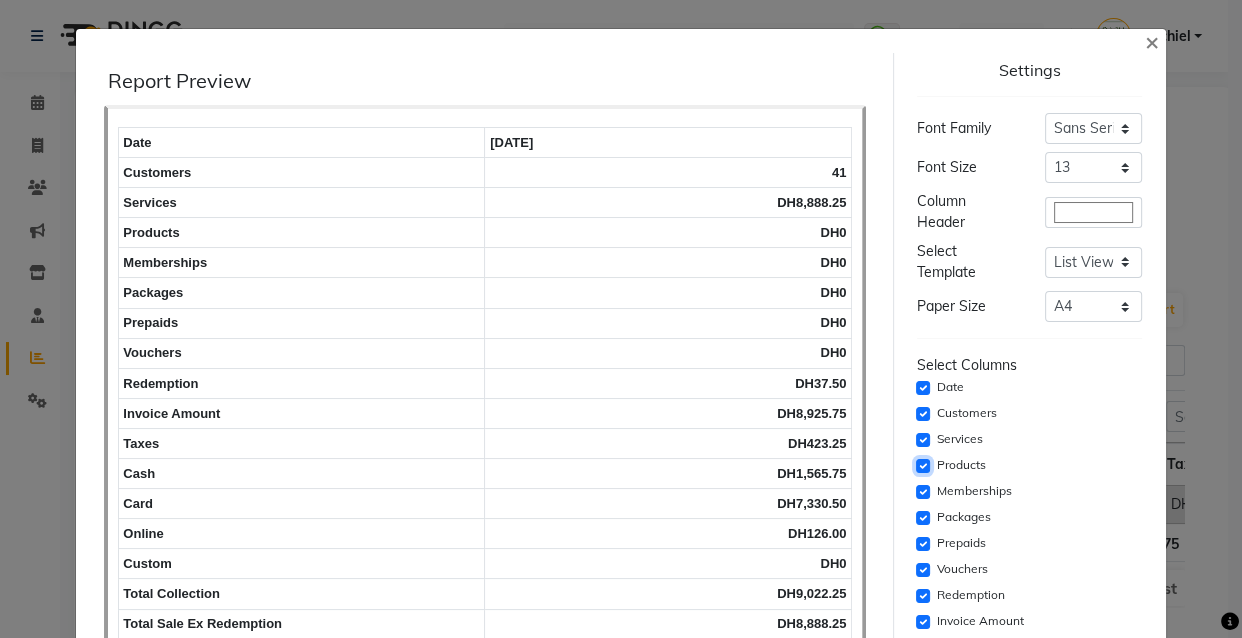 click 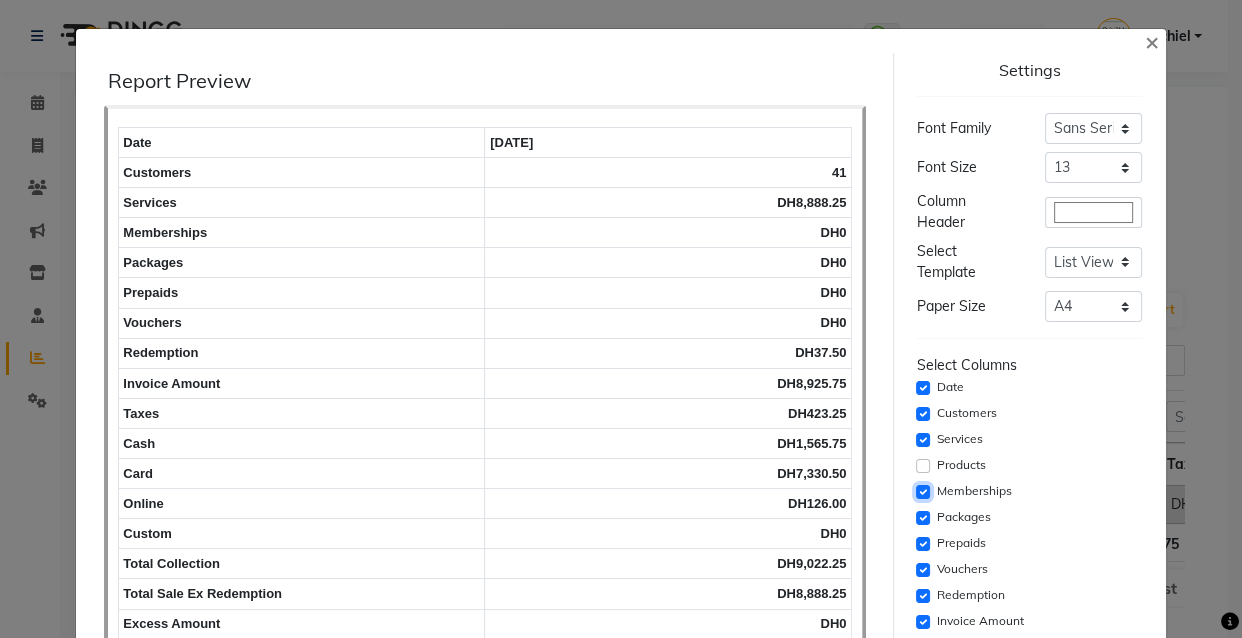 click 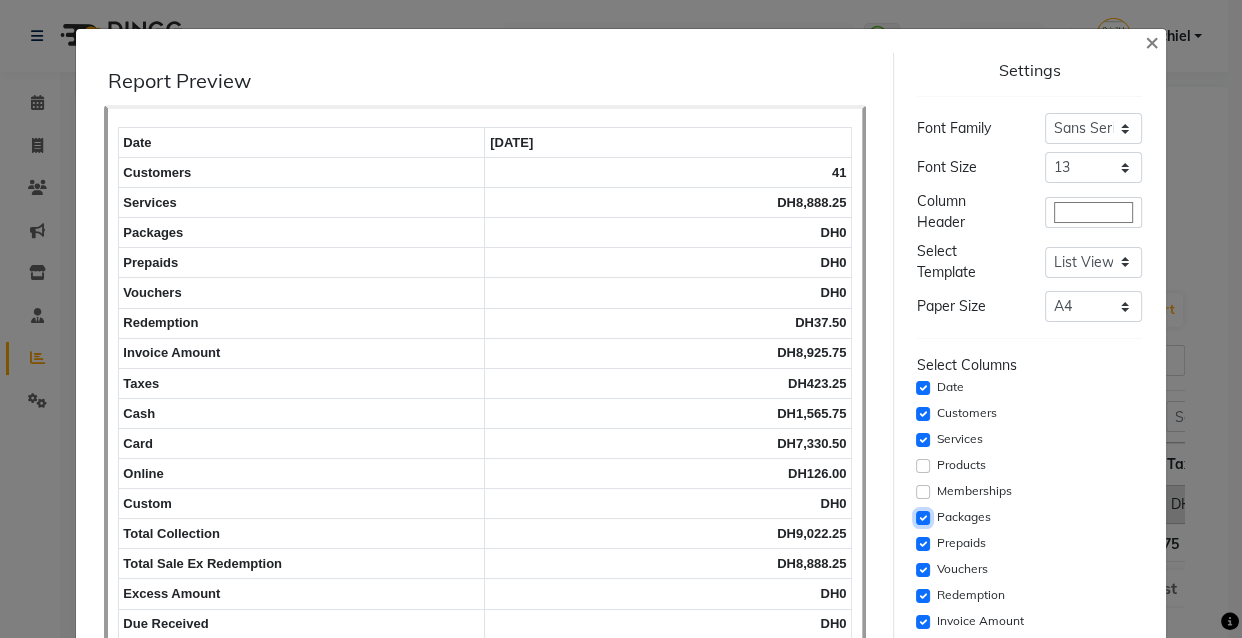 click 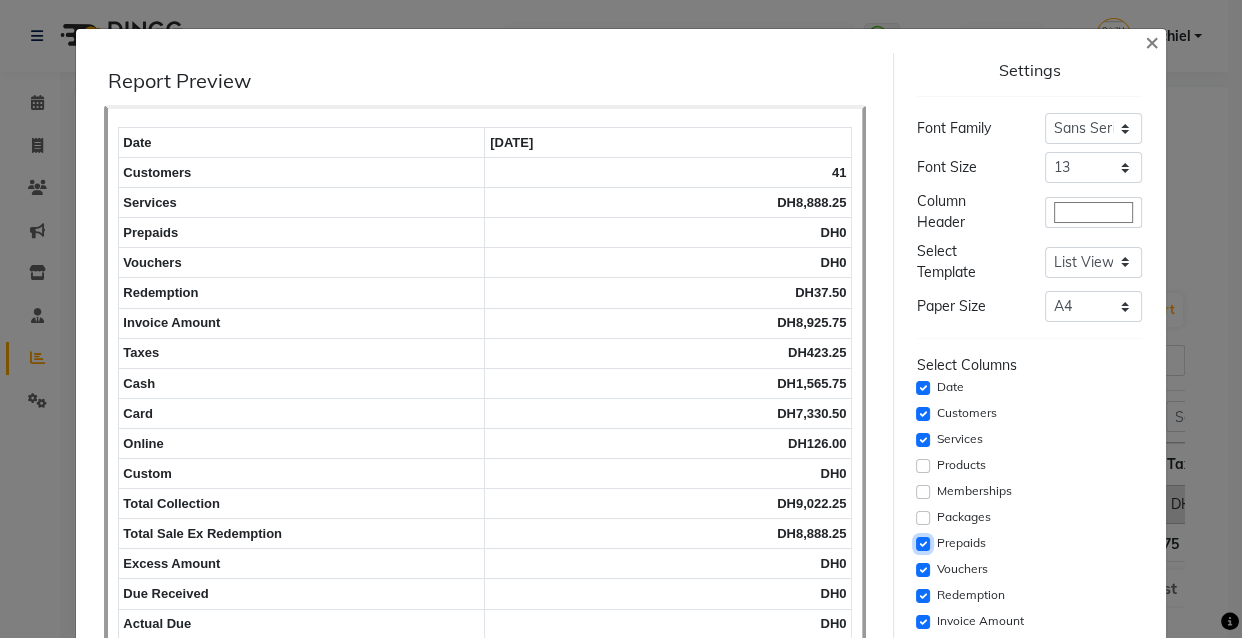 click 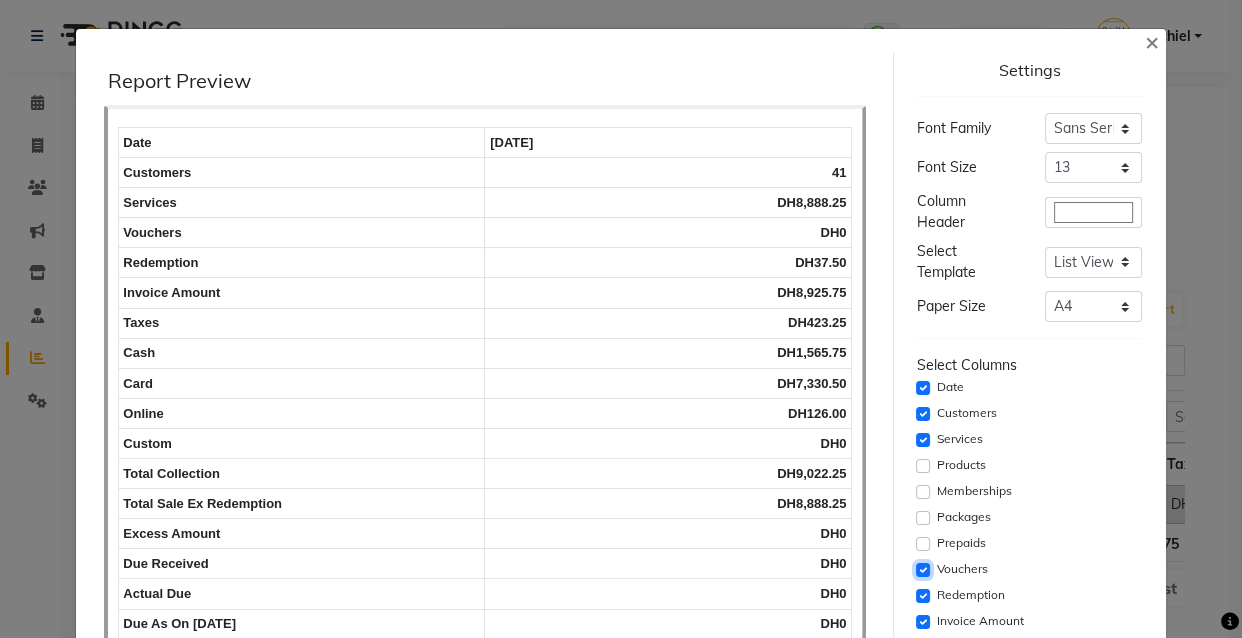 click 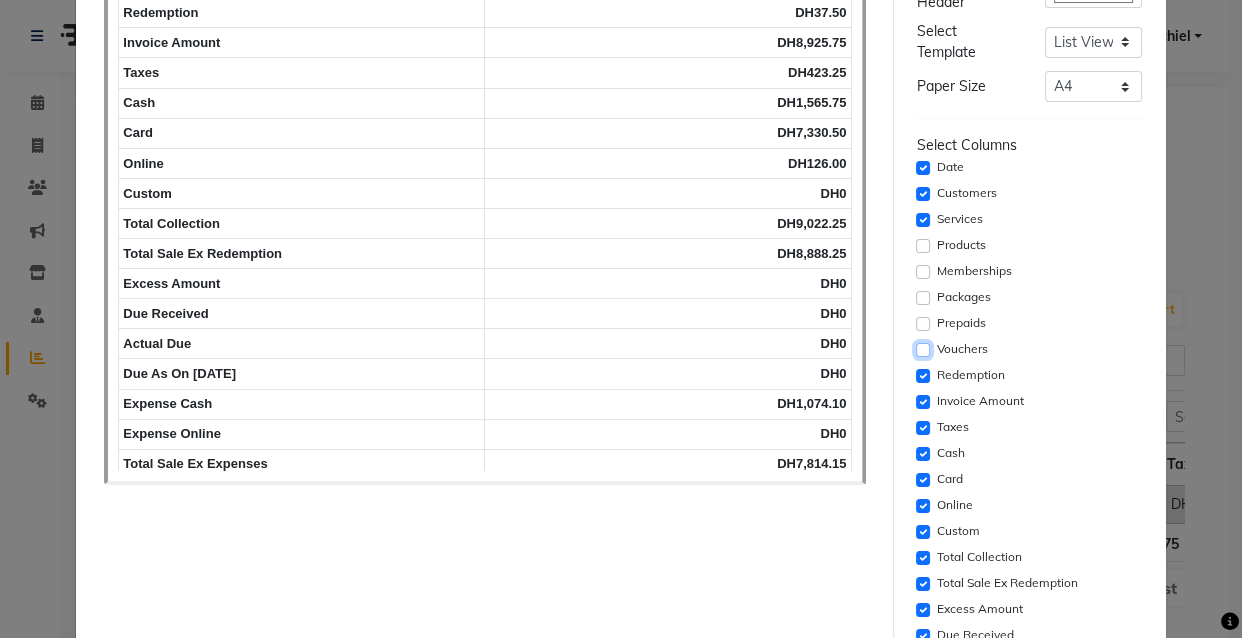 scroll, scrollTop: 243, scrollLeft: 0, axis: vertical 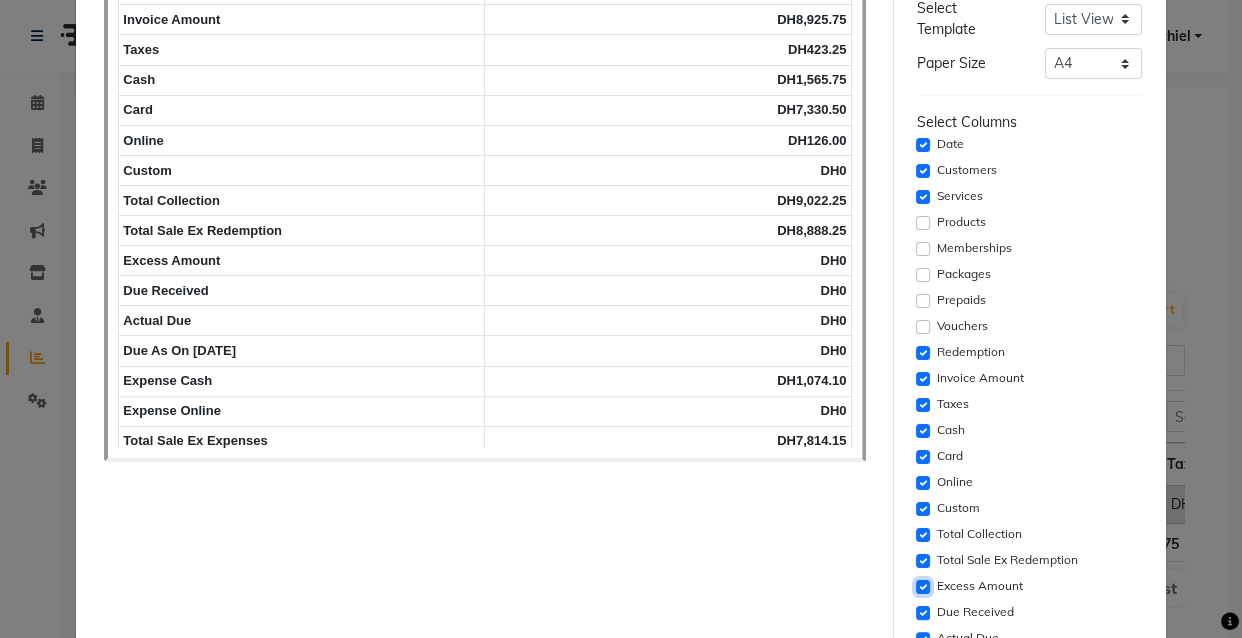 click 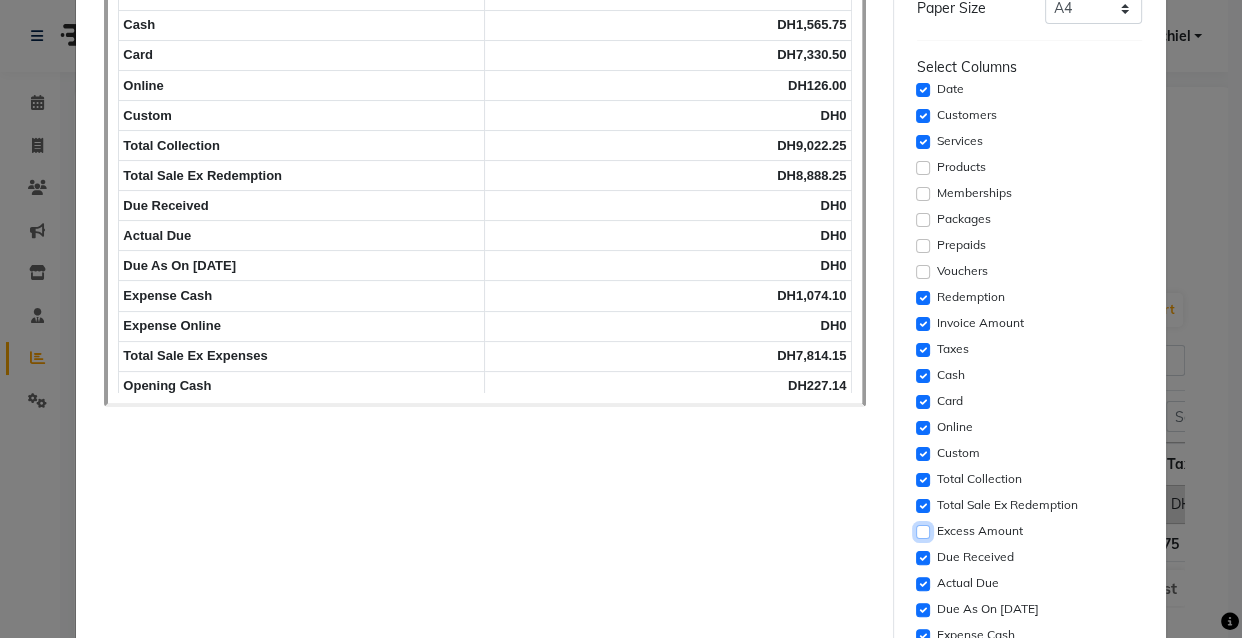 scroll, scrollTop: 292, scrollLeft: 0, axis: vertical 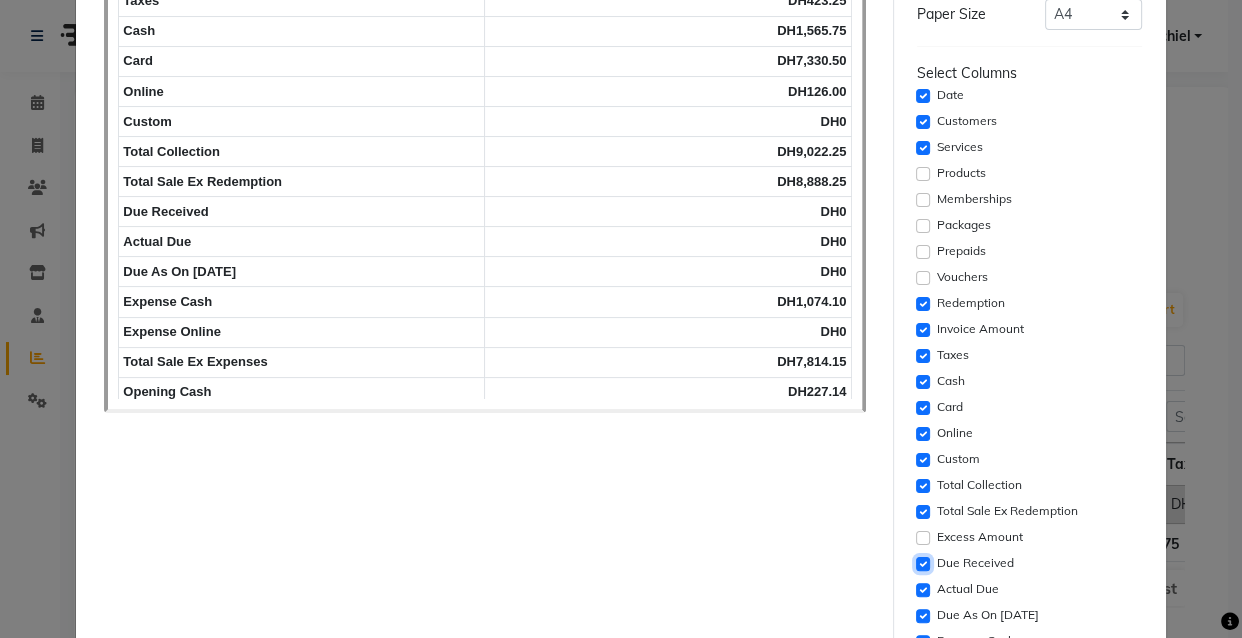 click 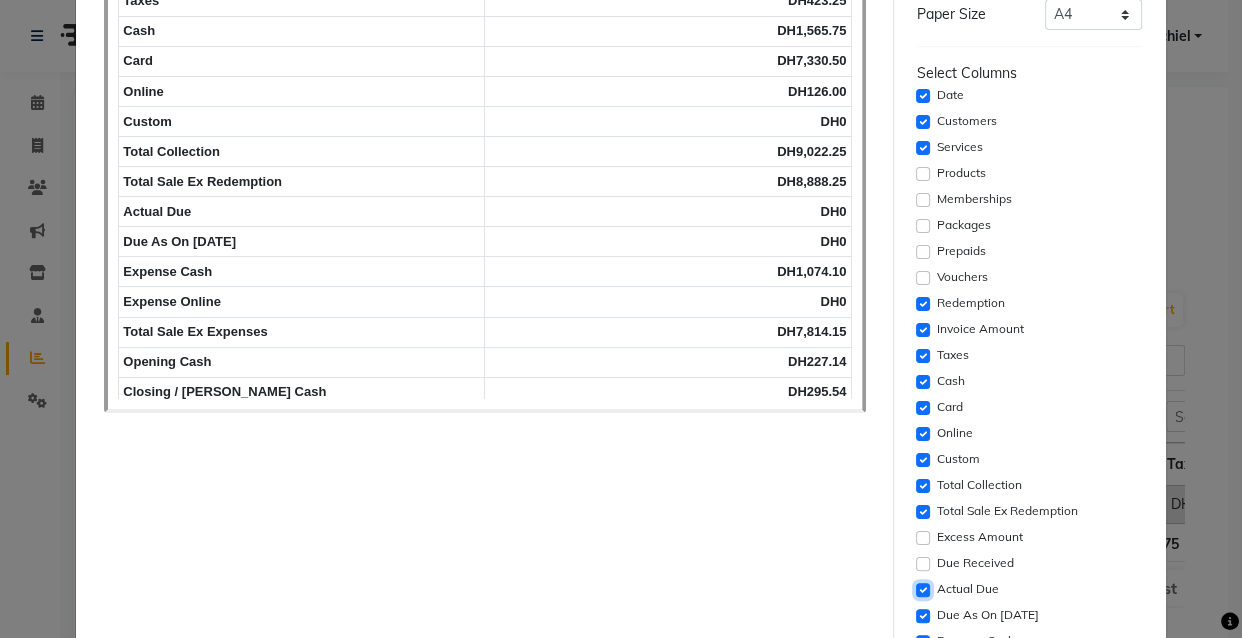 click 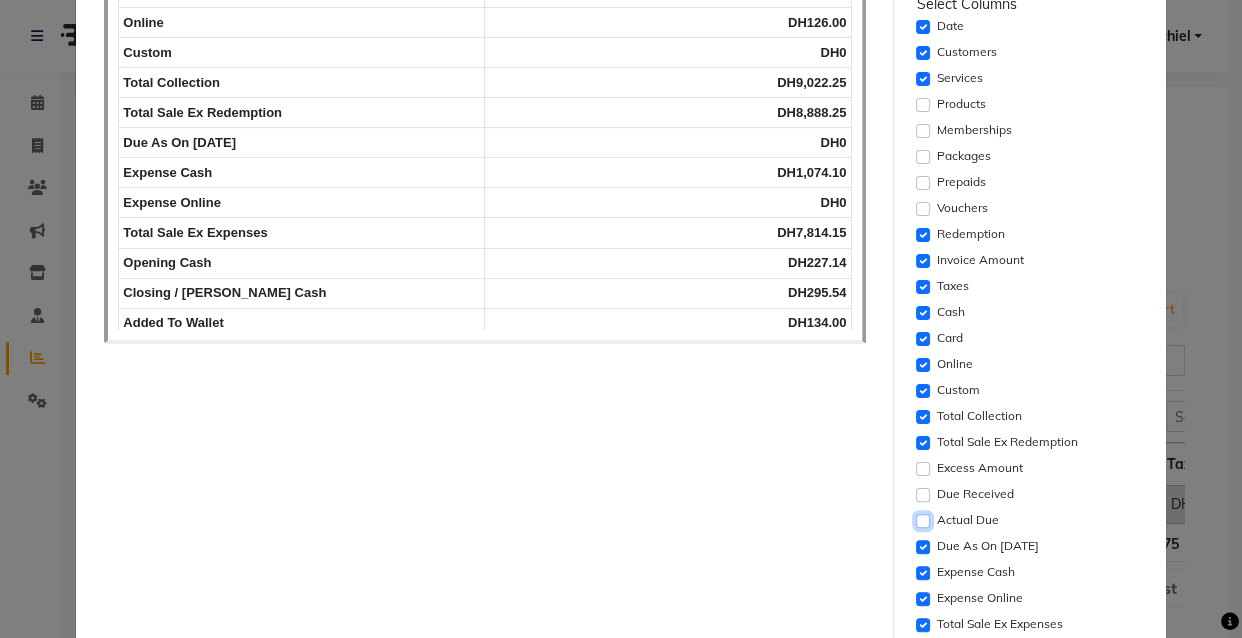 scroll, scrollTop: 365, scrollLeft: 0, axis: vertical 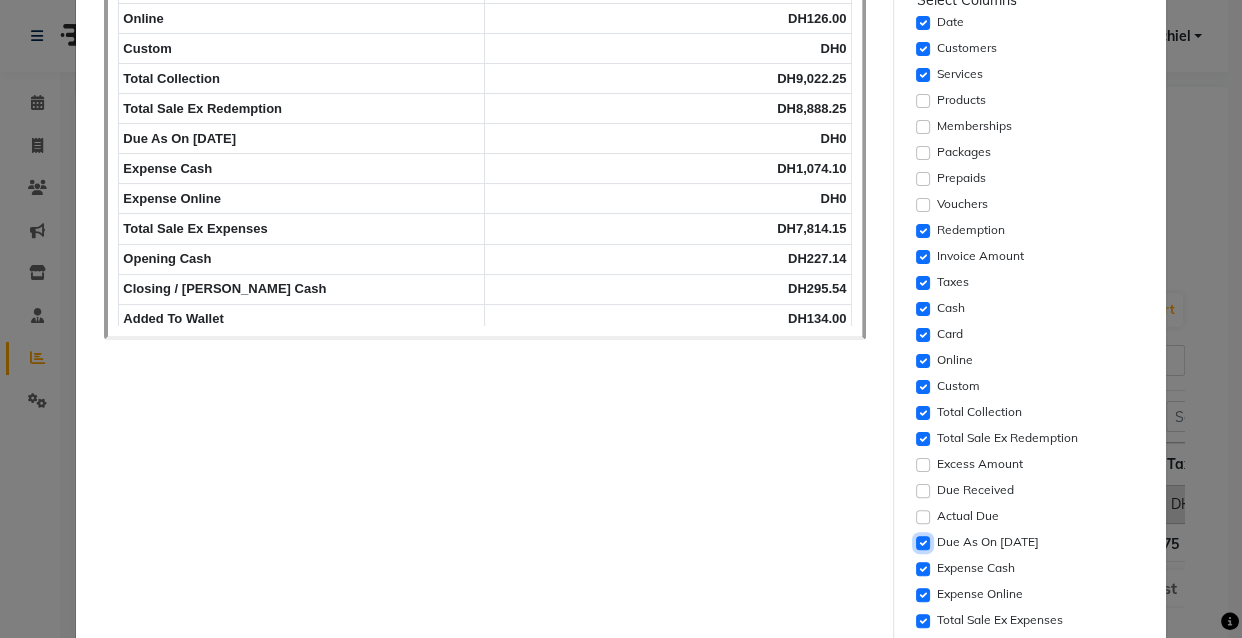 click 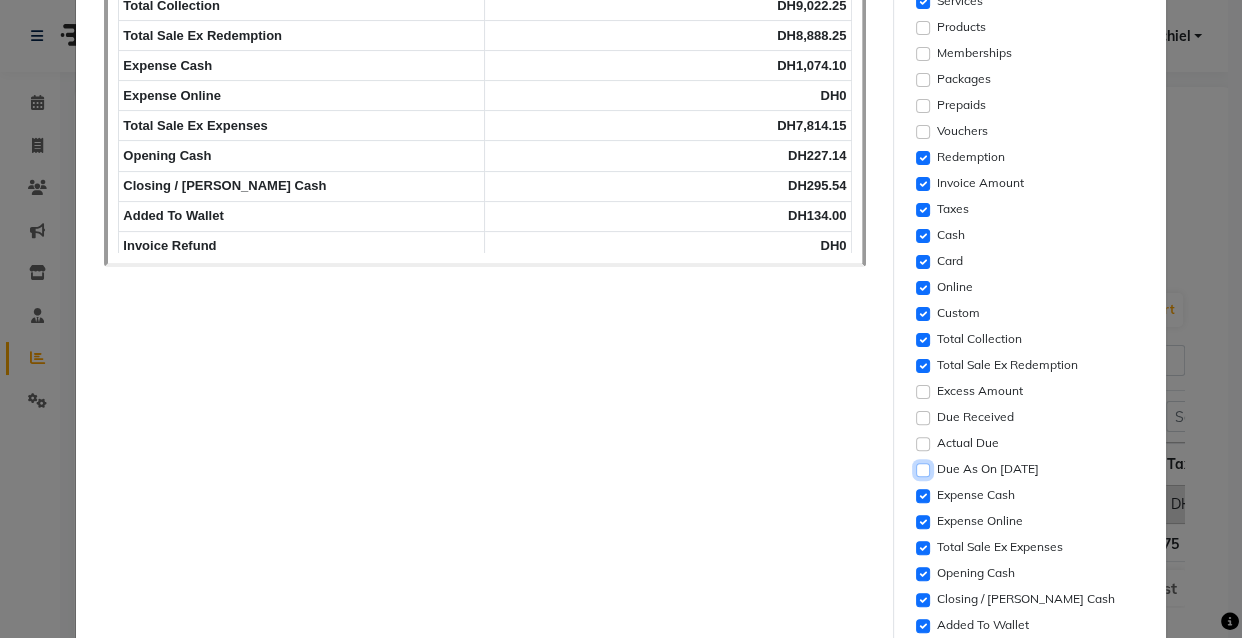scroll, scrollTop: 441, scrollLeft: 0, axis: vertical 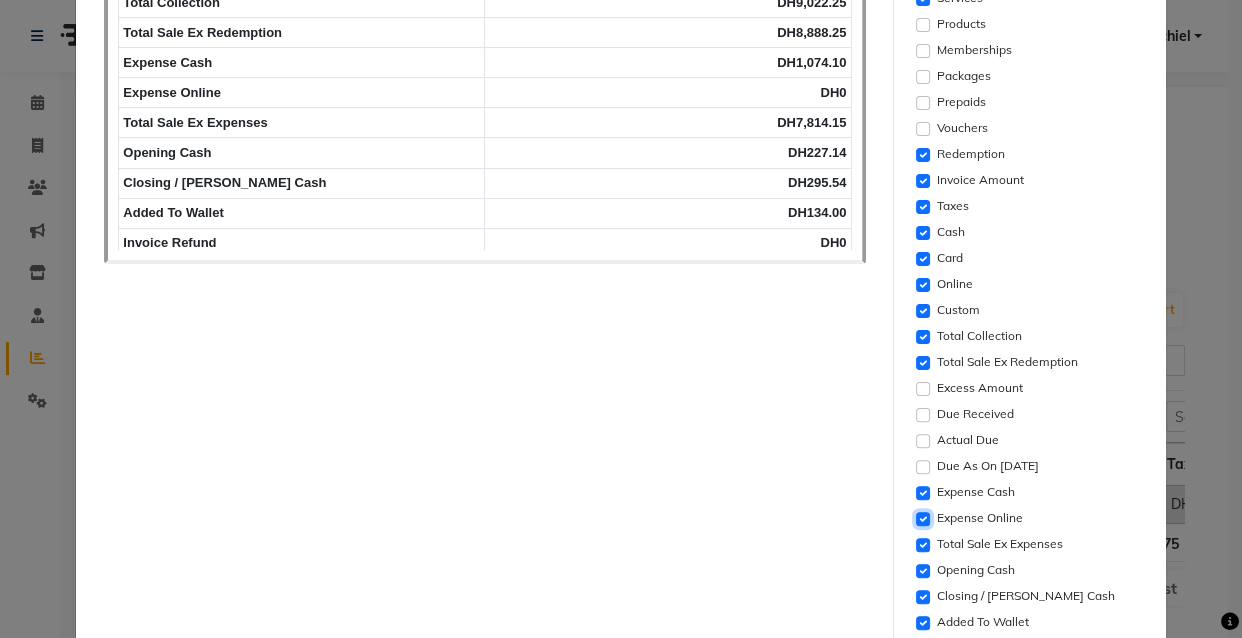 click 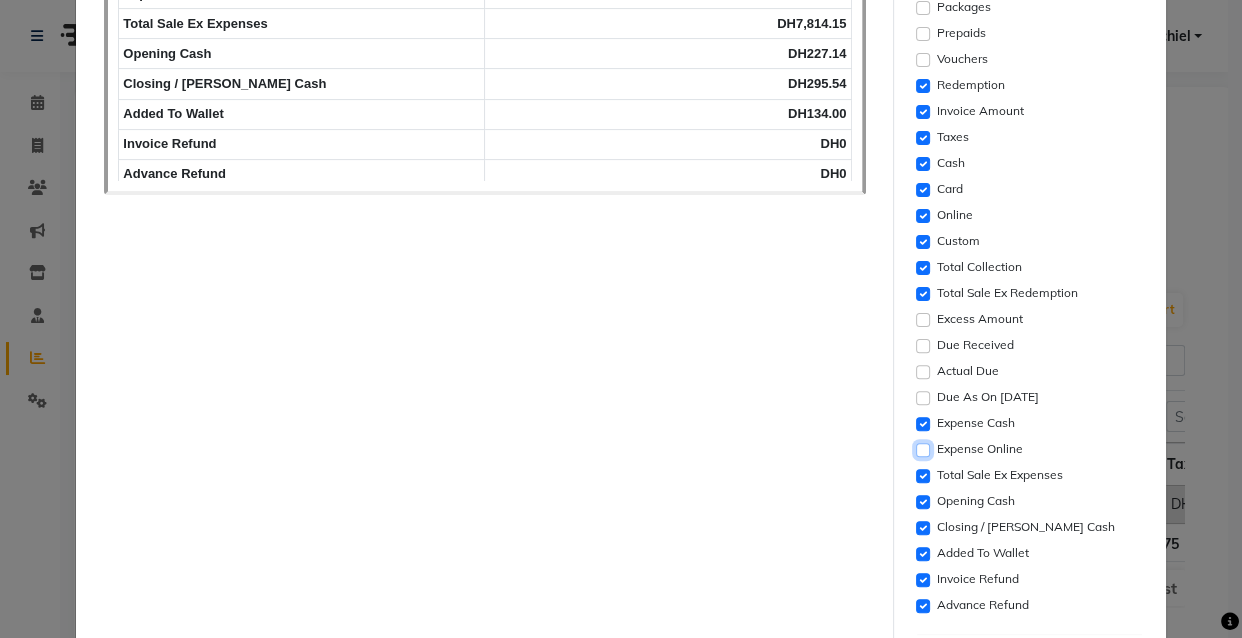 scroll, scrollTop: 519, scrollLeft: 0, axis: vertical 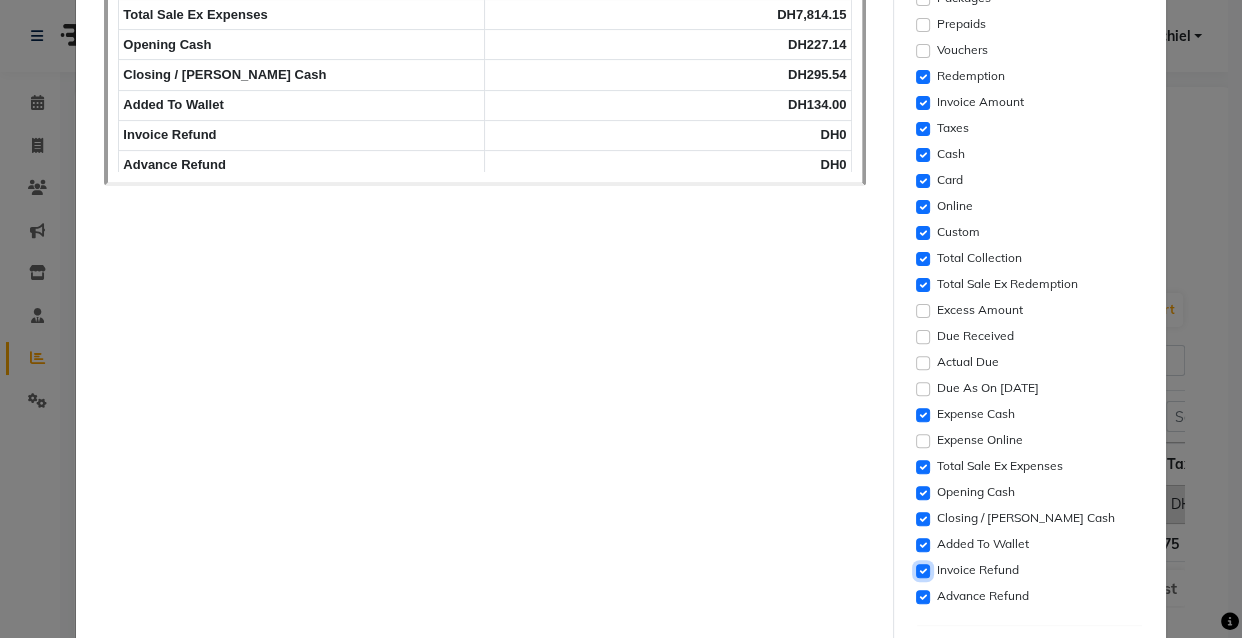 click 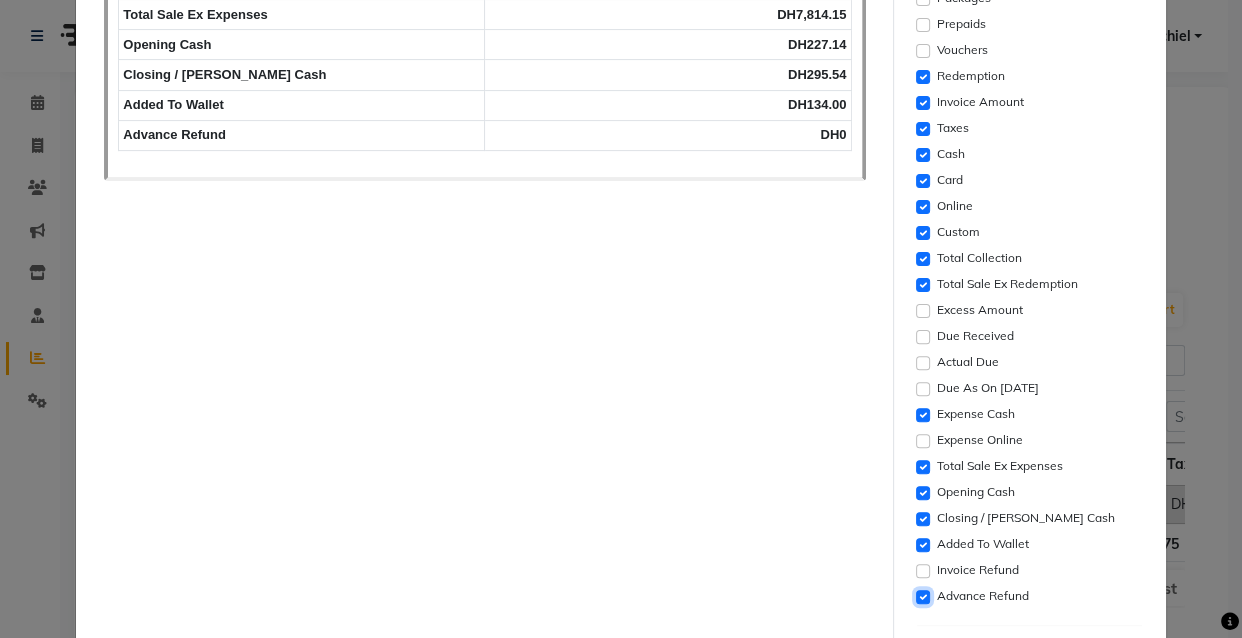 click 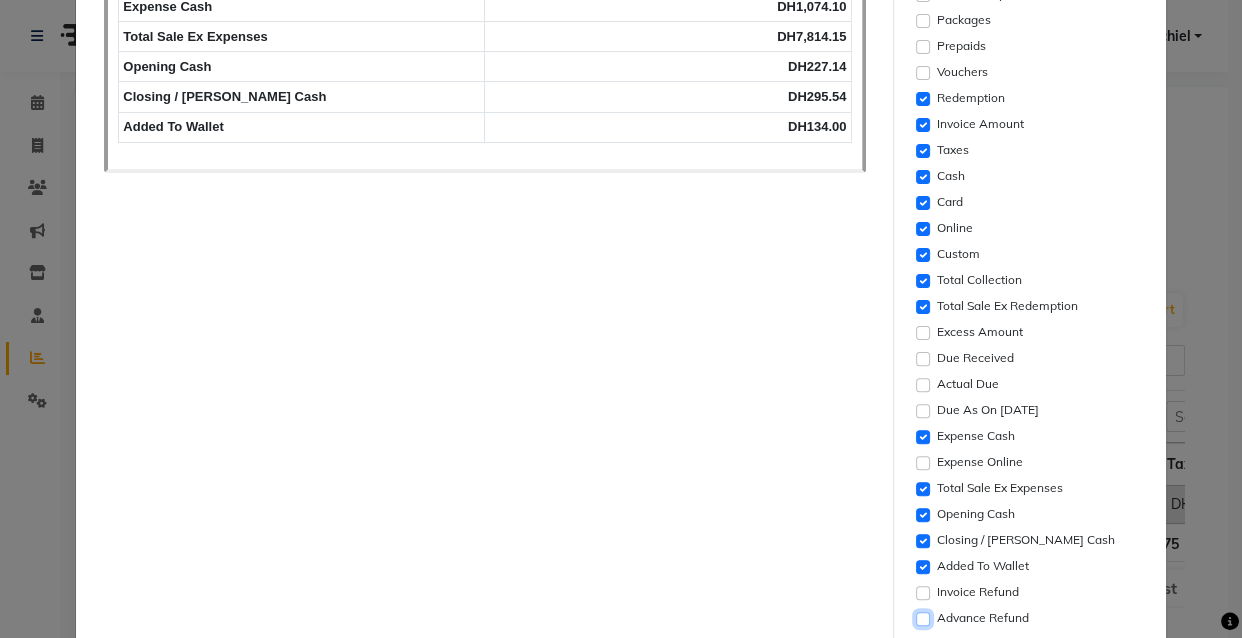 scroll, scrollTop: 680, scrollLeft: 0, axis: vertical 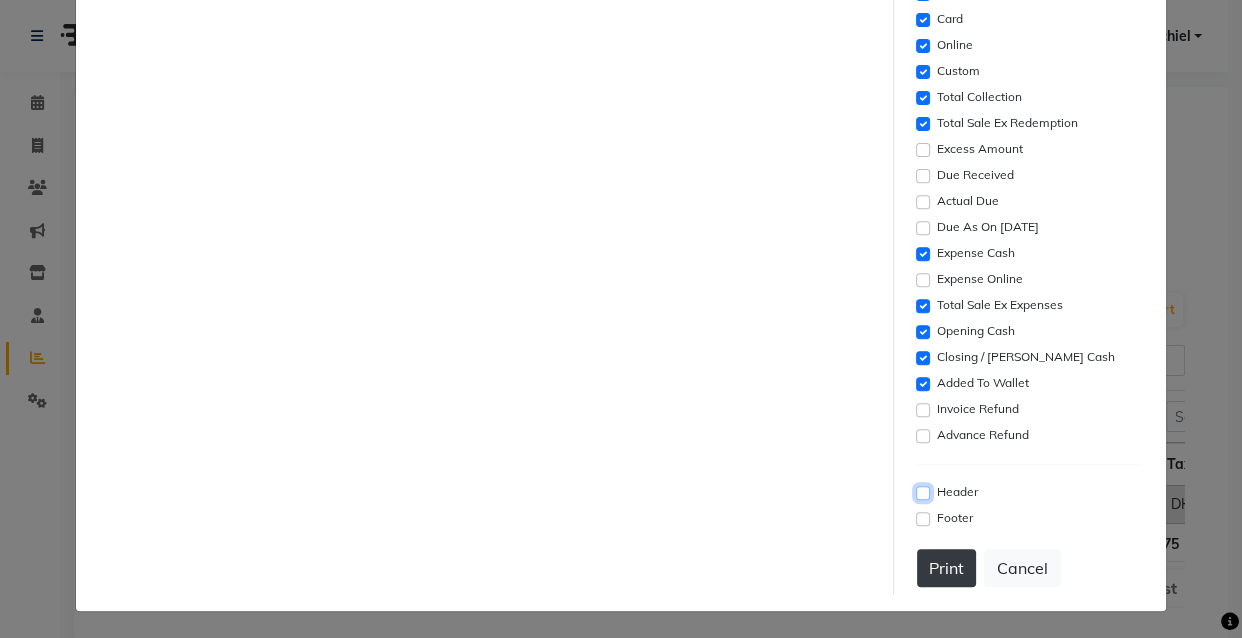 click 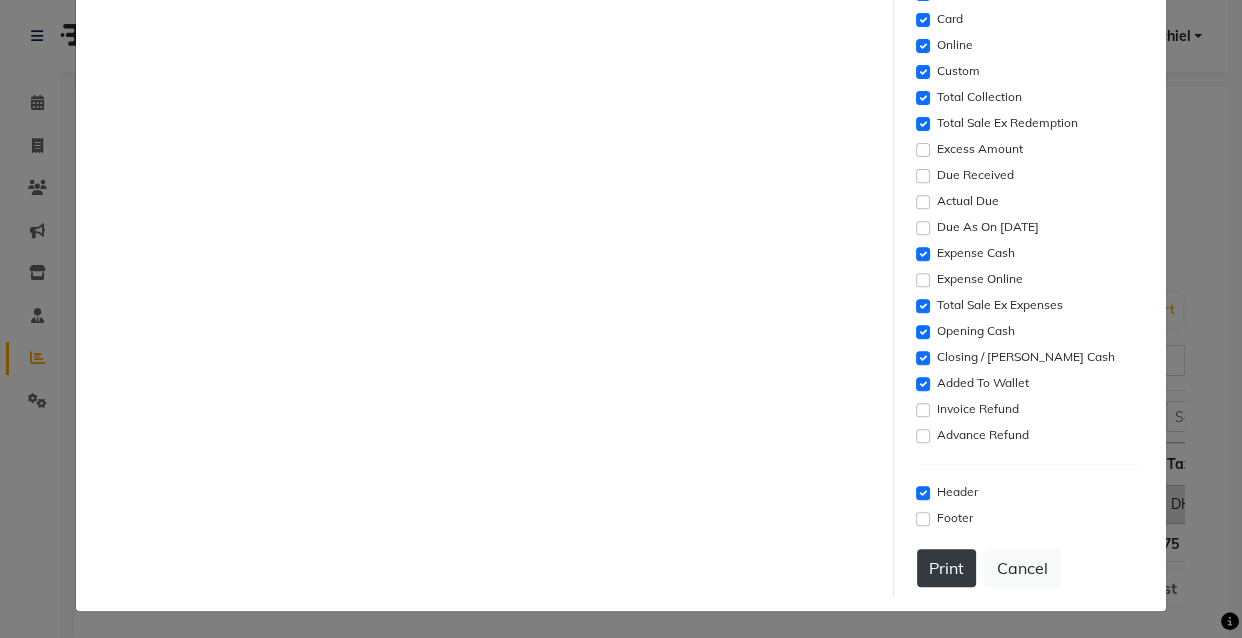 click on "Print" 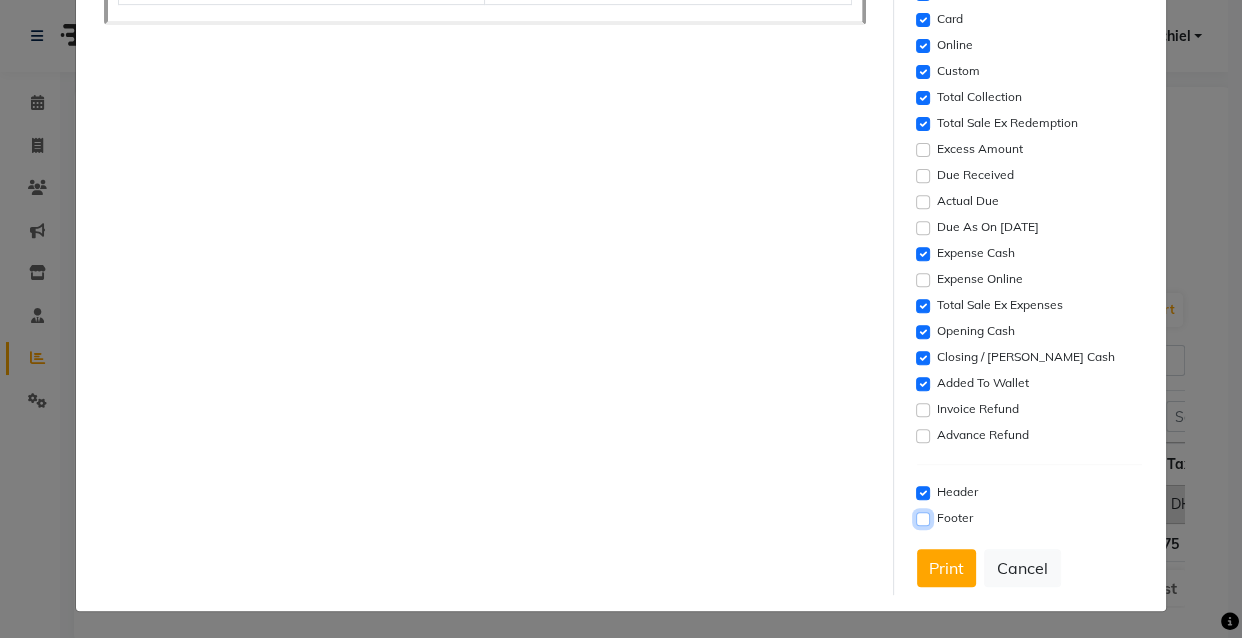 click 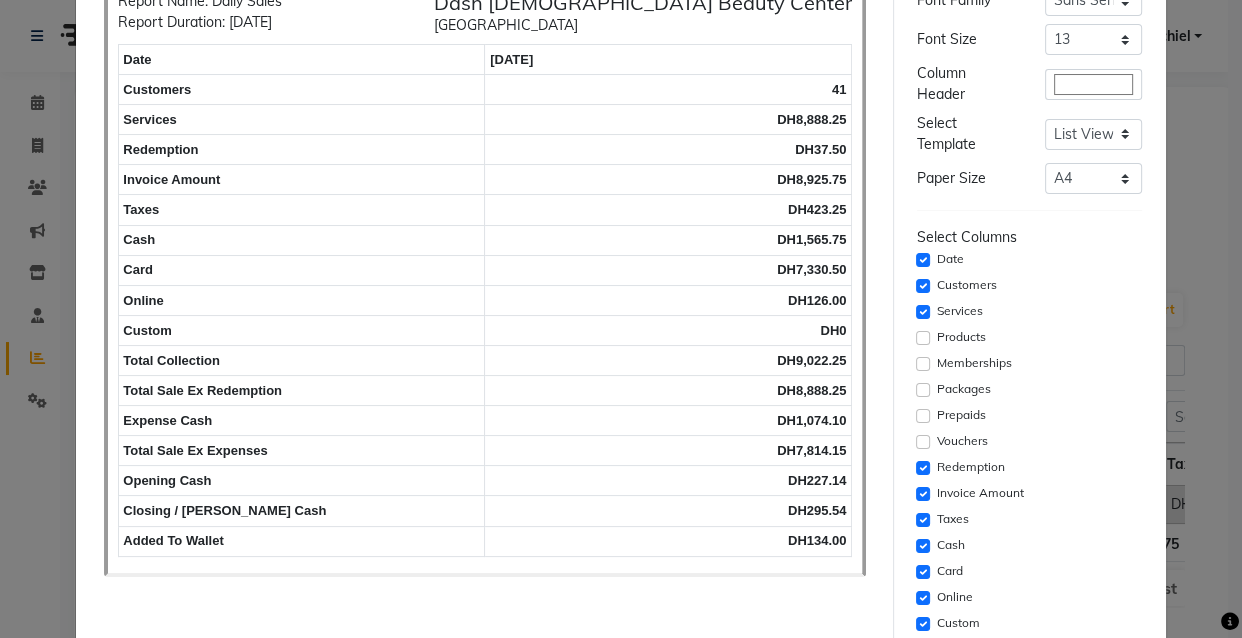 scroll, scrollTop: 129, scrollLeft: 0, axis: vertical 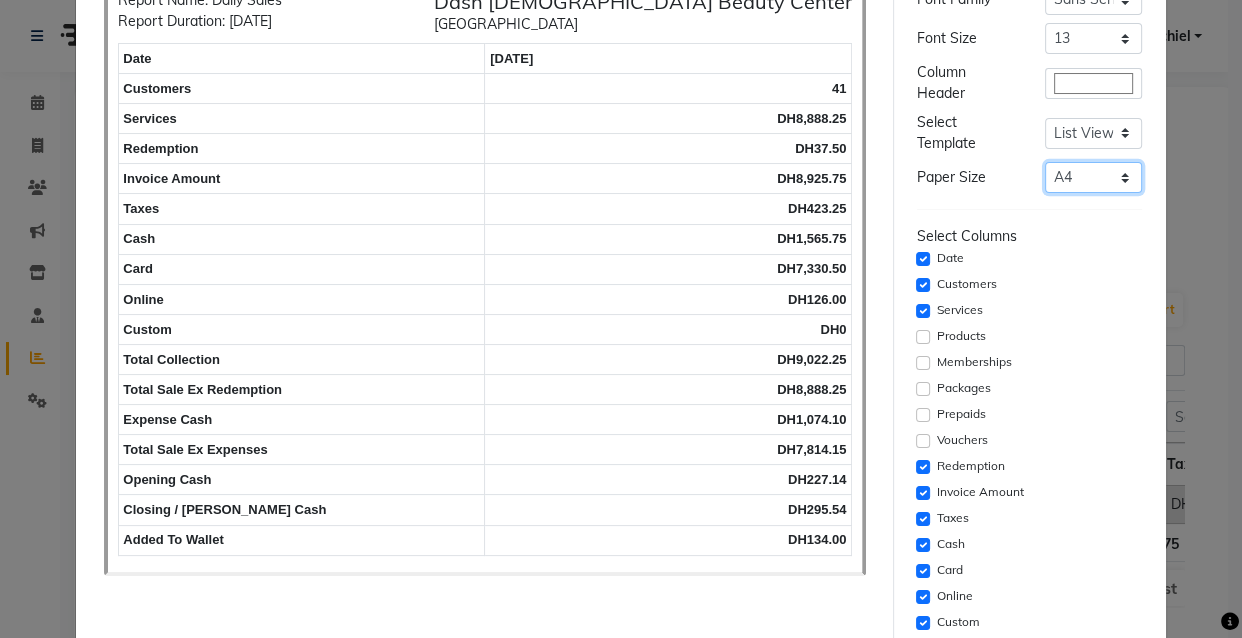click on "Select A4 A5 A6 A7 Thermal" 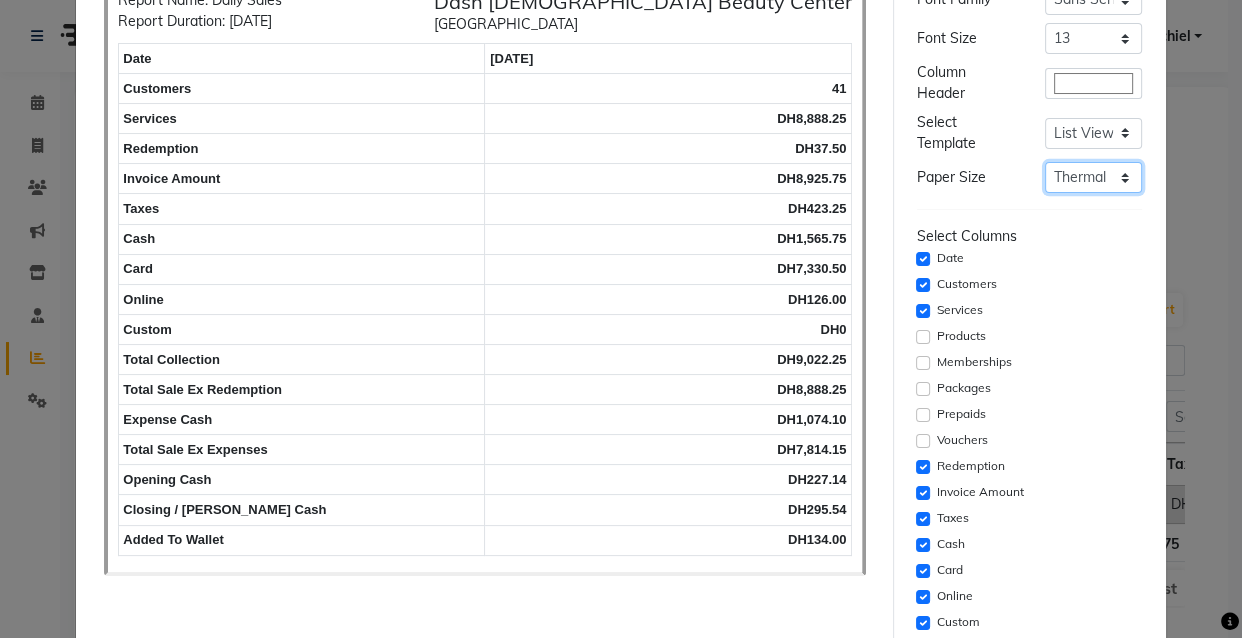 click on "Select A4 A5 A6 A7 Thermal" 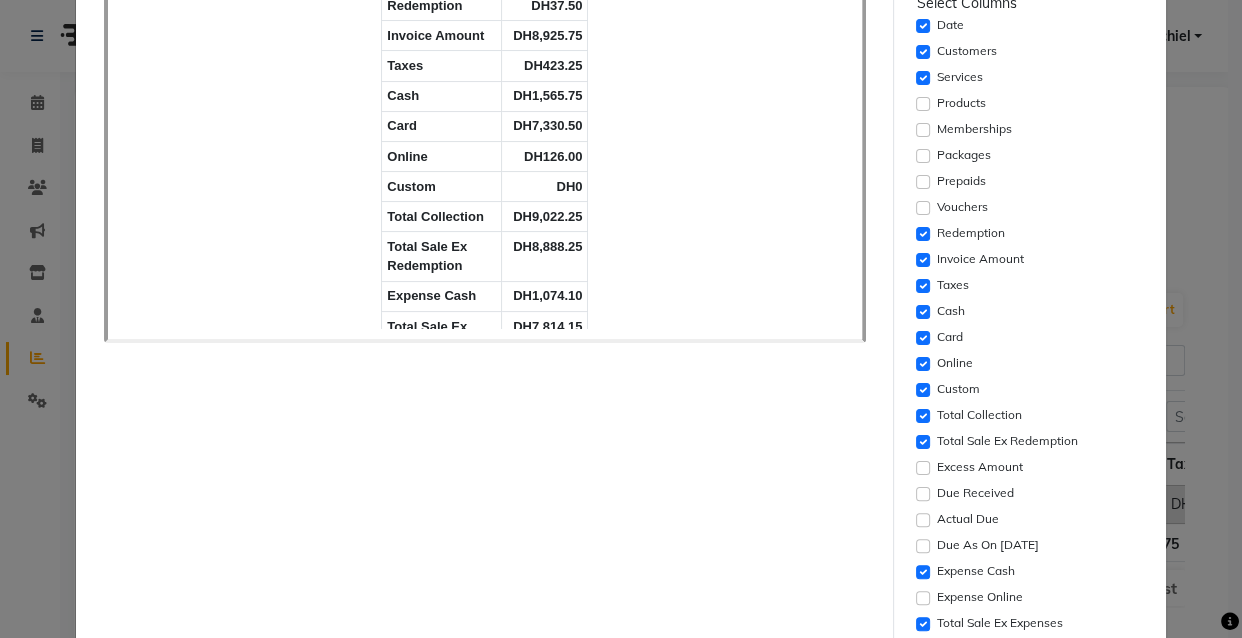 scroll, scrollTop: 680, scrollLeft: 0, axis: vertical 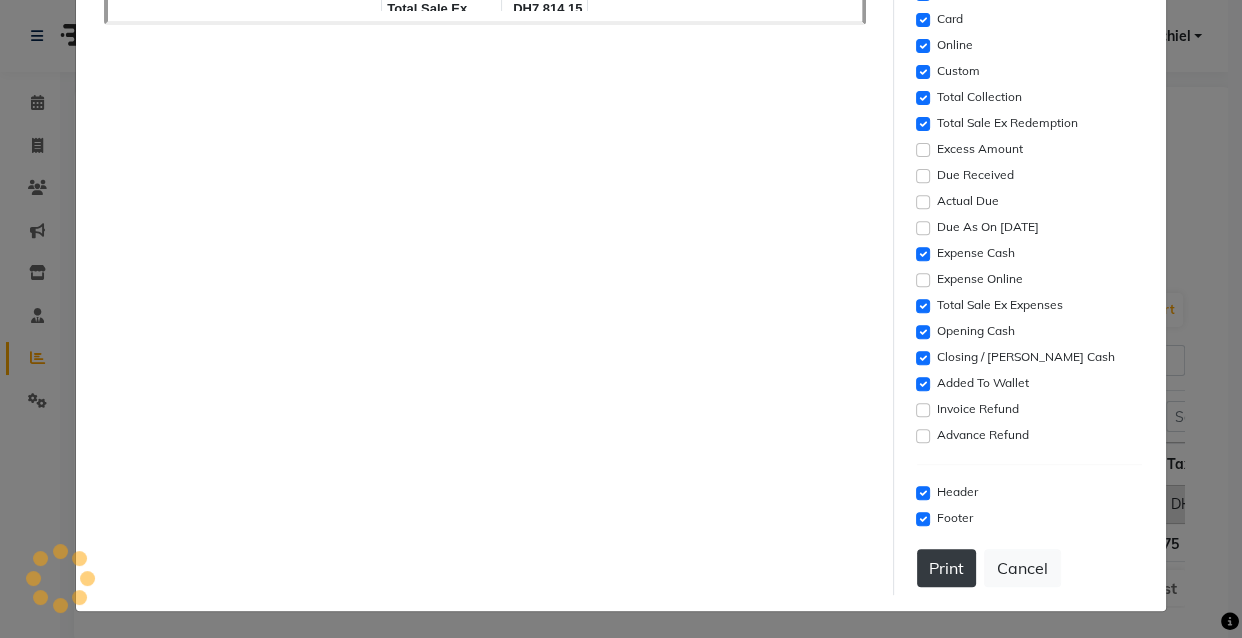click on "Print" 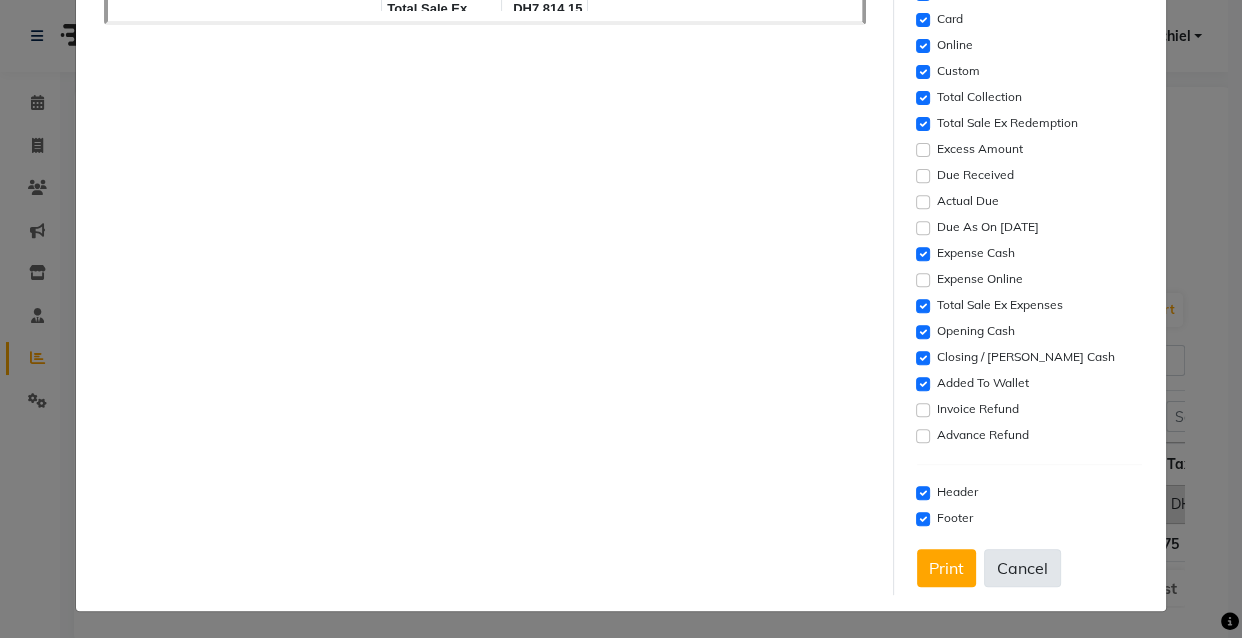 click on "Cancel" 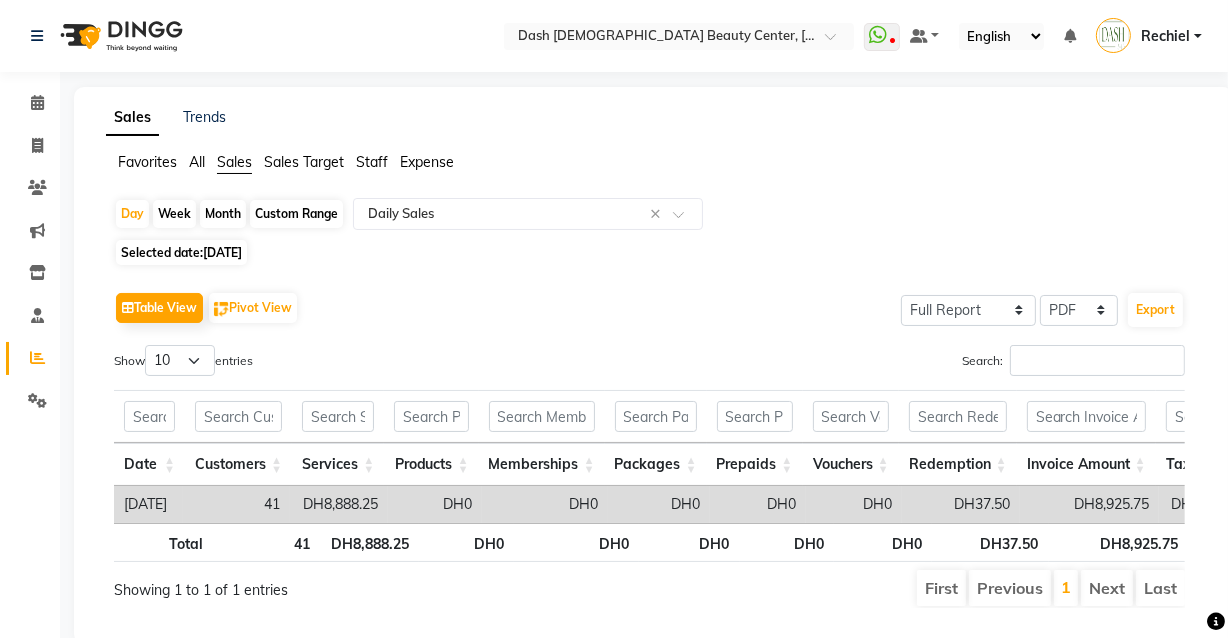 click on "Rechiel" at bounding box center [1165, 36] 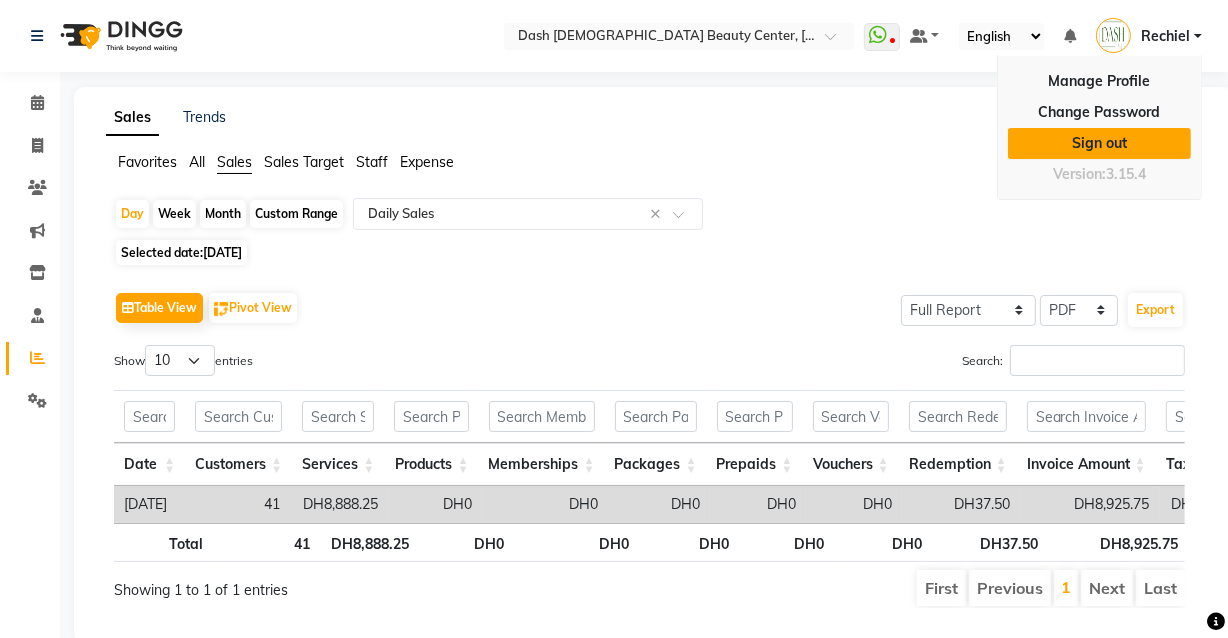 click on "Sign out" at bounding box center [1099, 143] 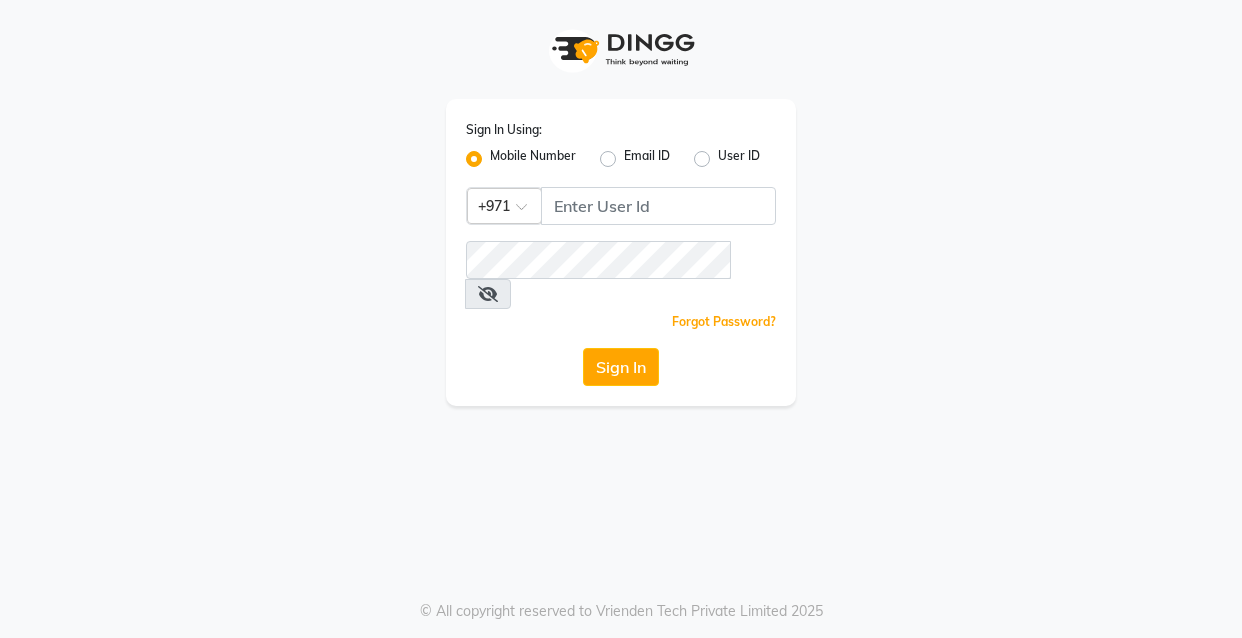 scroll, scrollTop: 0, scrollLeft: 0, axis: both 